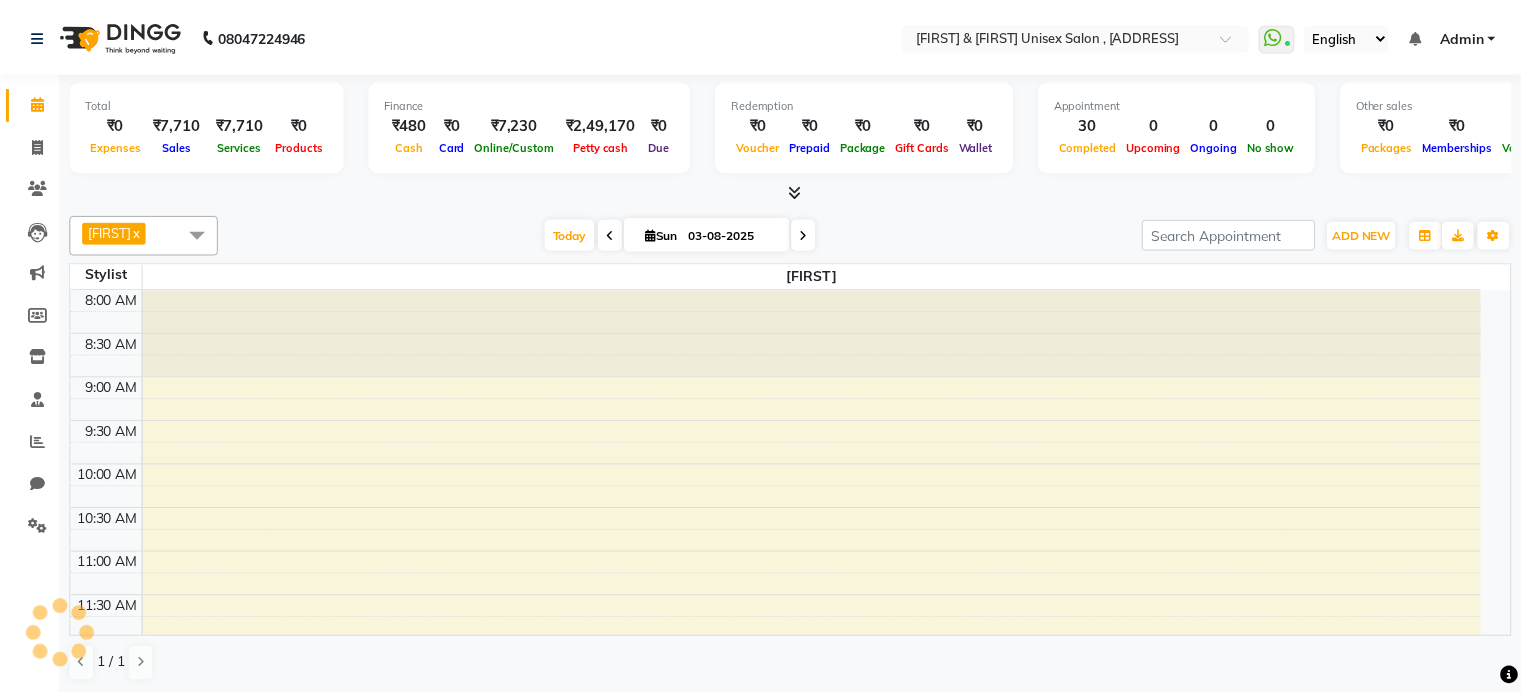 scroll, scrollTop: 0, scrollLeft: 0, axis: both 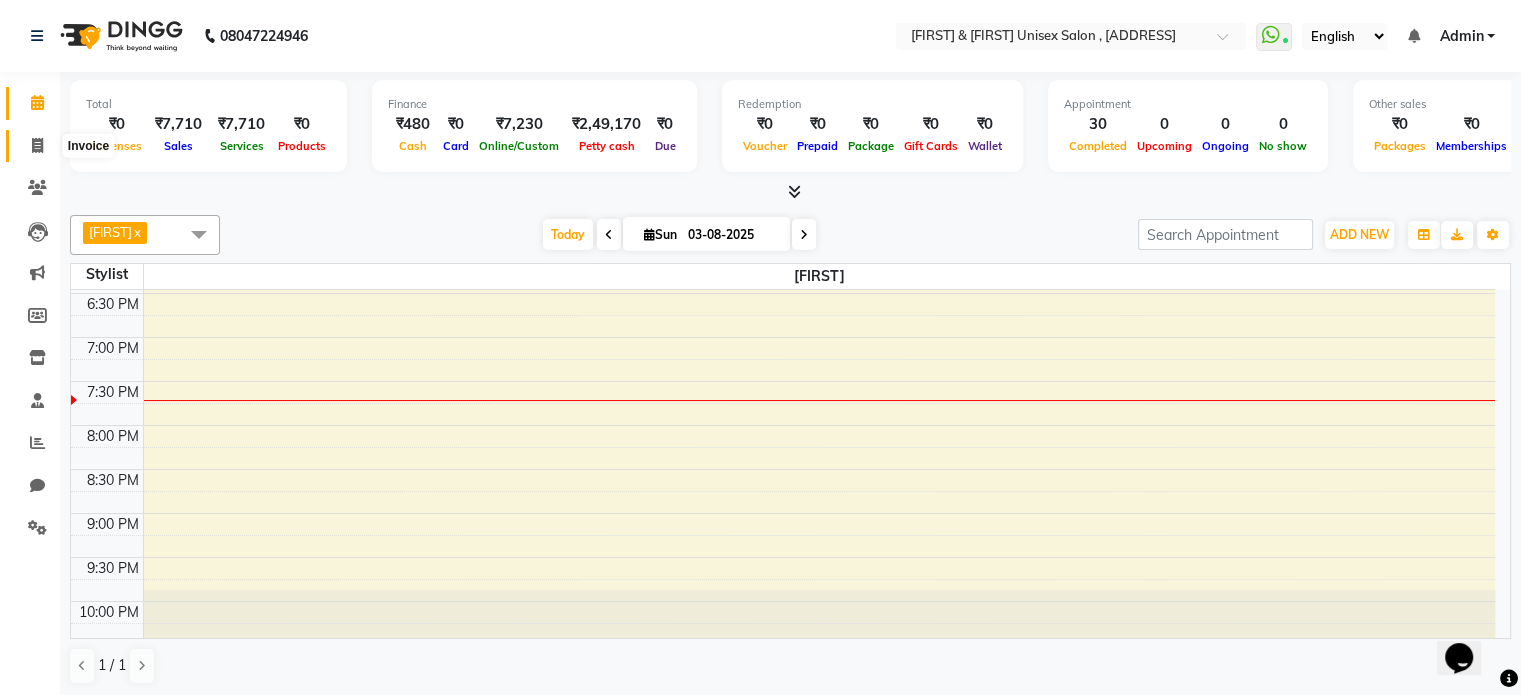 click 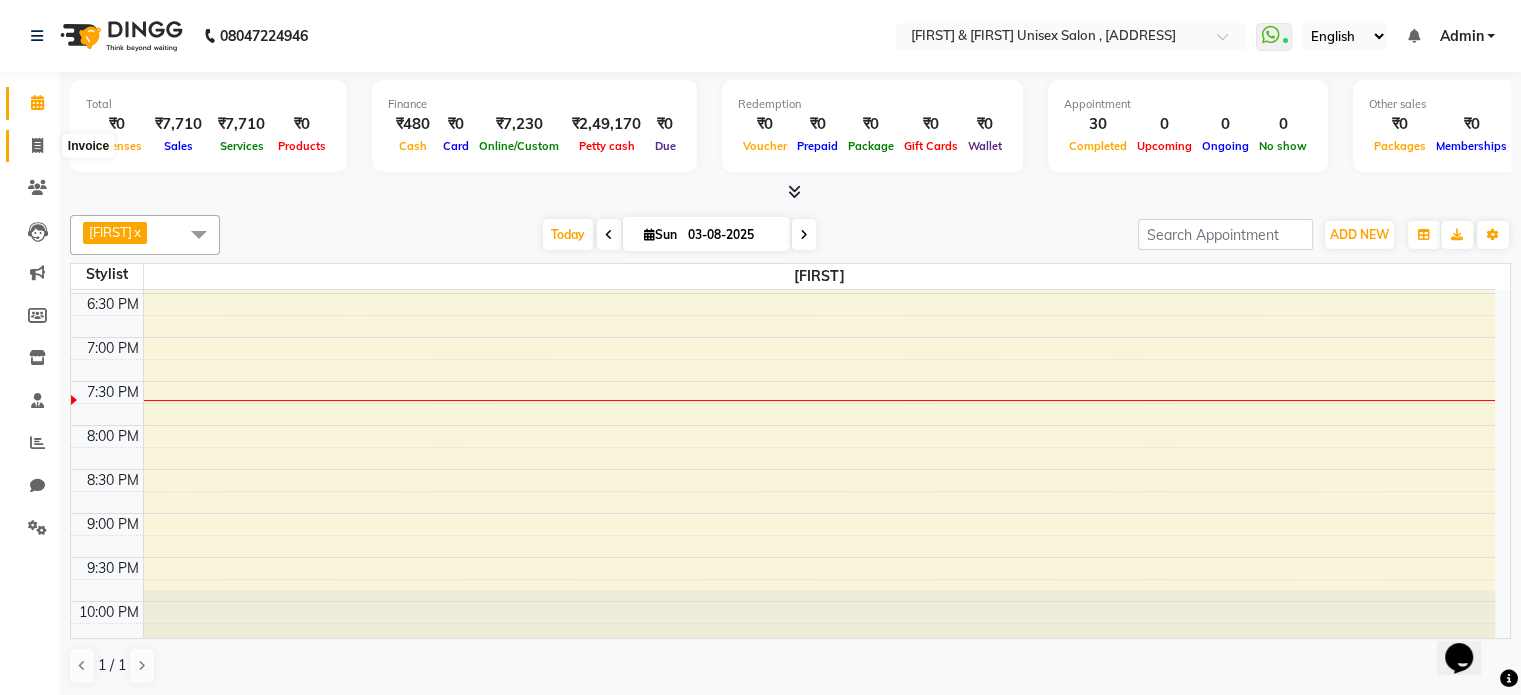 select on "service" 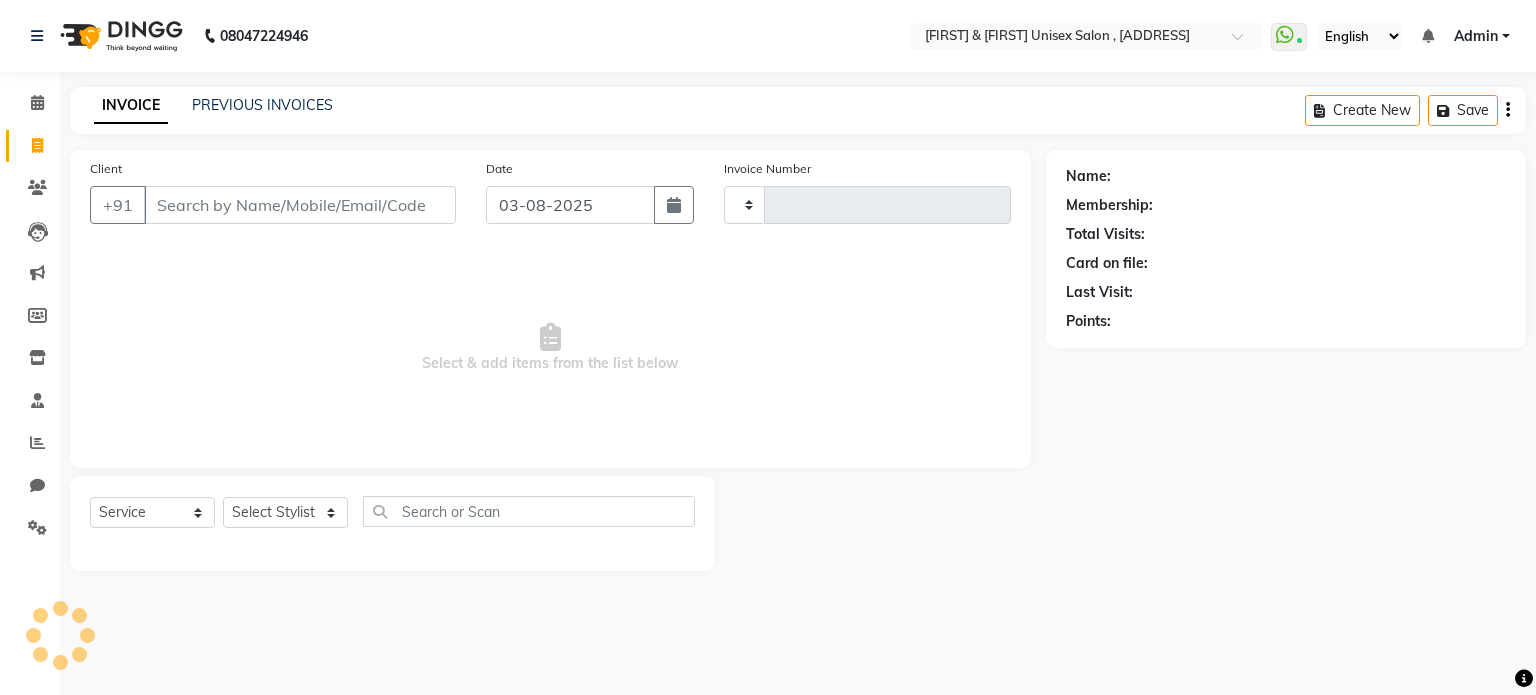 type on "2100" 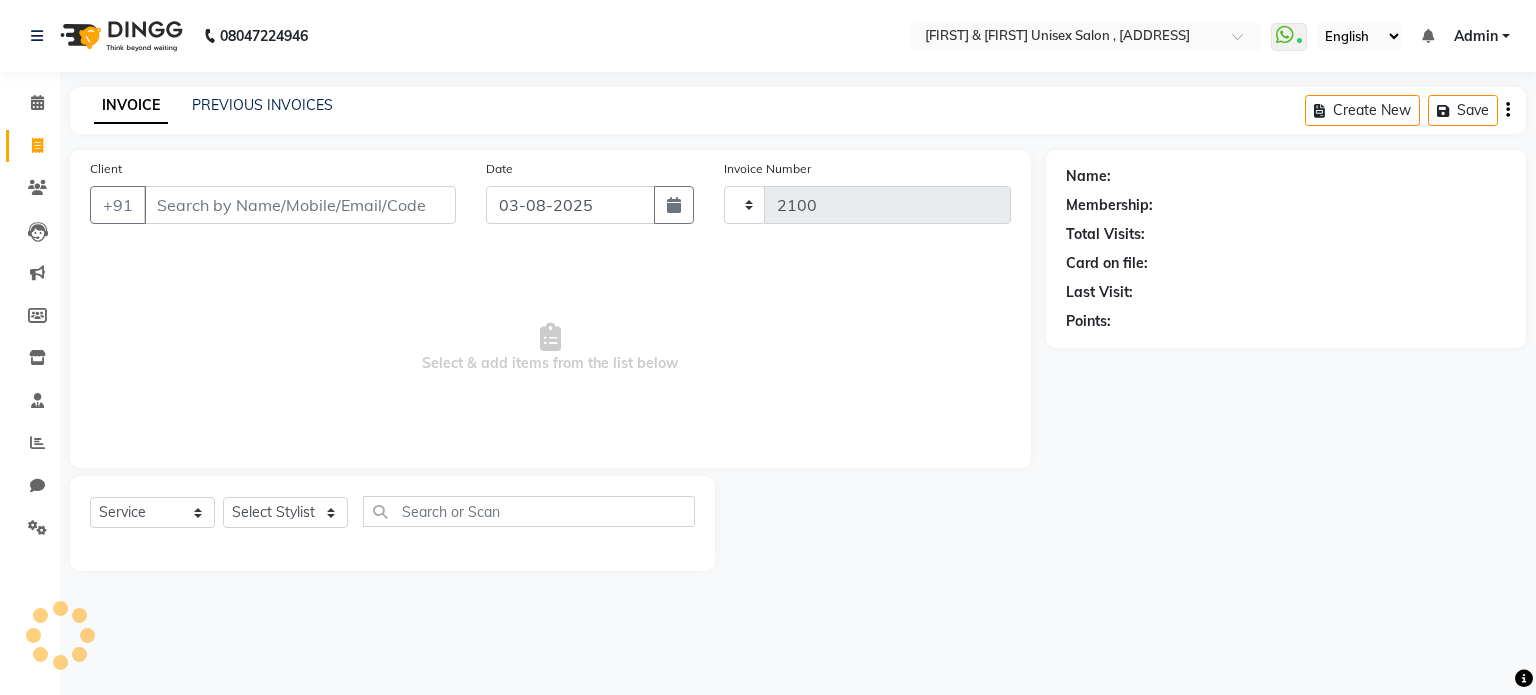 select on "7588" 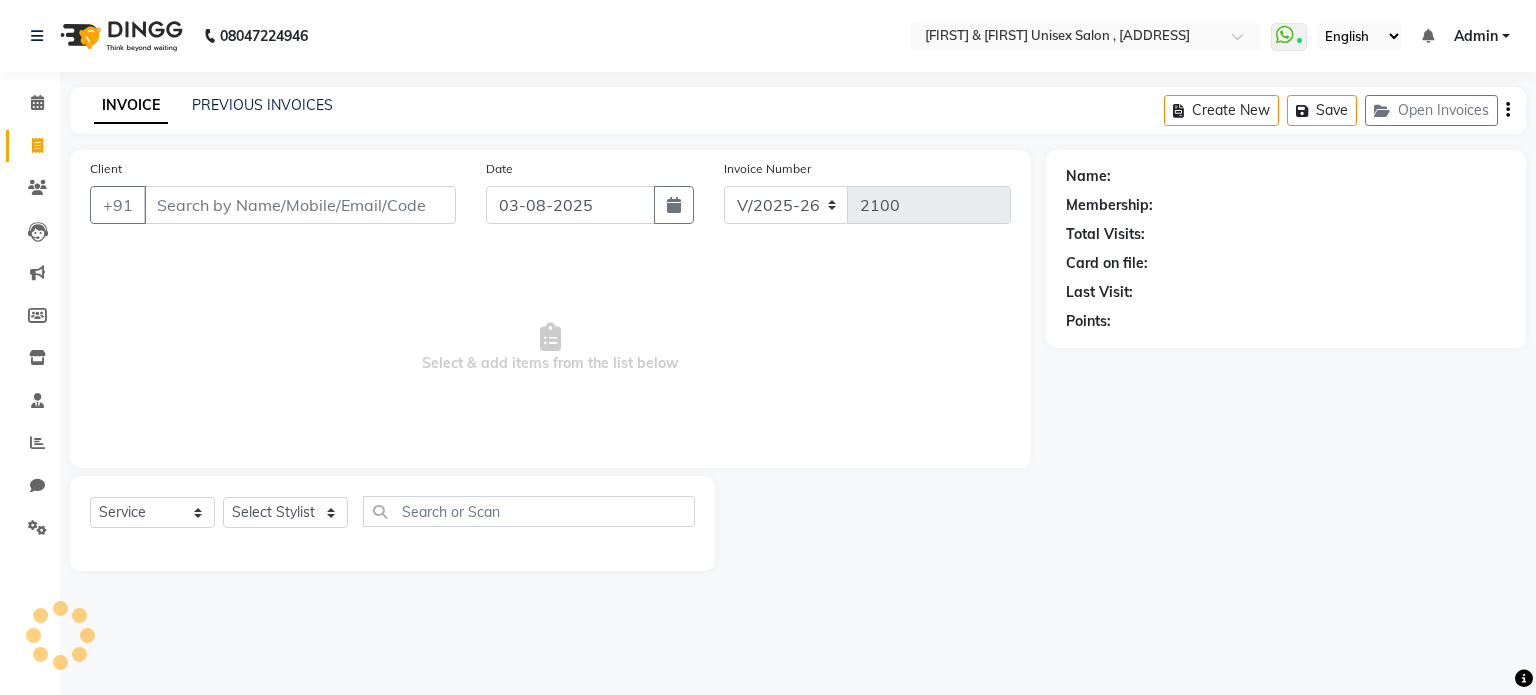 click on "Client" at bounding box center [300, 205] 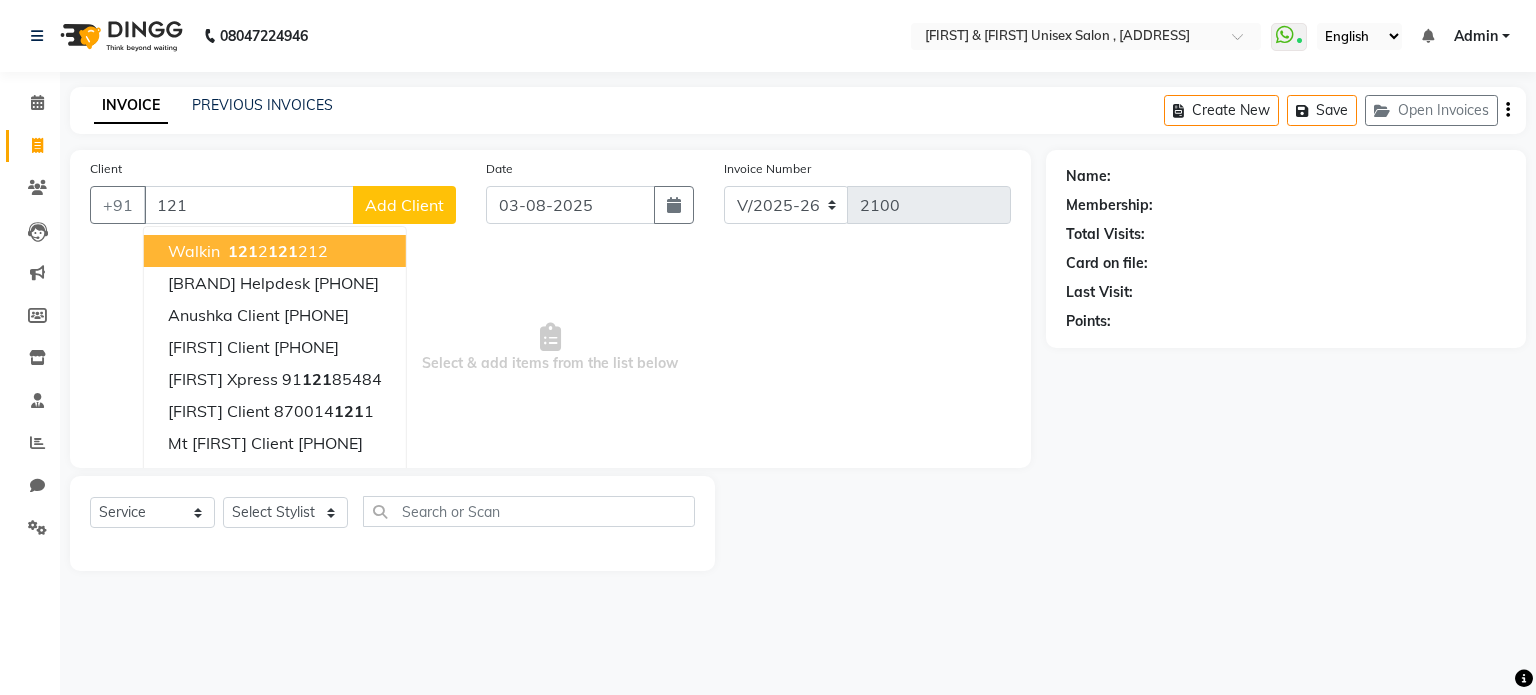 click on "walkin   121 2 121 212" at bounding box center [275, 251] 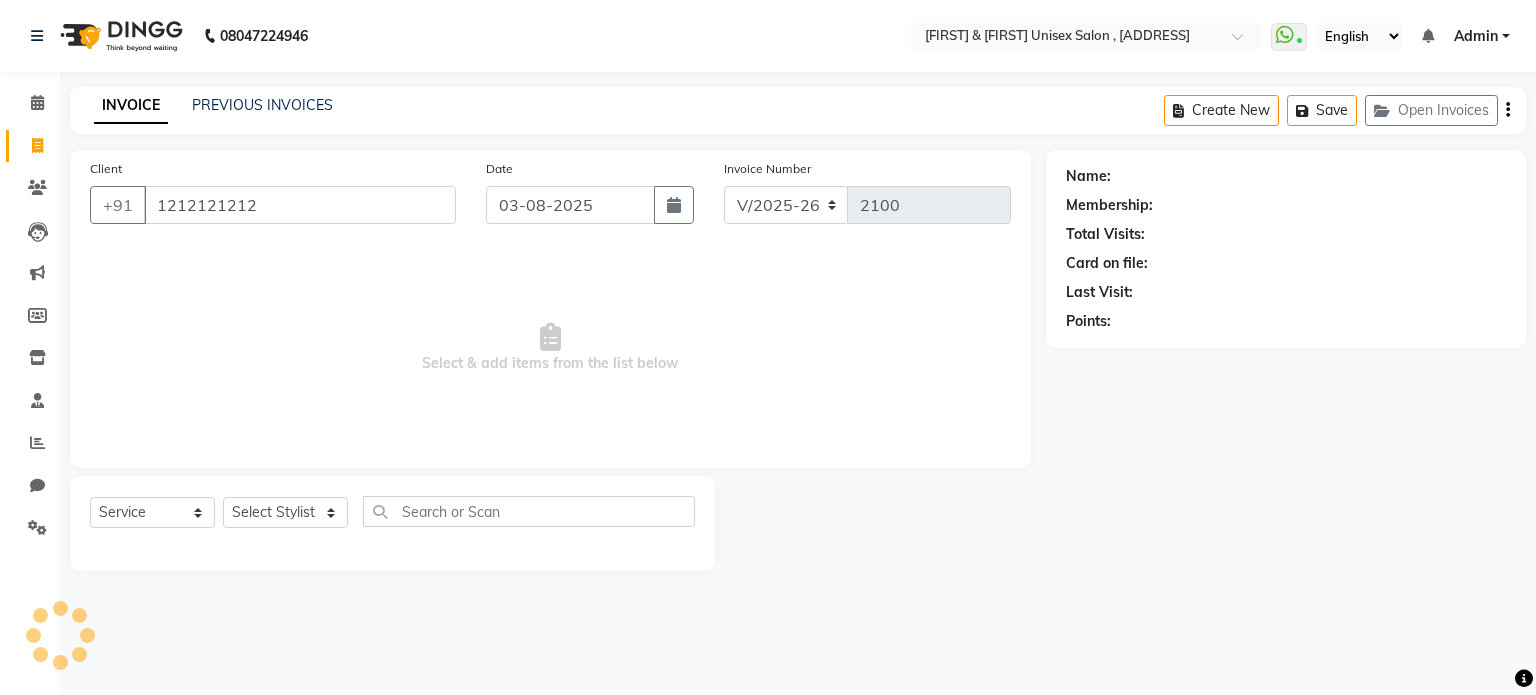 type on "1212121212" 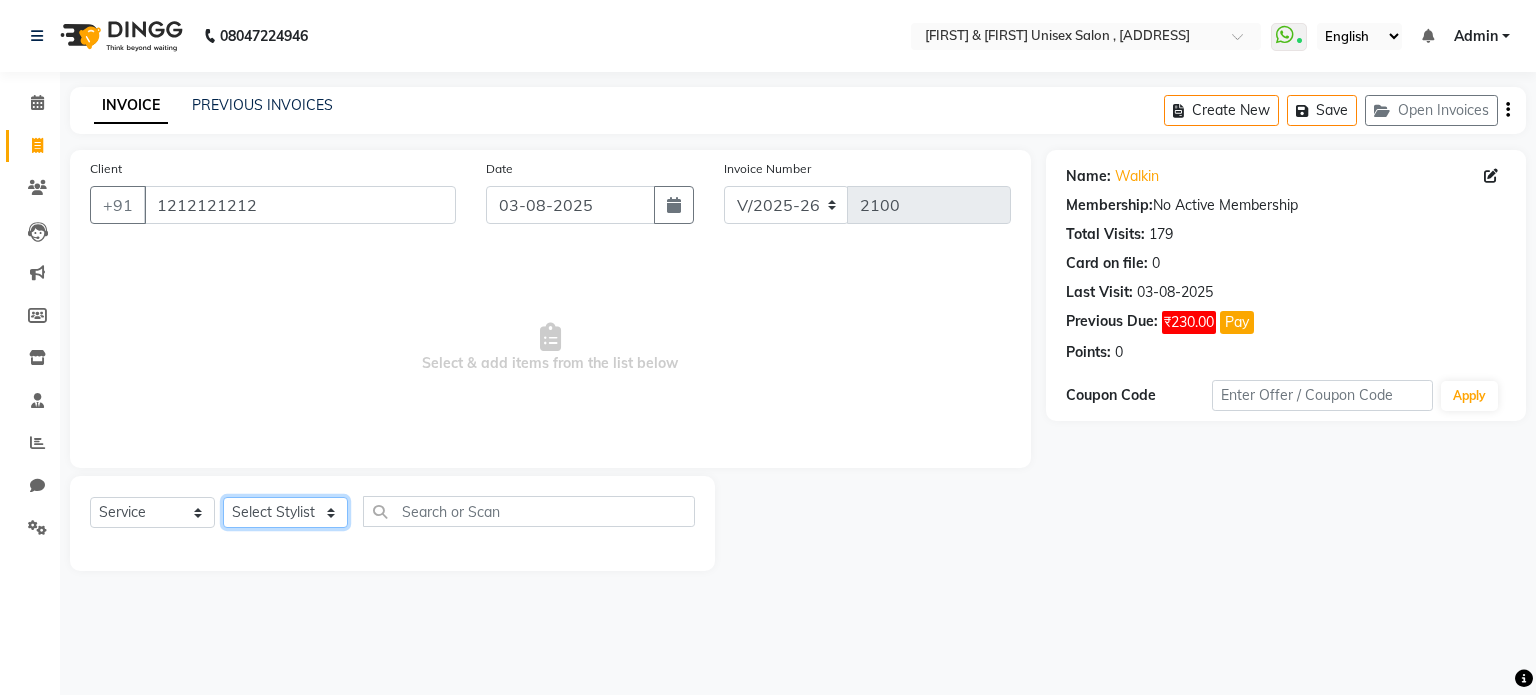 click on "Select Stylist [FIRST] [LAST] [FIRST] [FIRST] [FIRST]" 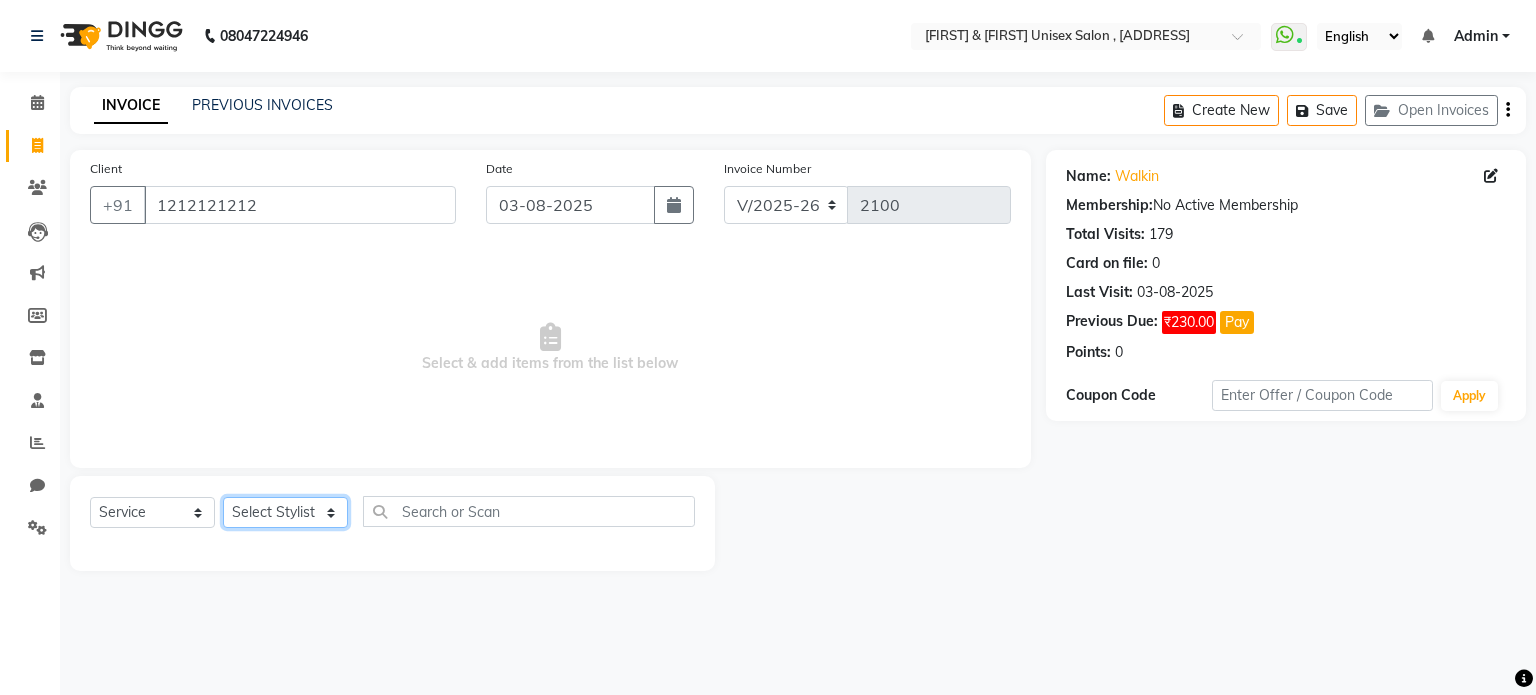 select on "67195" 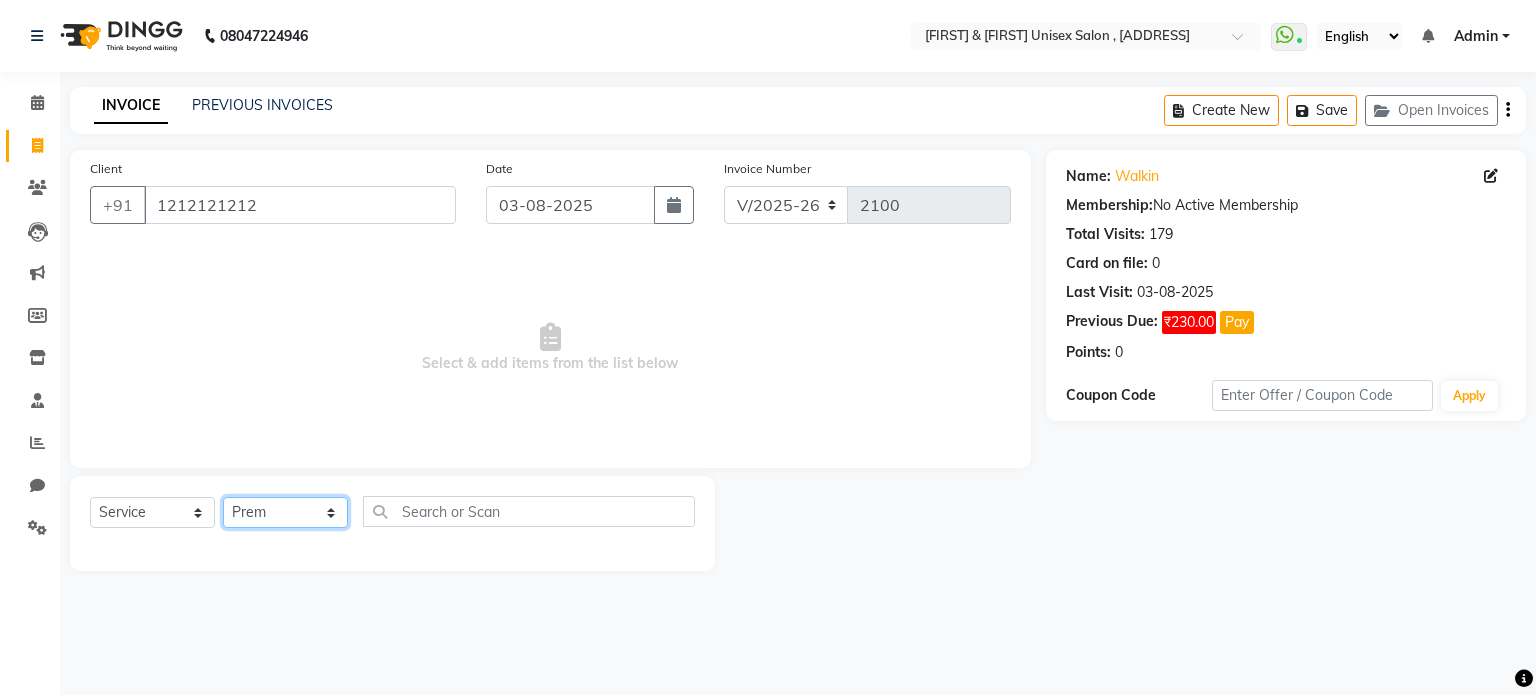 click on "Select Stylist [FIRST] [LAST] [FIRST] [FIRST] [FIRST]" 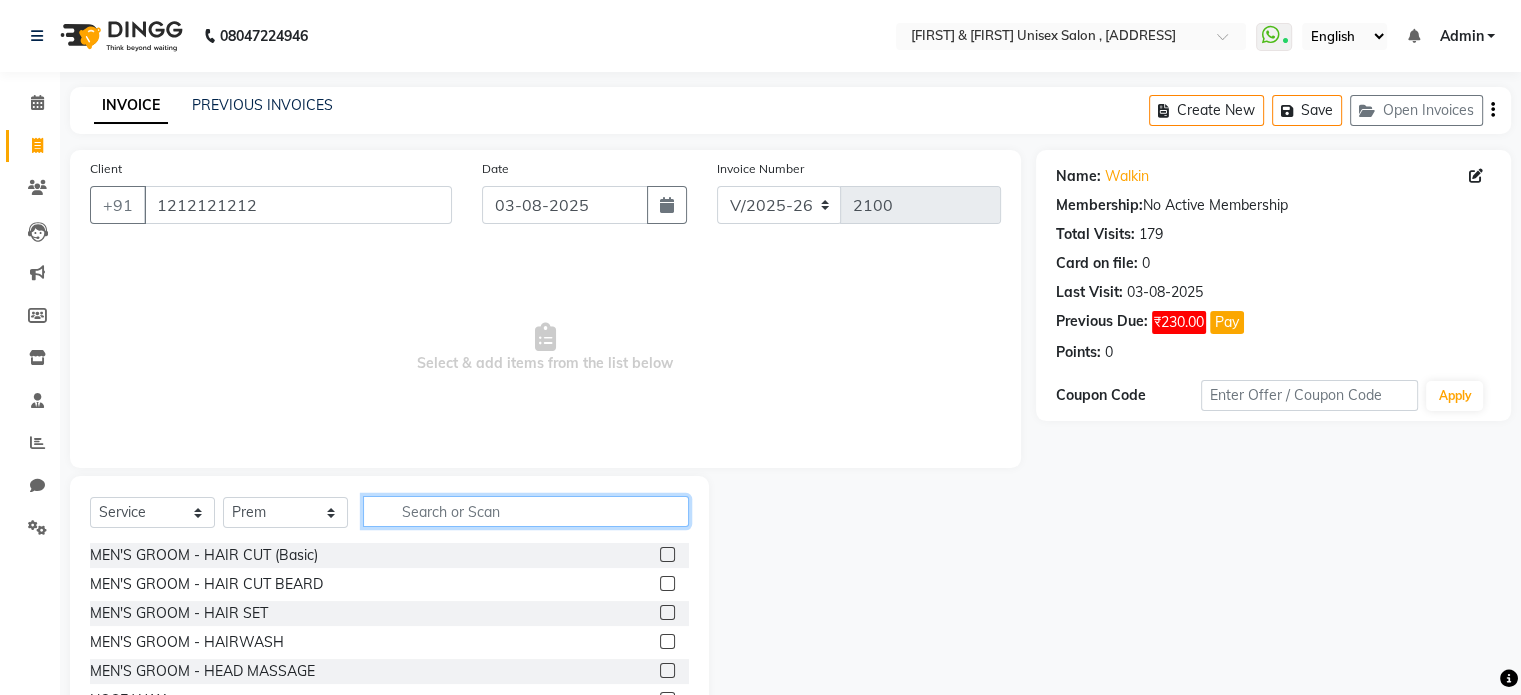 click 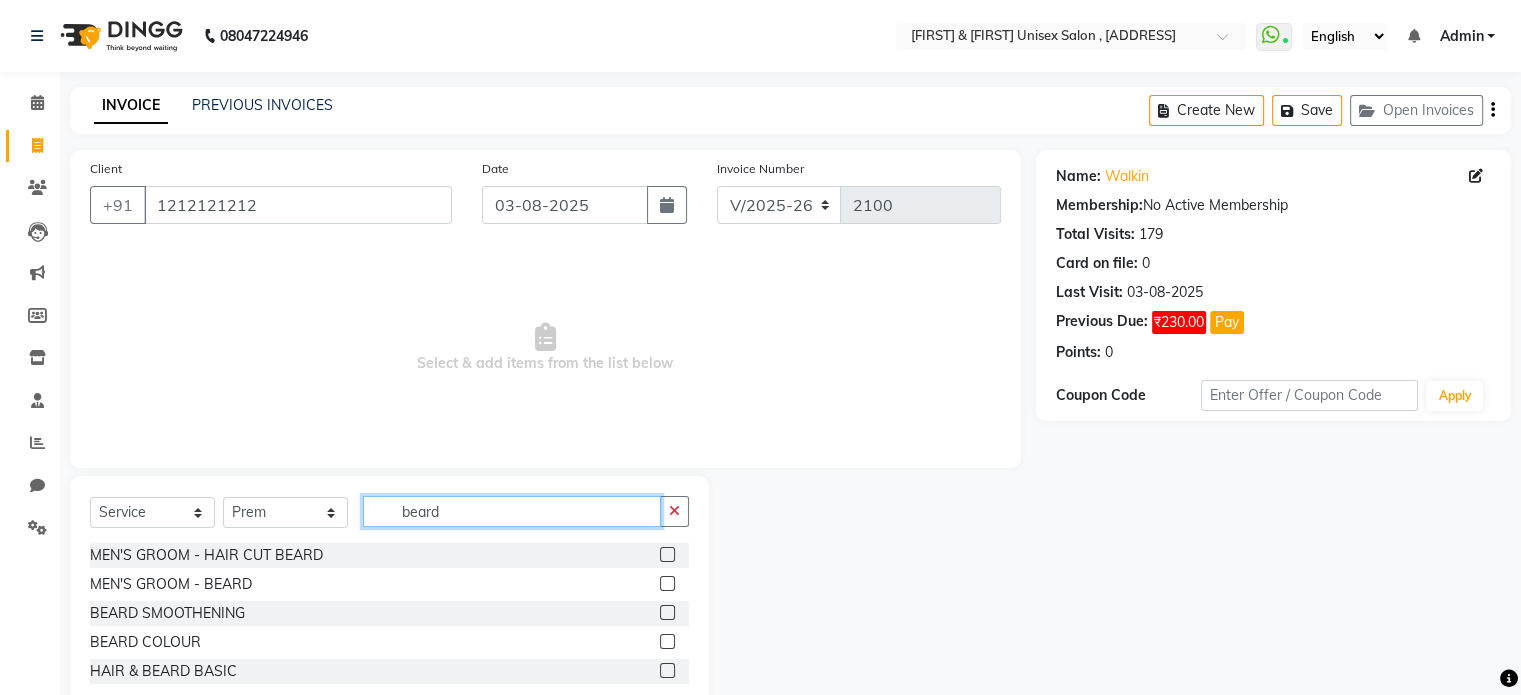 type on "beard" 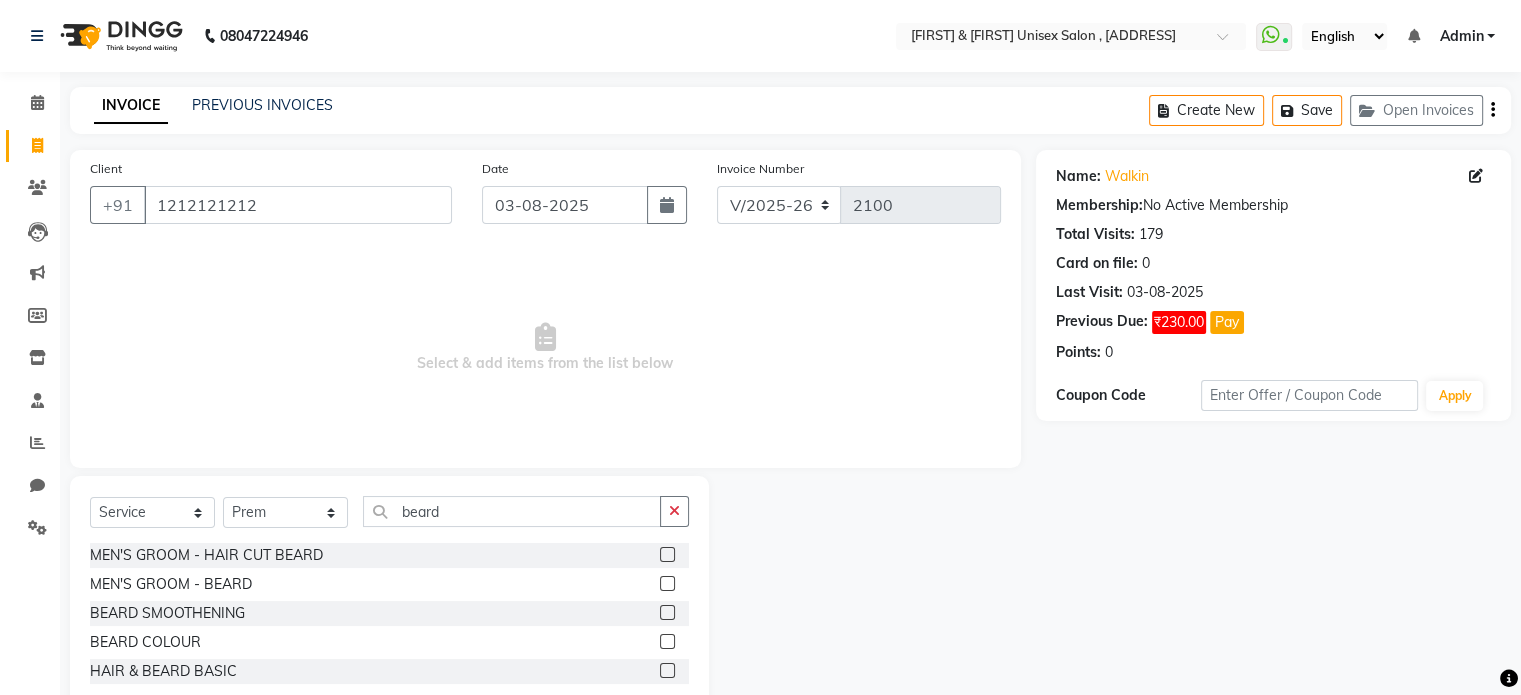 click 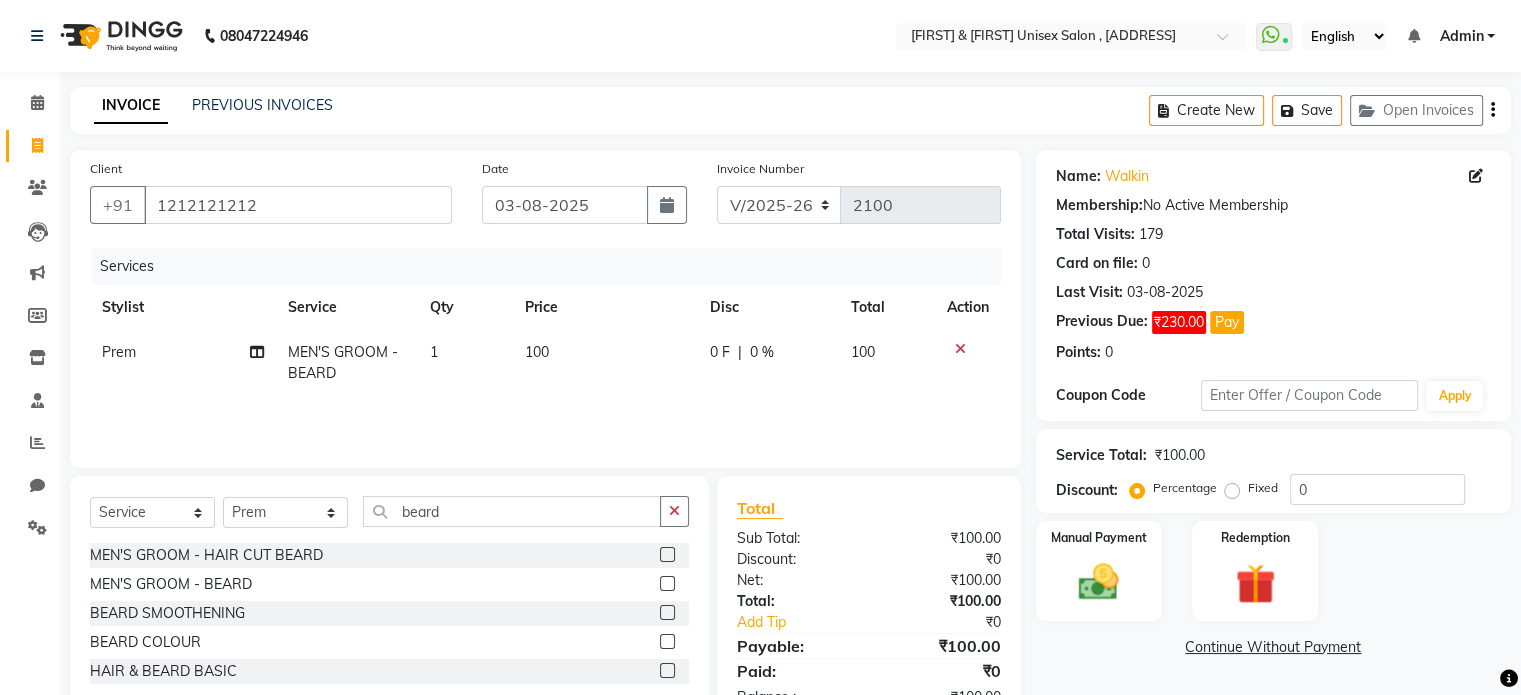 click 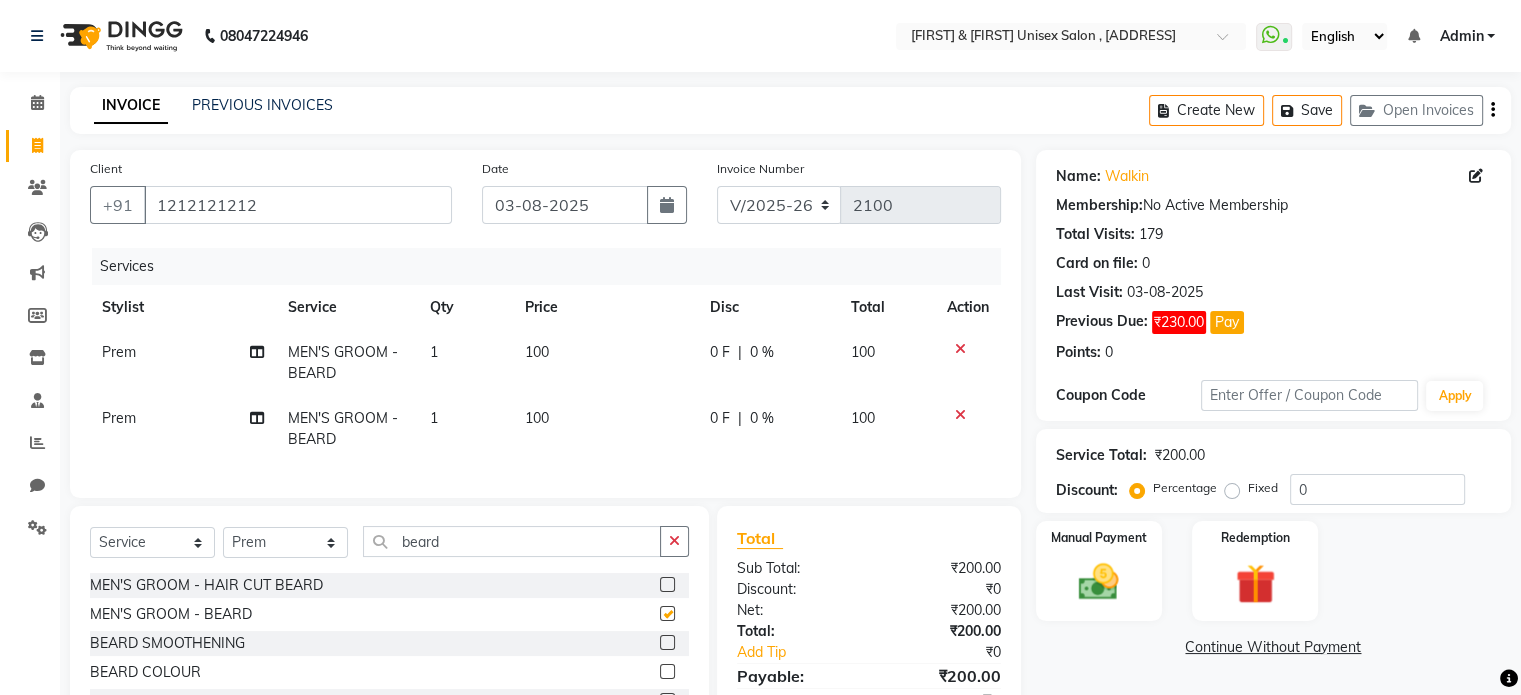 checkbox on "false" 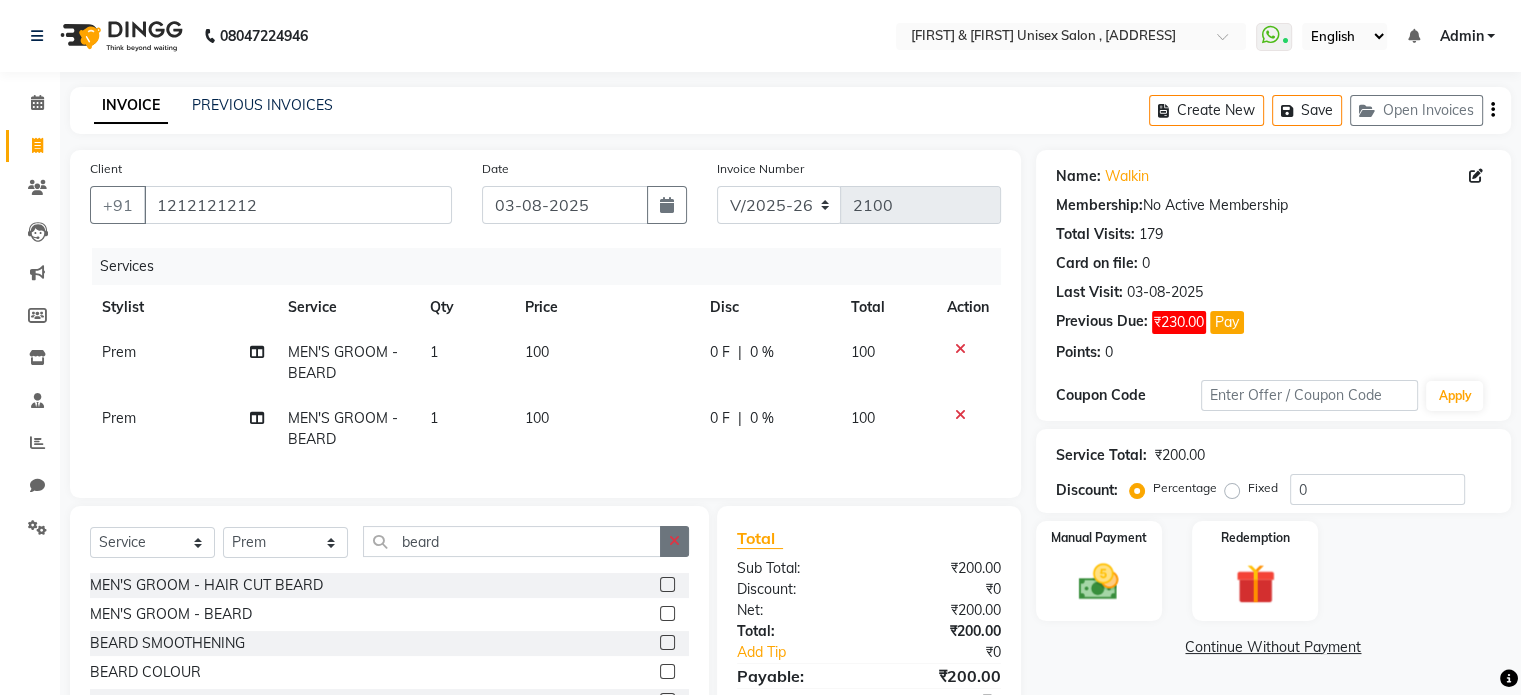 click 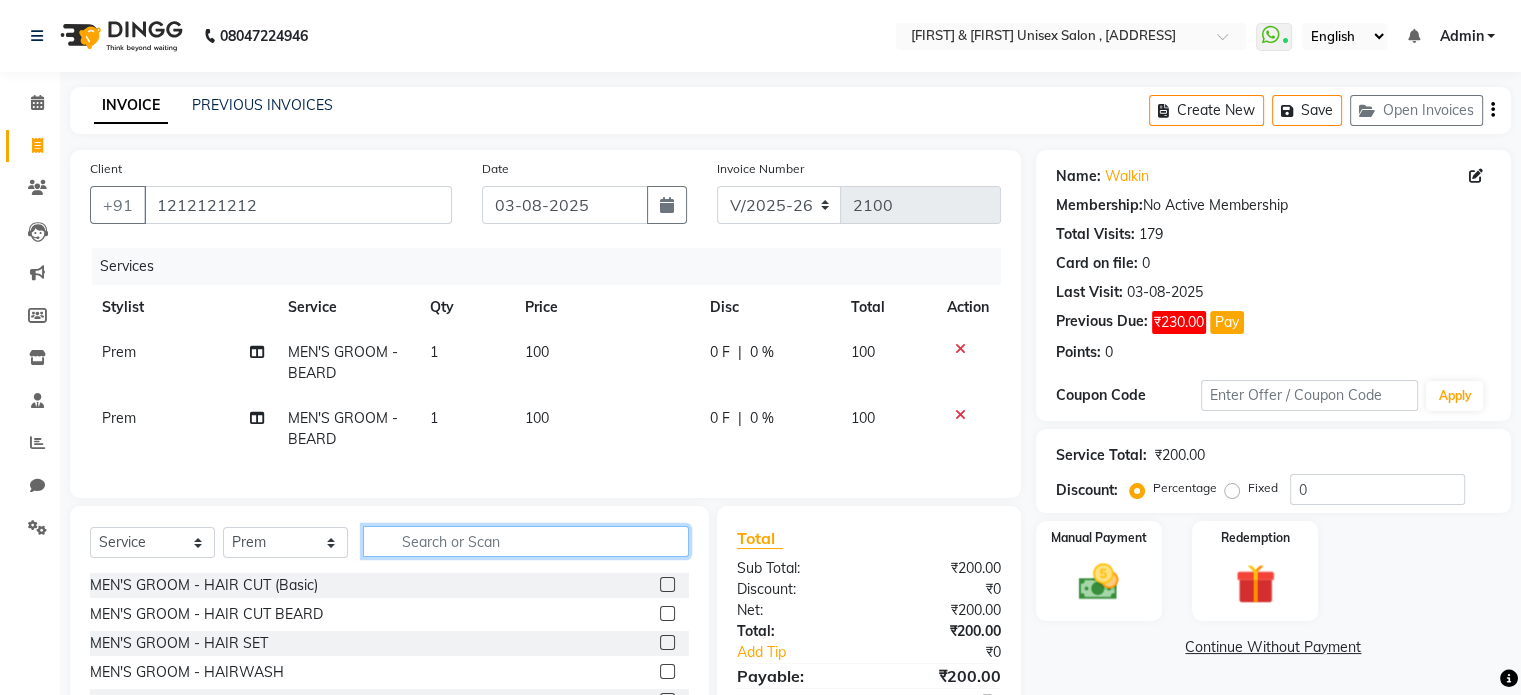 click 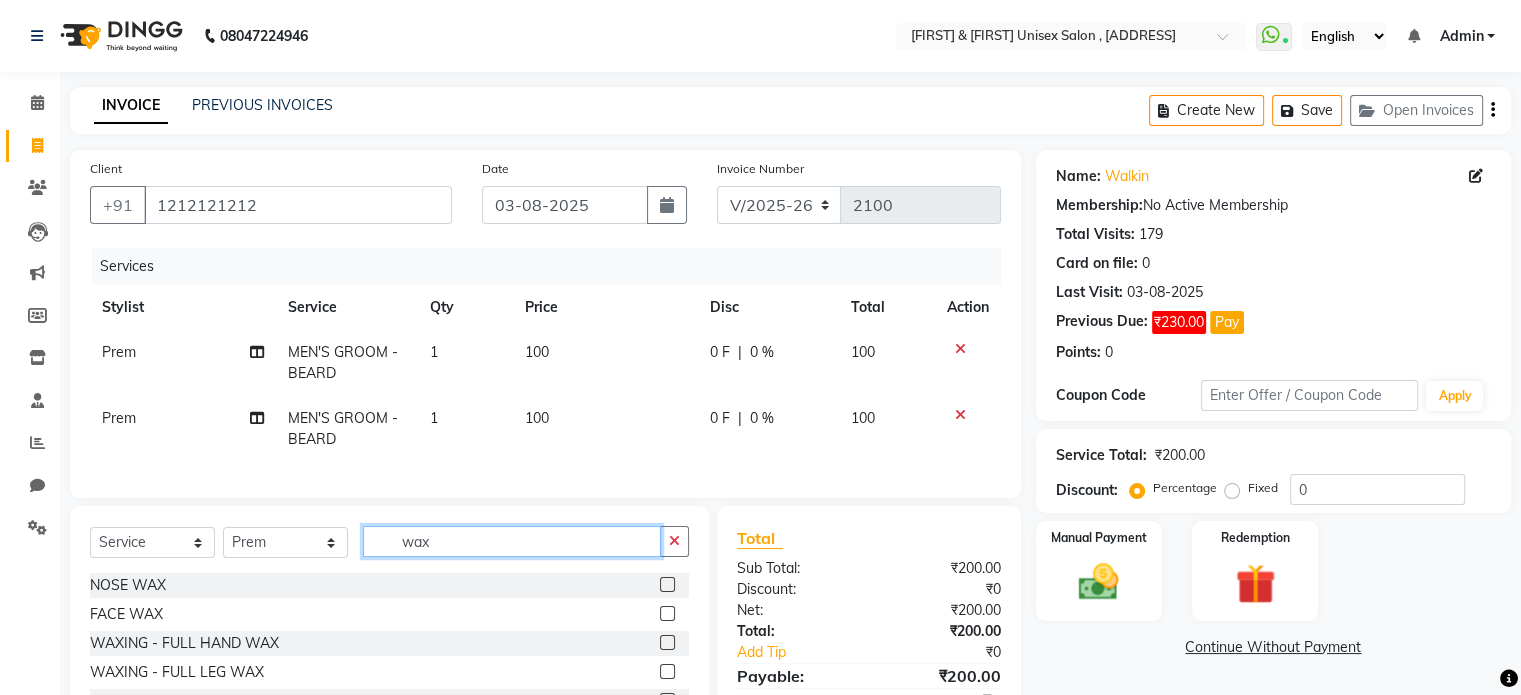 type on "wax" 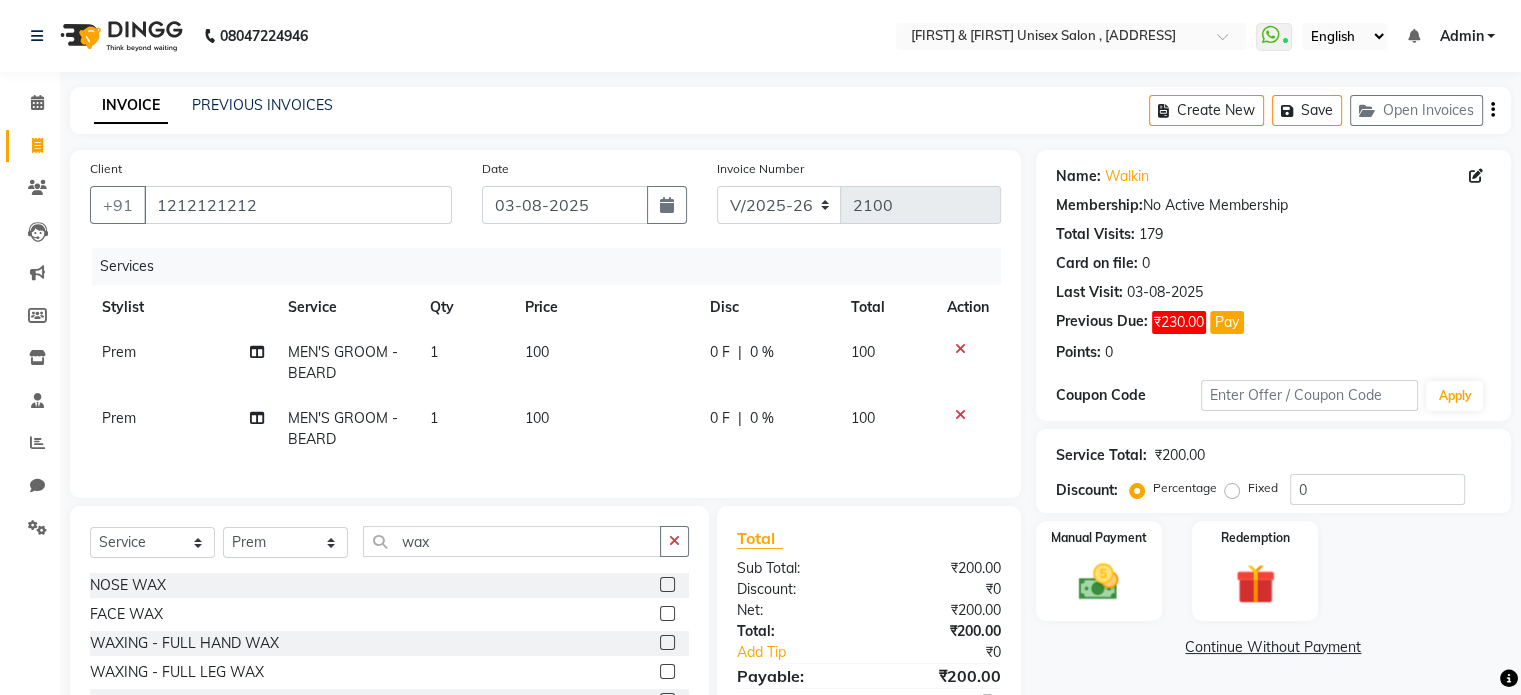 click 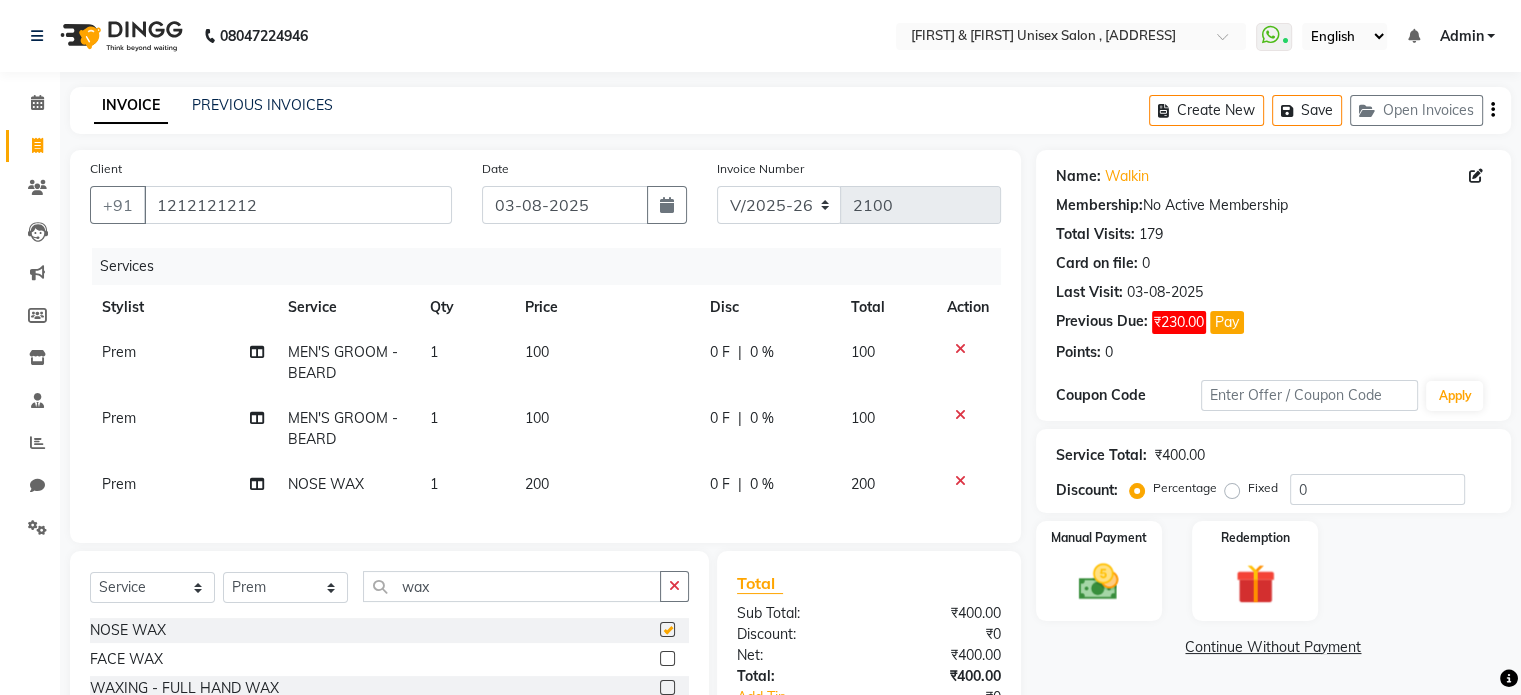 checkbox on "false" 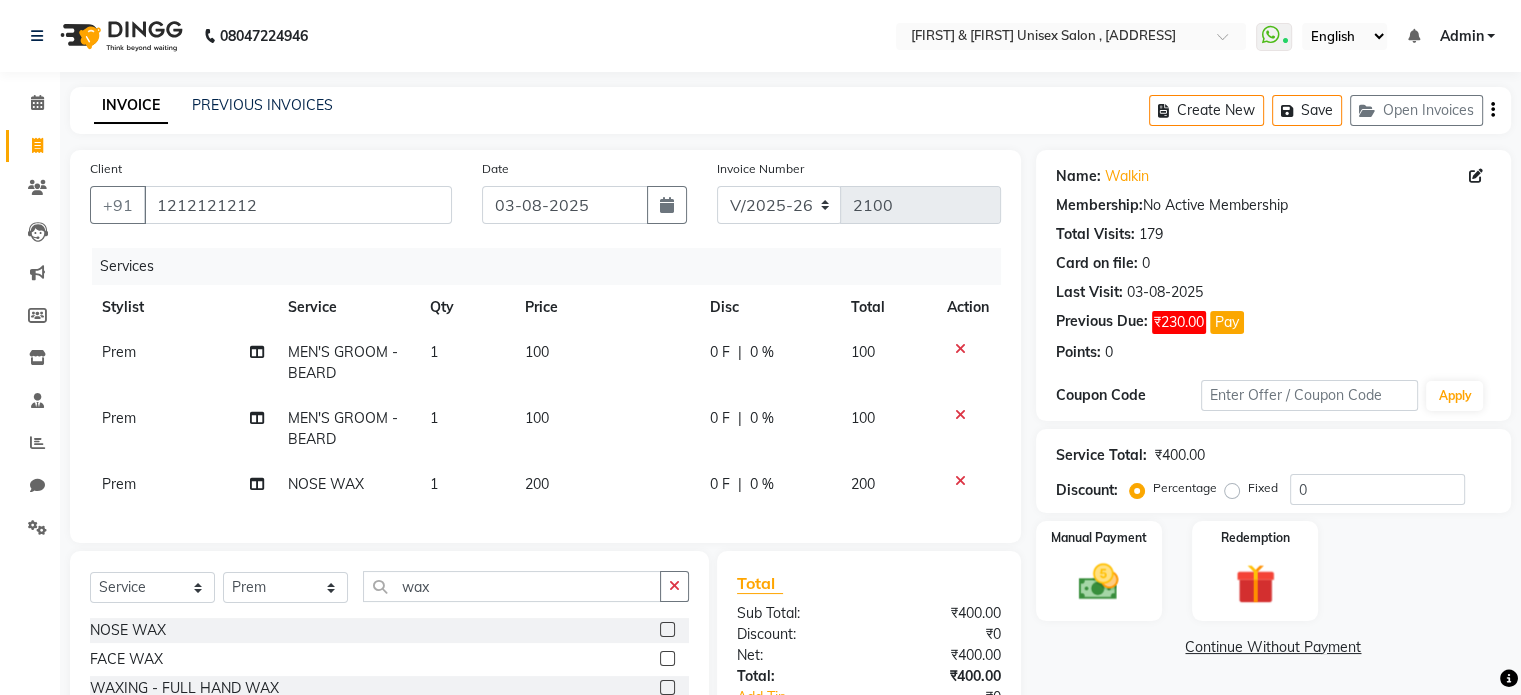 click on "100" 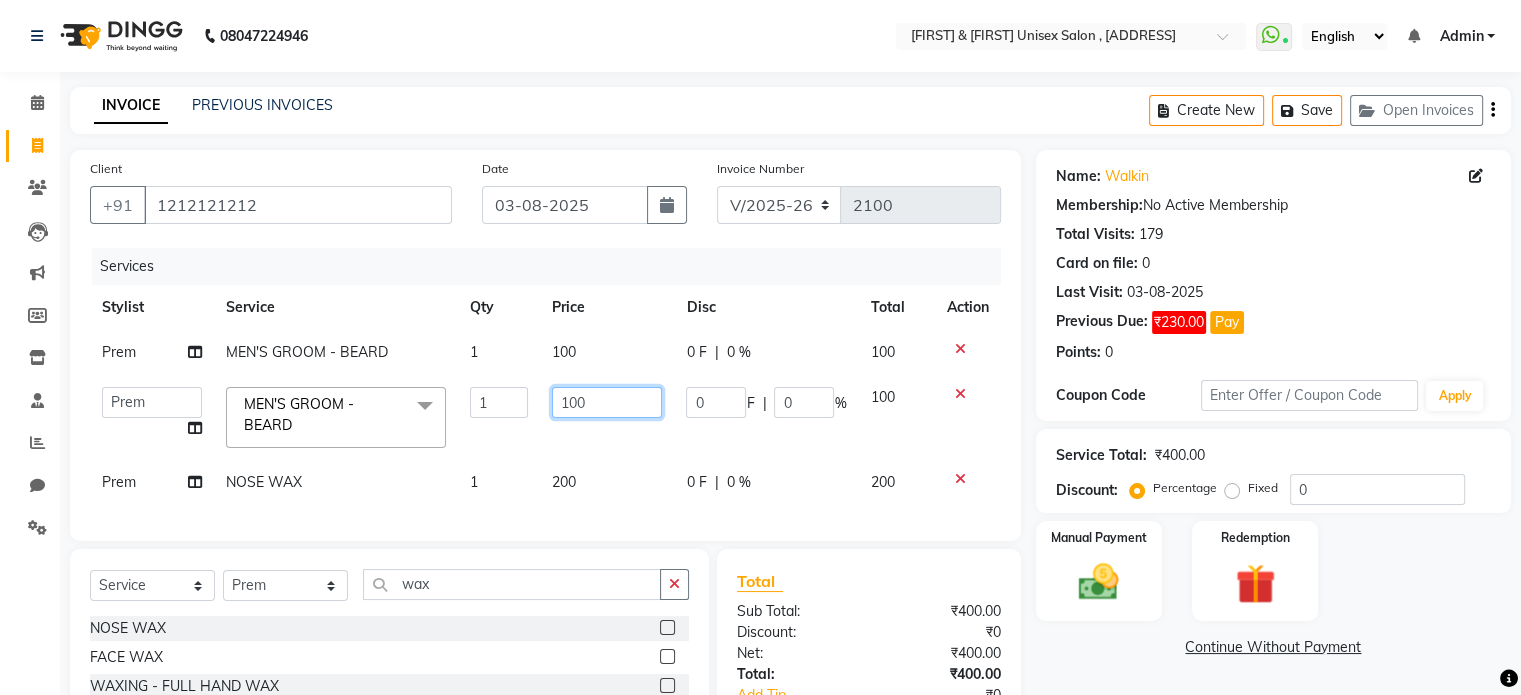 click on "100" 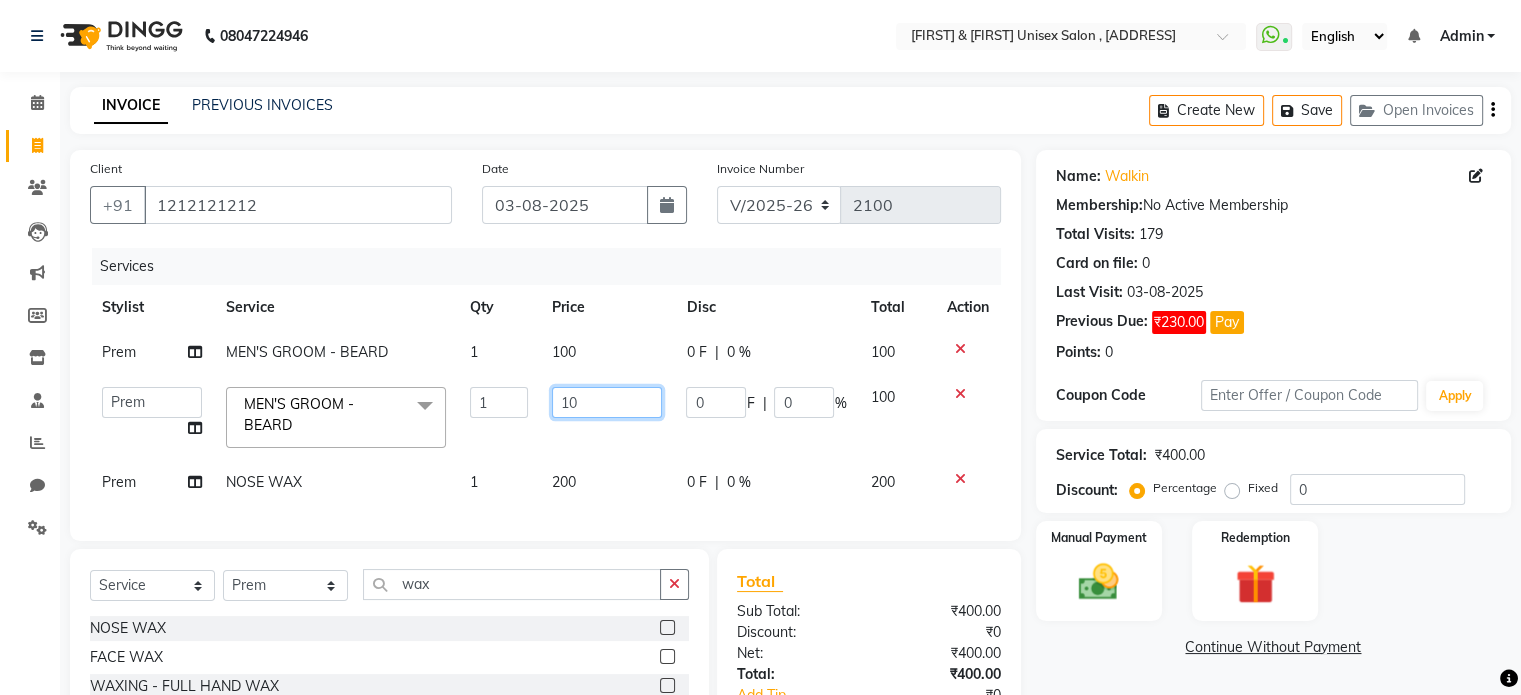 type on "1" 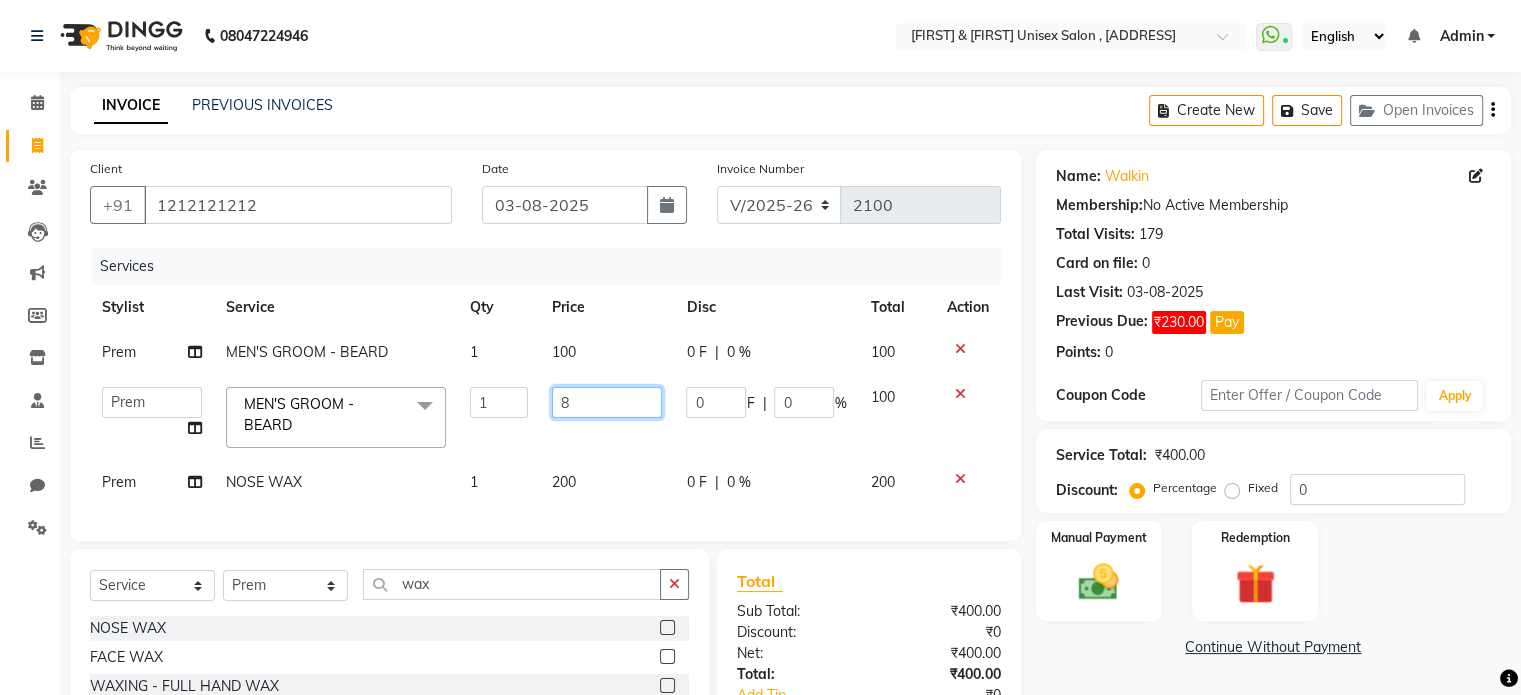 type on "80" 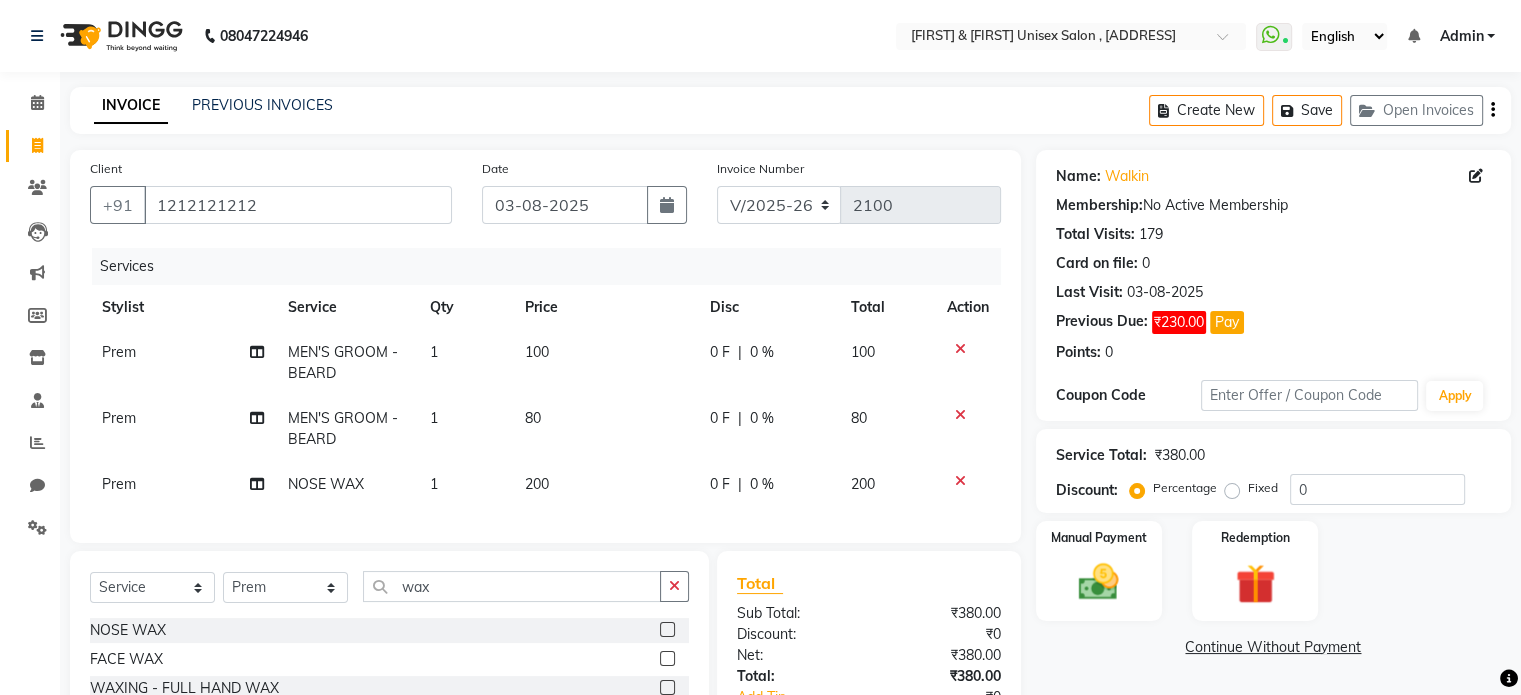 click on "80" 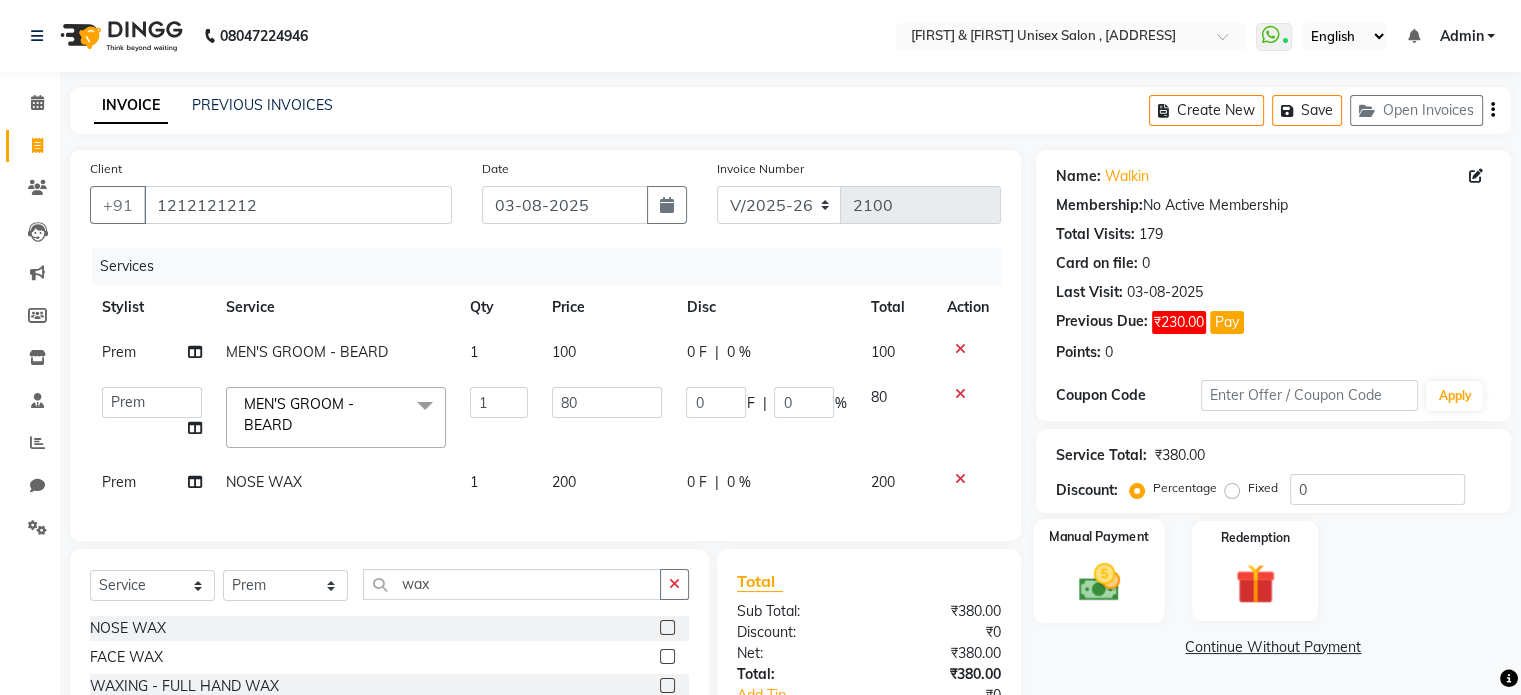 click on "Manual Payment" 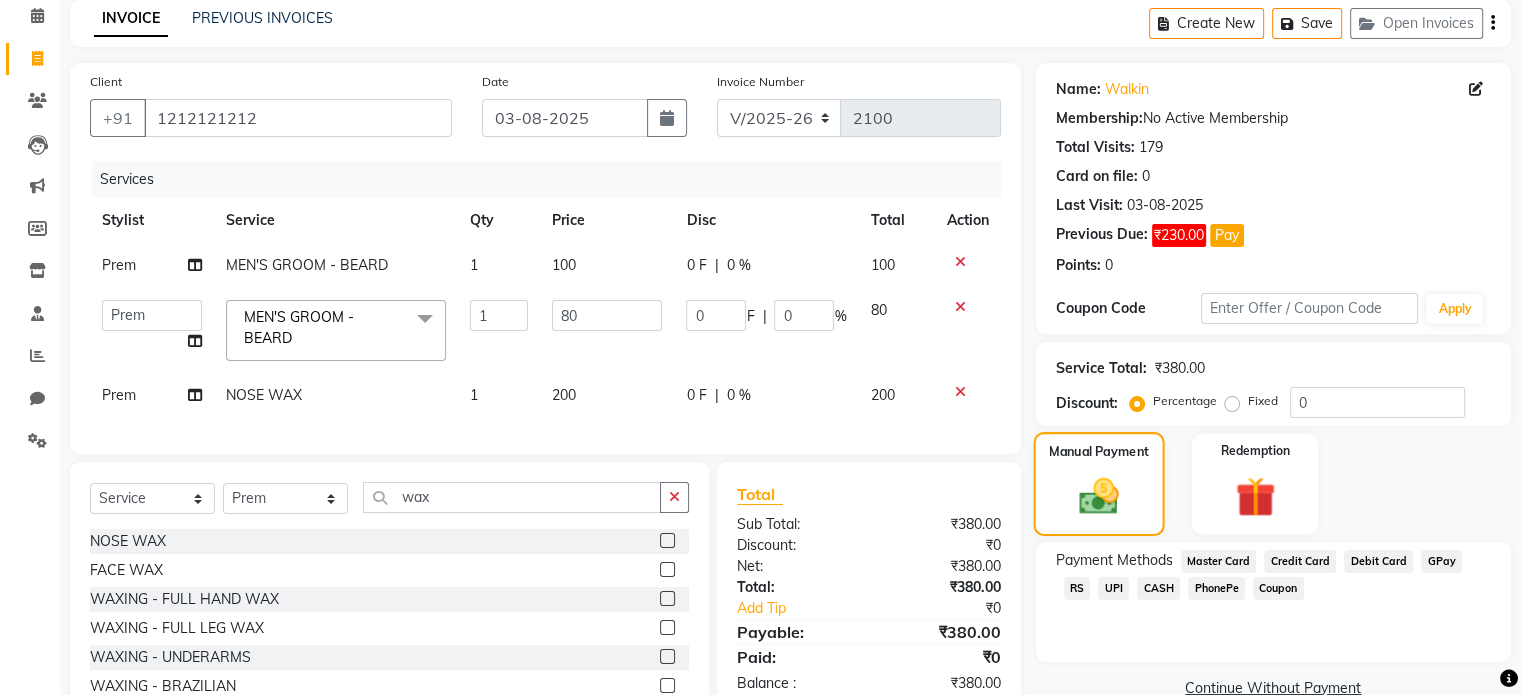 scroll, scrollTop: 120, scrollLeft: 0, axis: vertical 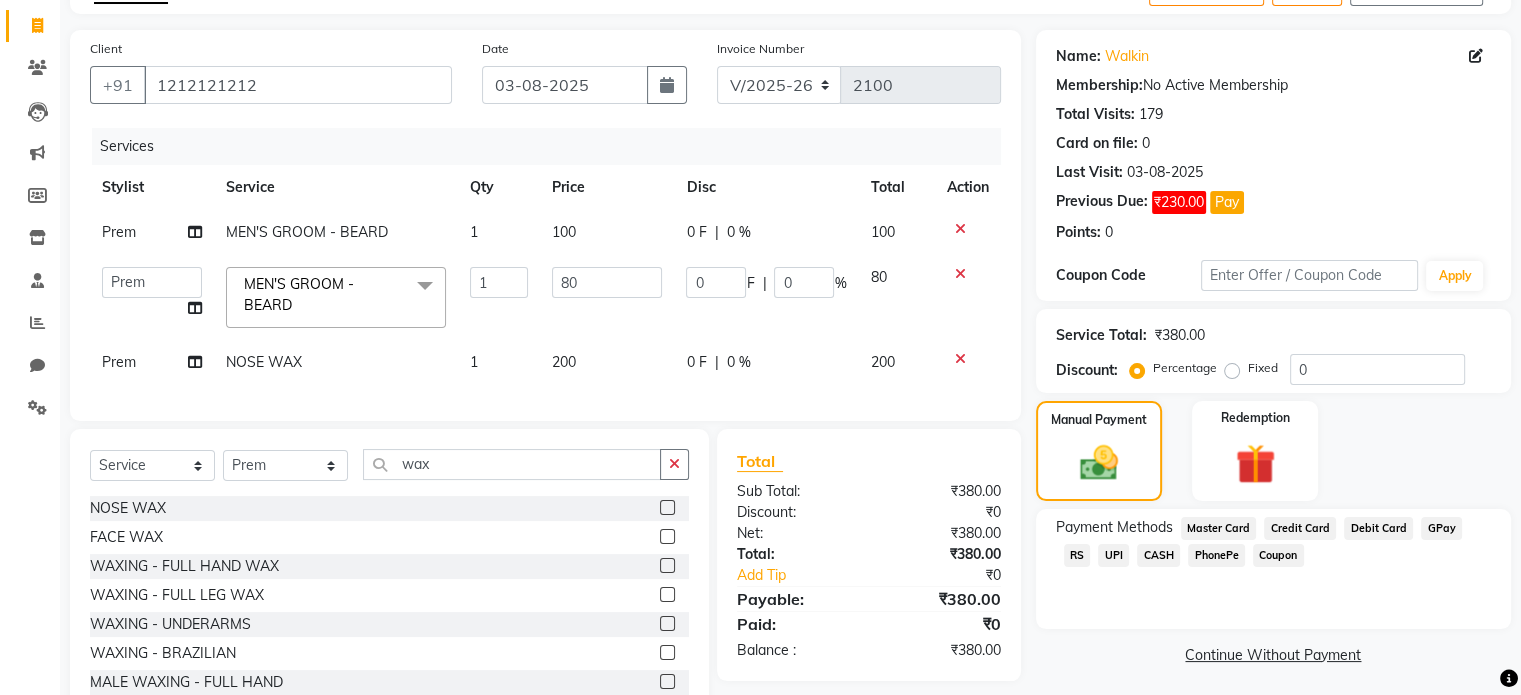click on "UPI" 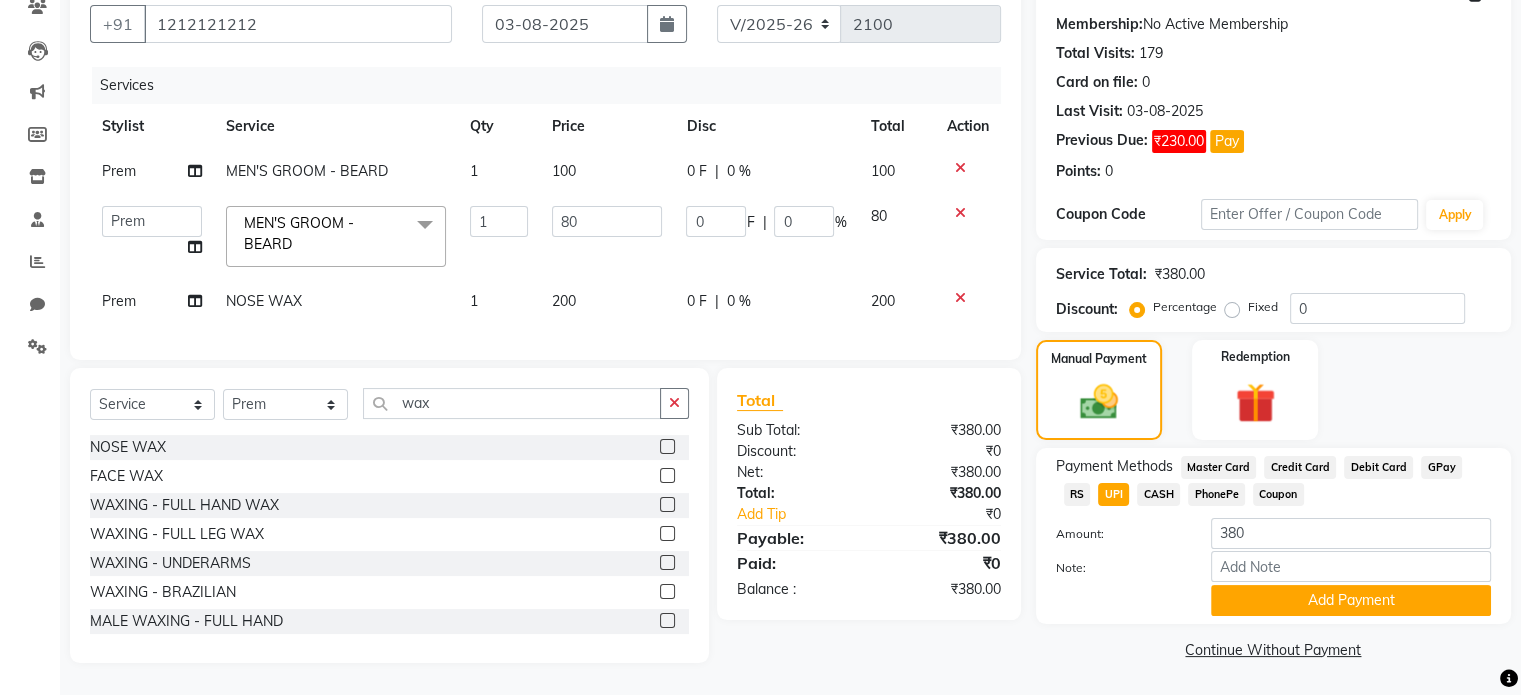 scroll, scrollTop: 194, scrollLeft: 0, axis: vertical 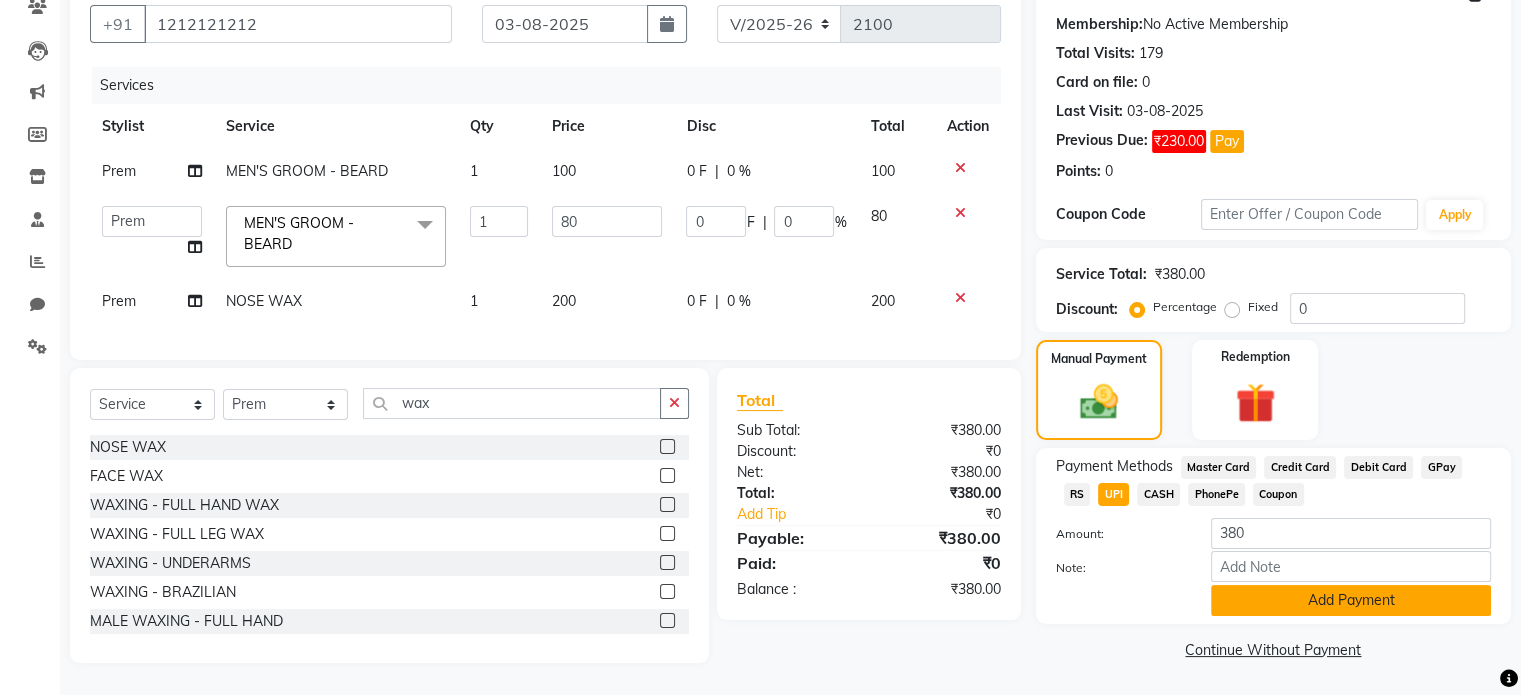 type 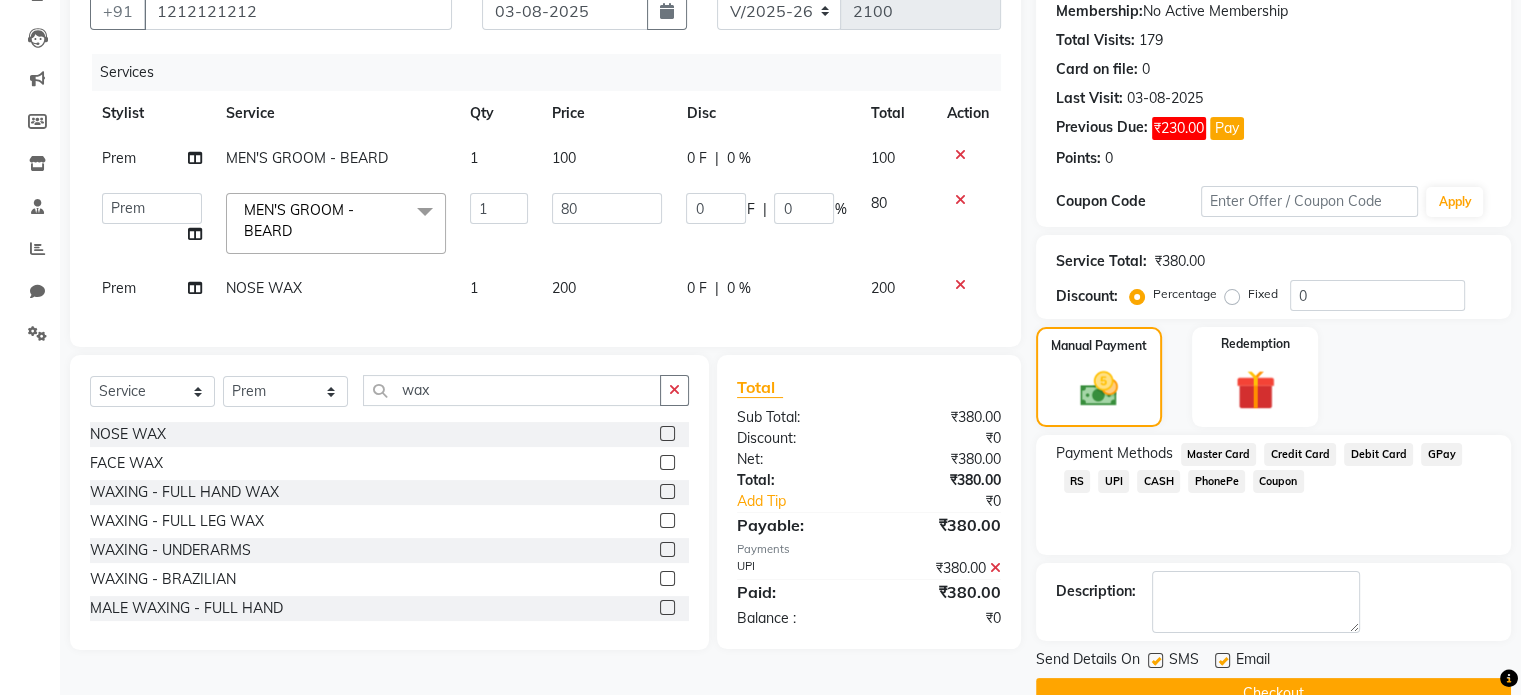 scroll, scrollTop: 234, scrollLeft: 0, axis: vertical 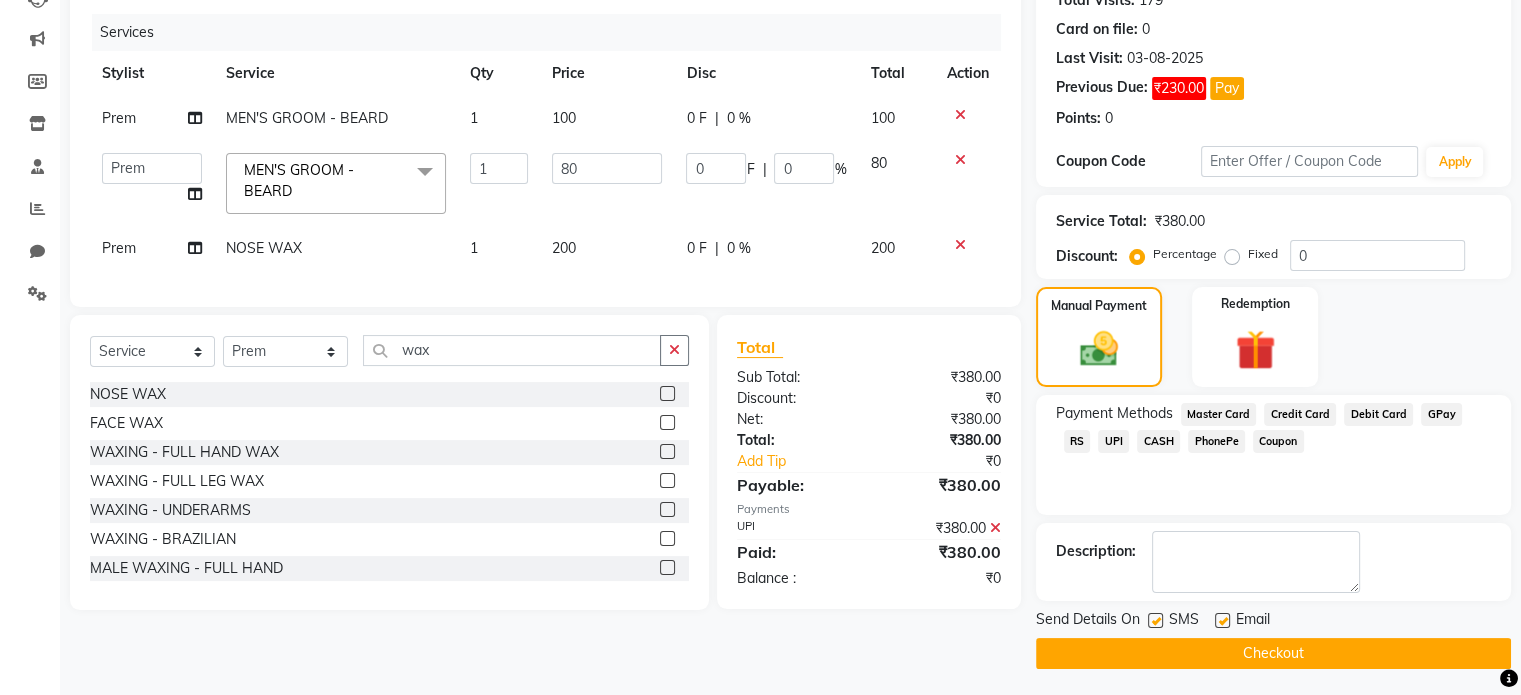 click on "Checkout" 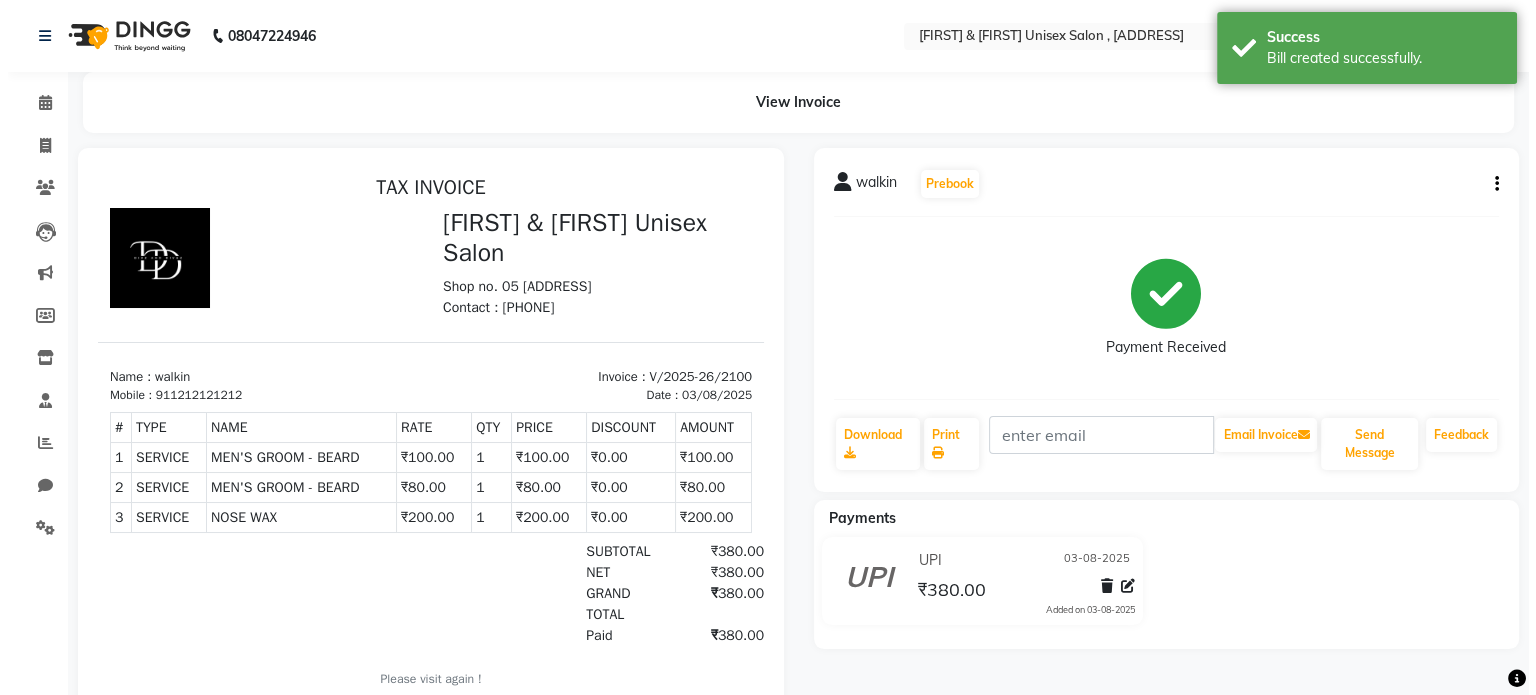 scroll, scrollTop: 0, scrollLeft: 0, axis: both 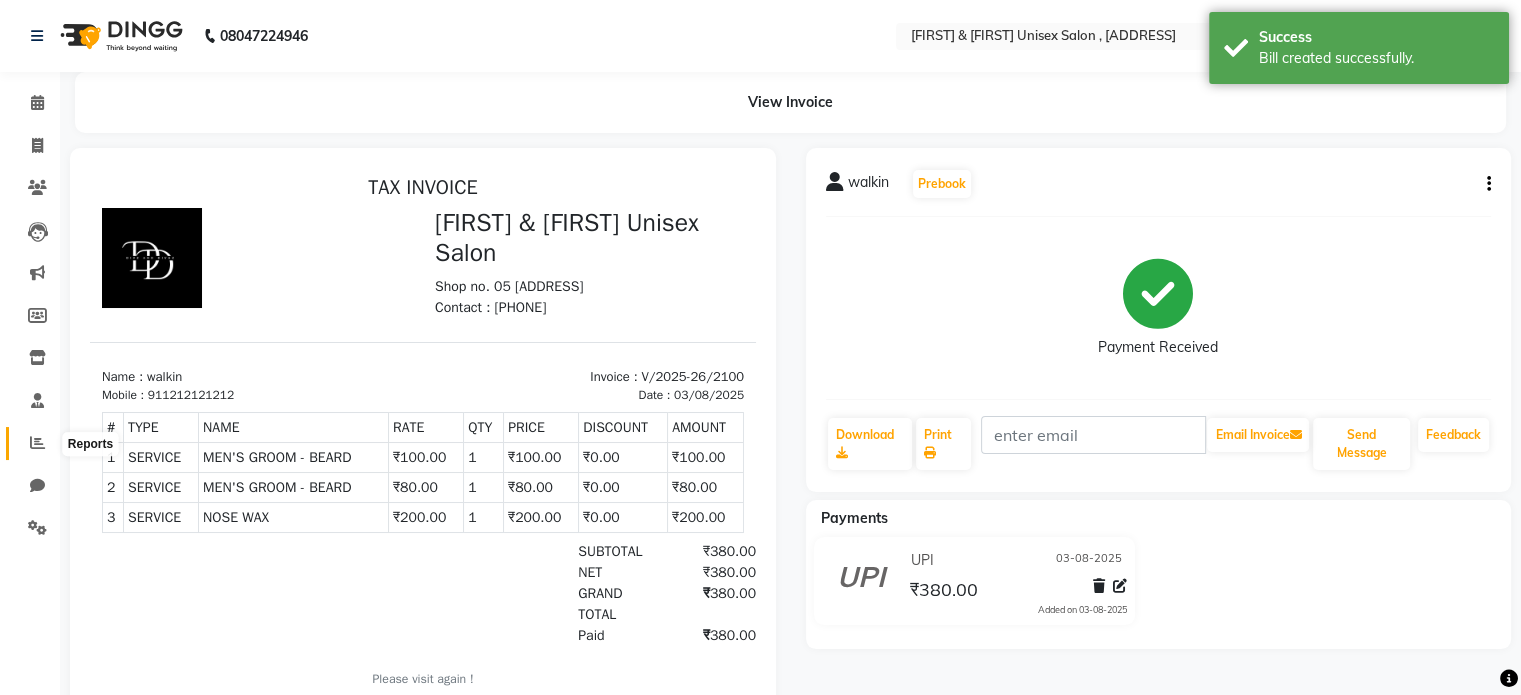 click 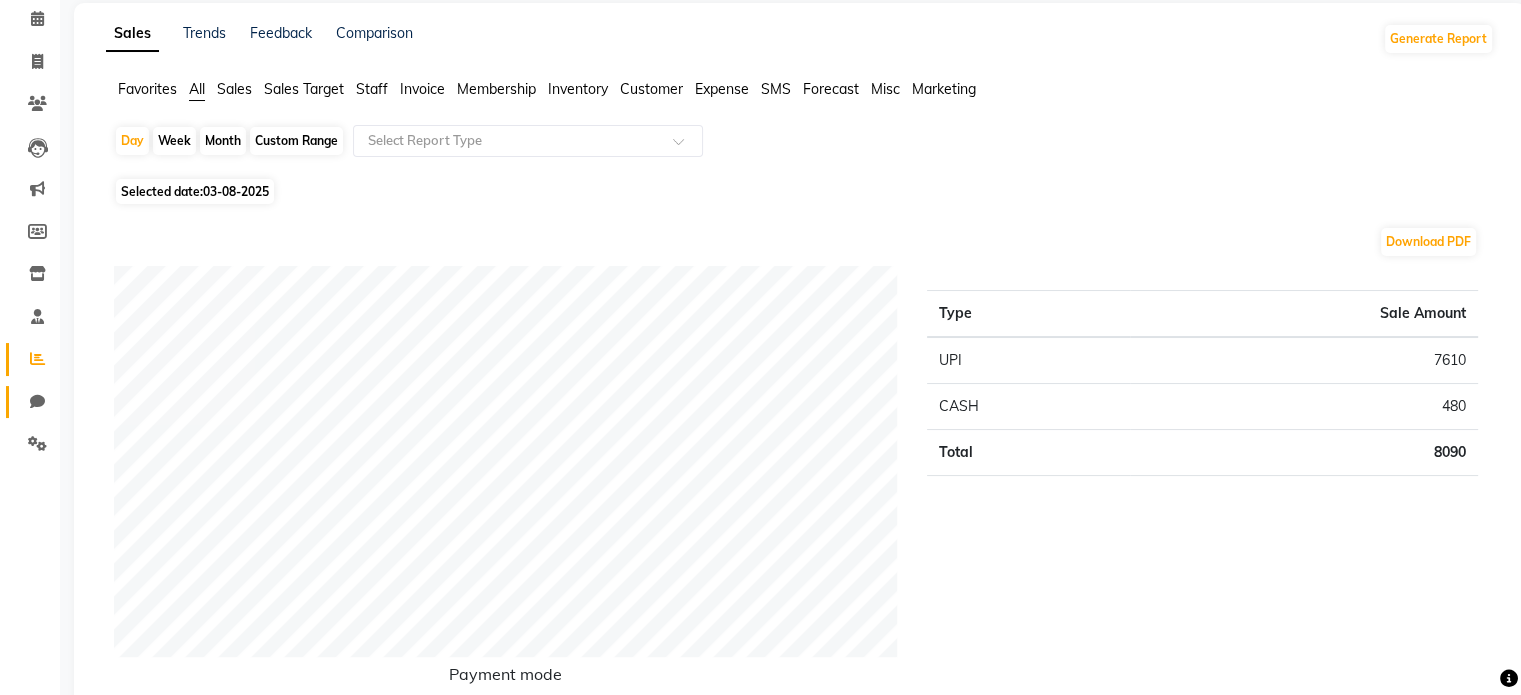 scroll, scrollTop: 40, scrollLeft: 0, axis: vertical 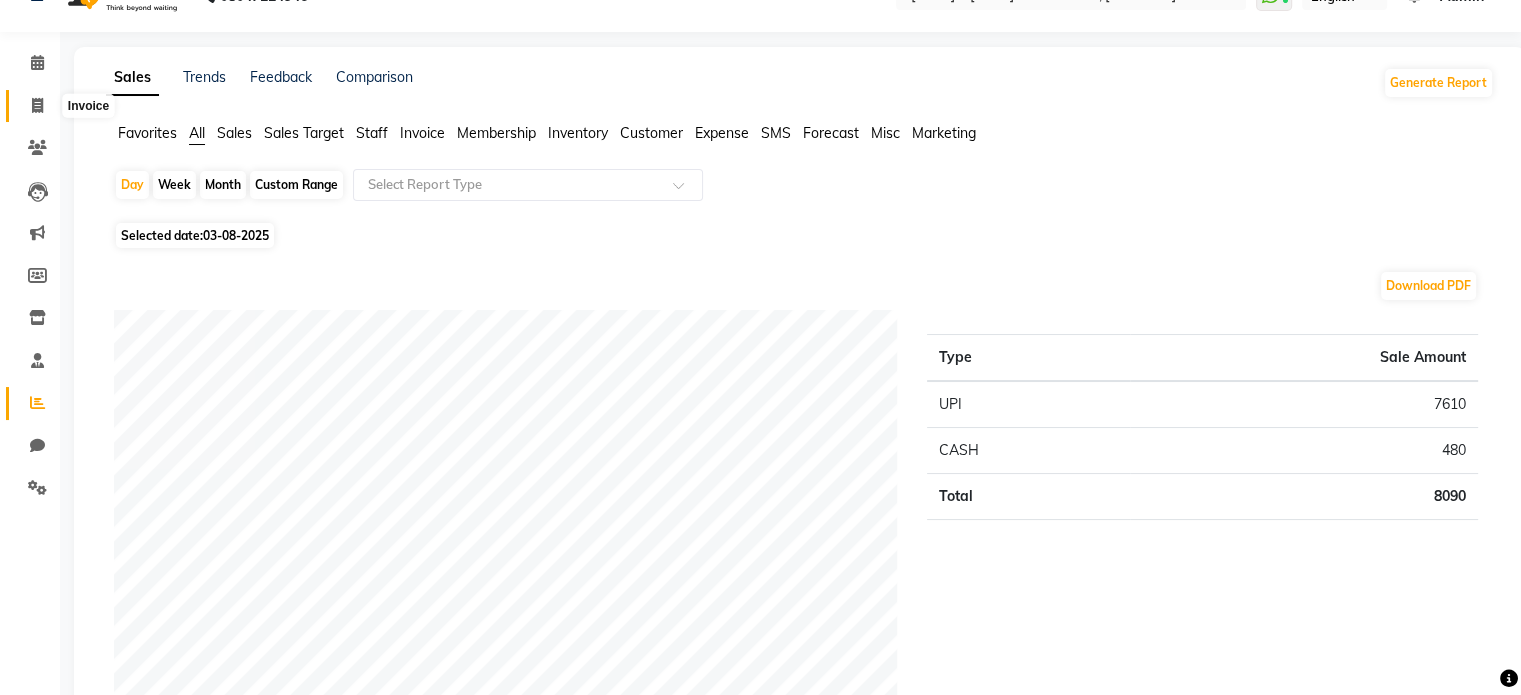 click 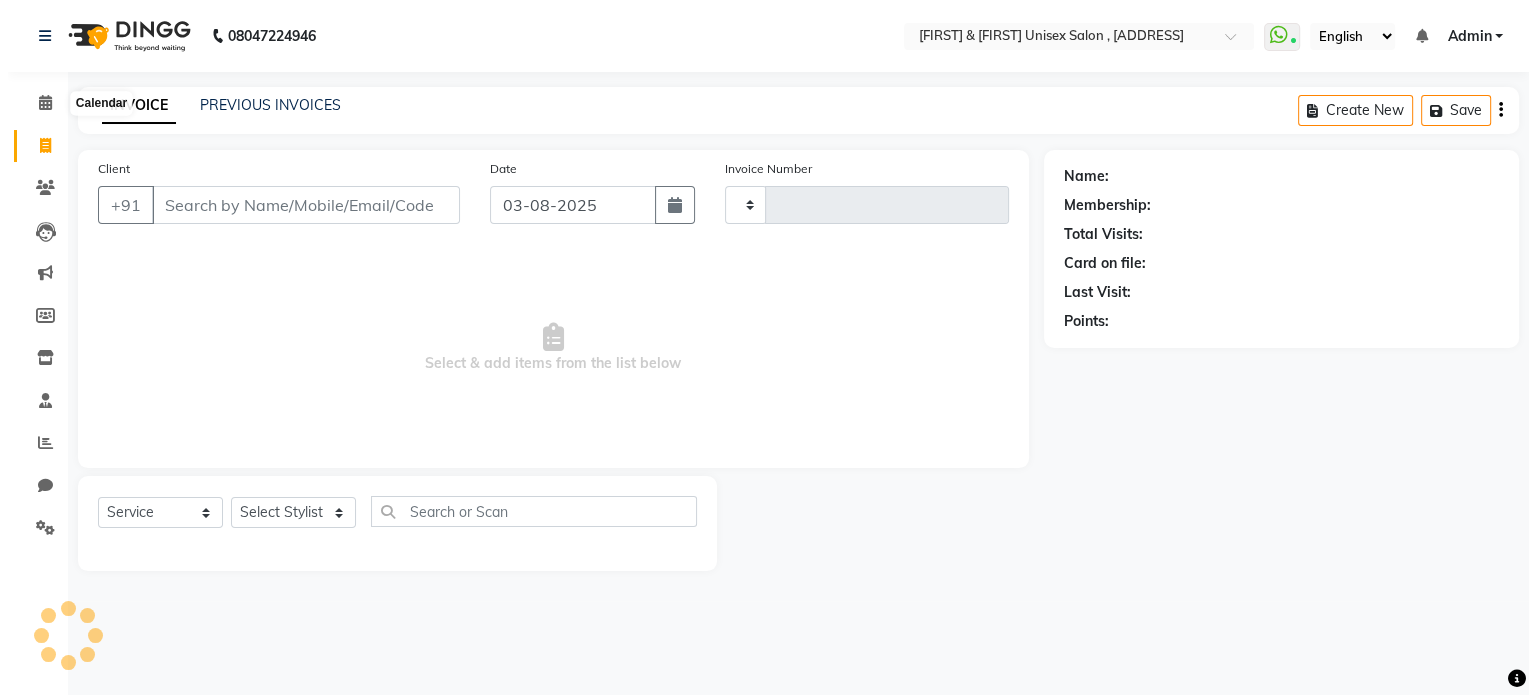 scroll, scrollTop: 0, scrollLeft: 0, axis: both 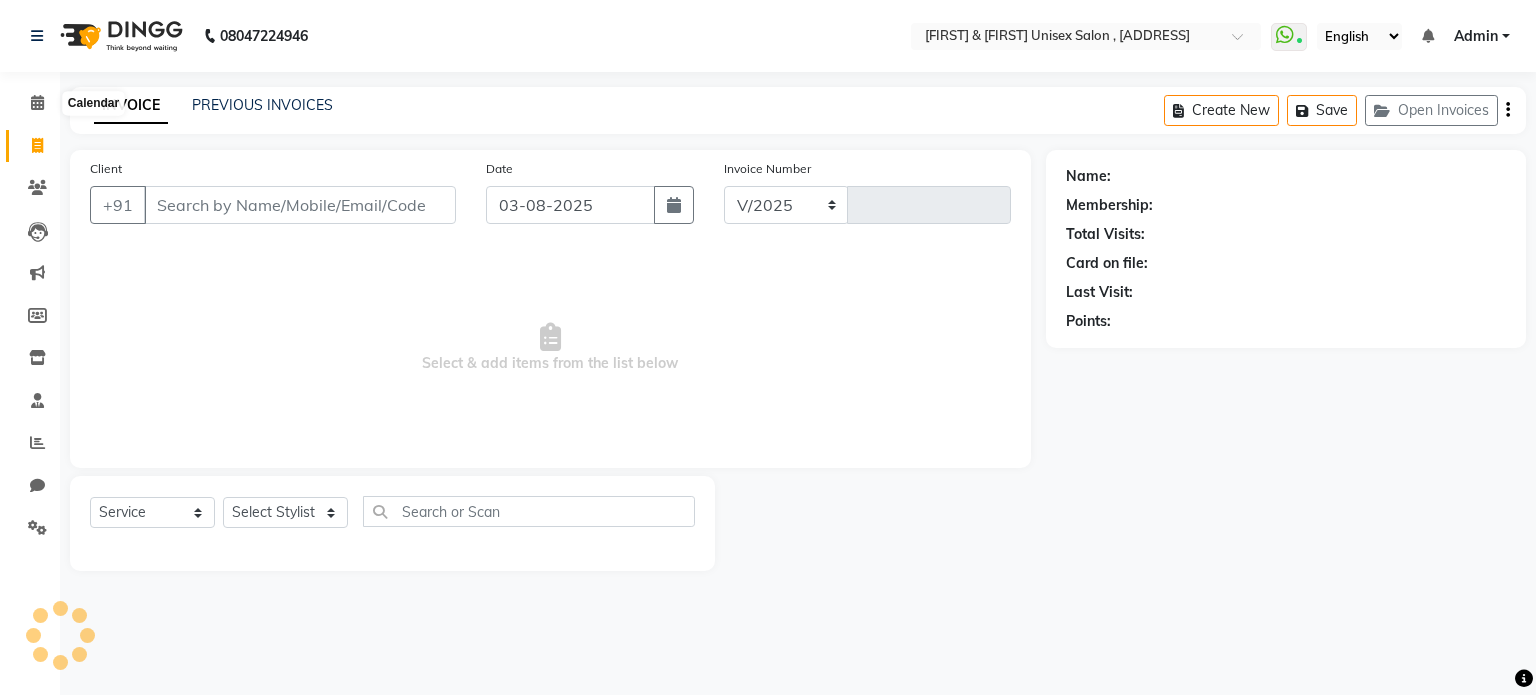 select on "7588" 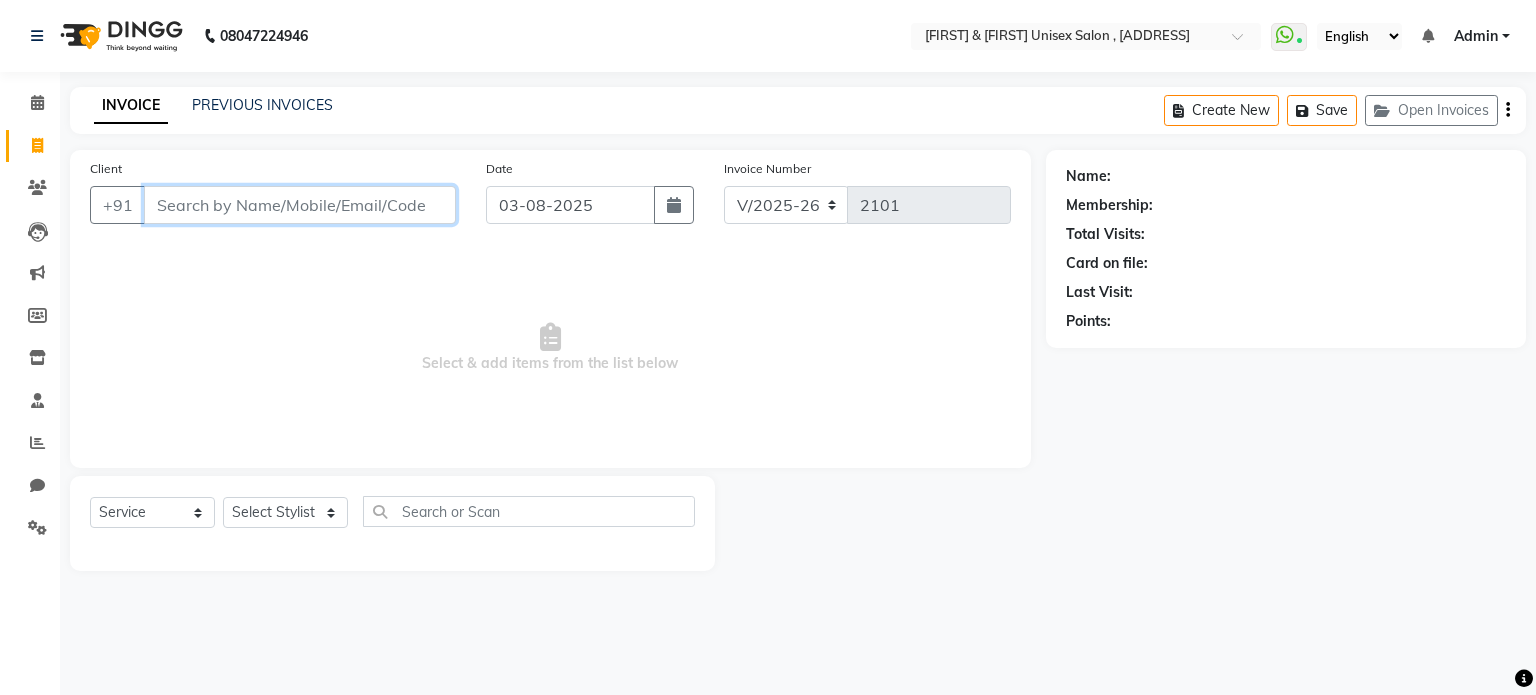 click on "Client" at bounding box center (300, 205) 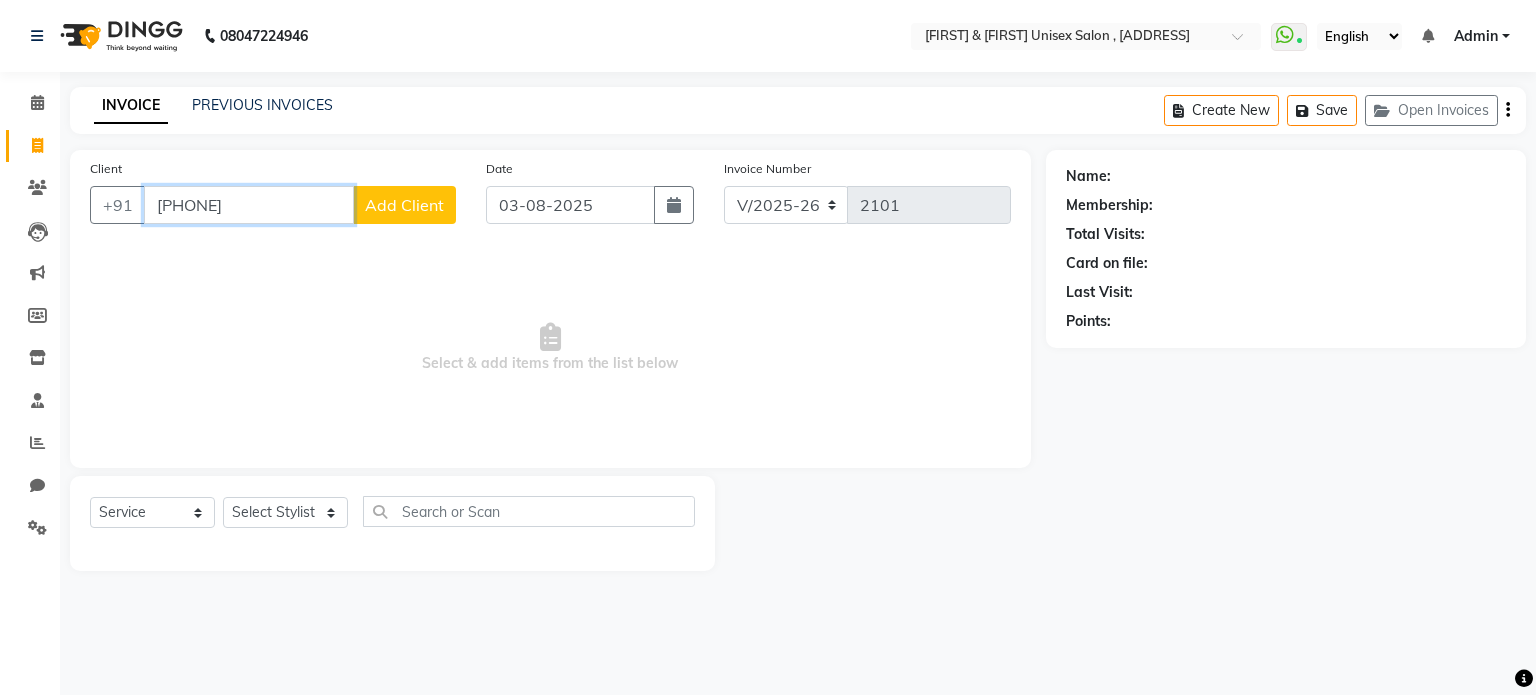 type on "9967739391" 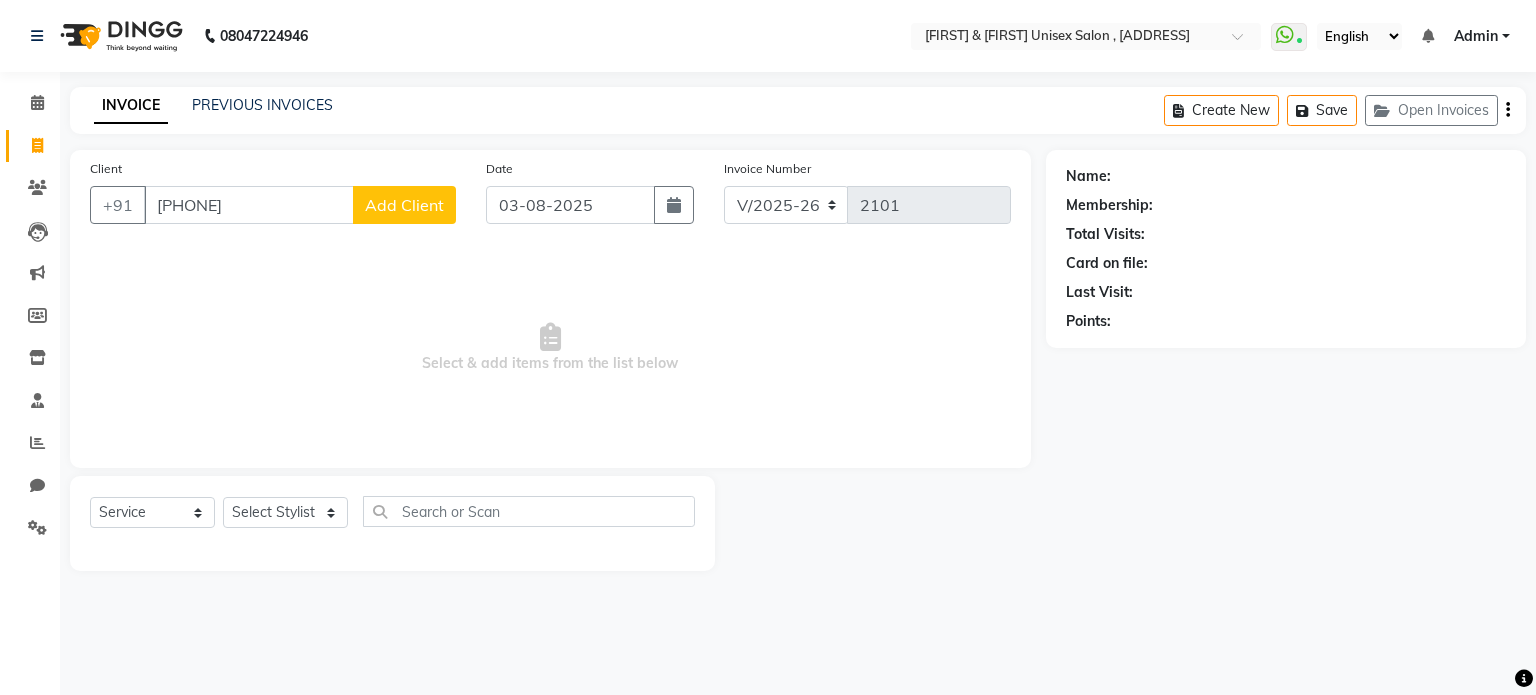 click on "Add Client" 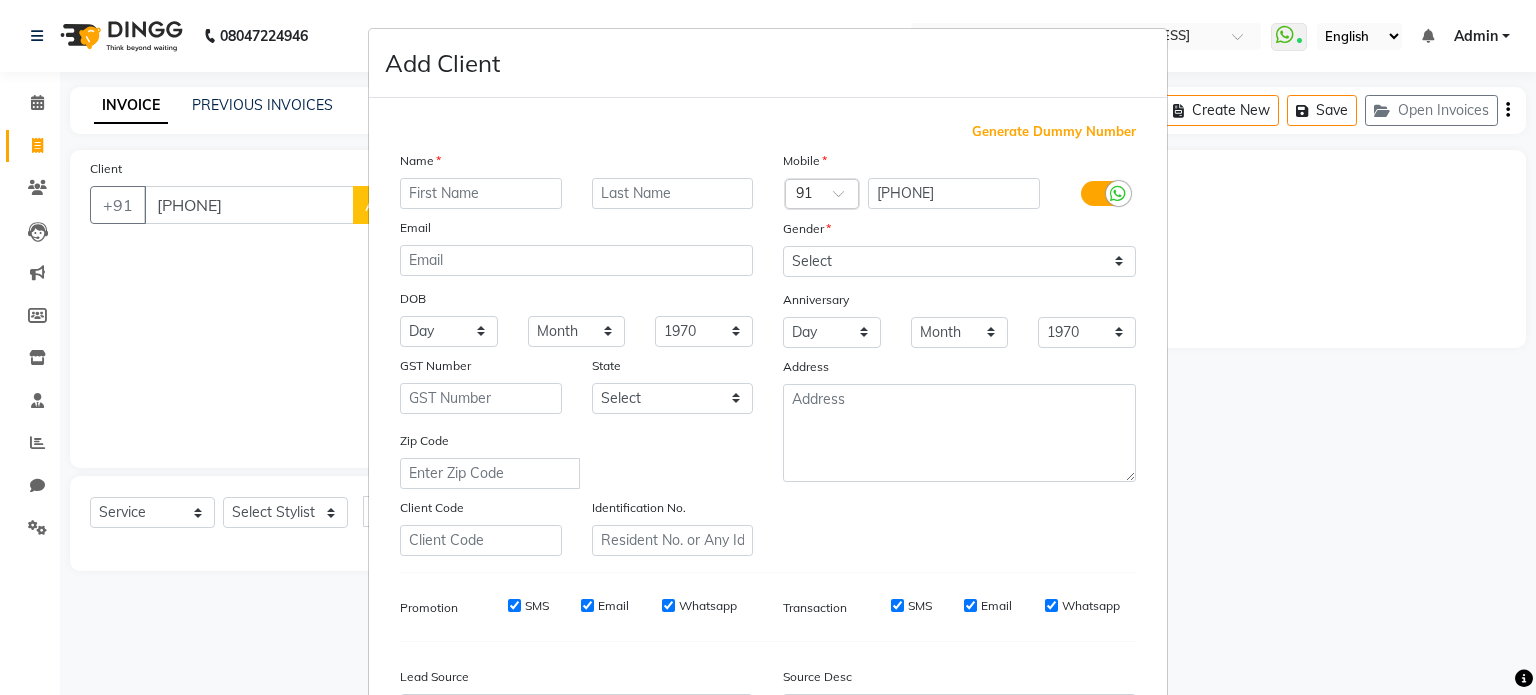click on "Name Email DOB Day 01 02 03 04 05 06 07 08 09 10 11 12 13 14 15 16 17 18 19 20 21 22 23 24 25 26 27 28 29 30 31 Month January February March April May June July August September October November December 1940 1941 1942 1943 1944 1945 1946 1947 1948 1949 1950 1951 1952 1953 1954 1955 1956 1957 1958 1959 1960 1961 1962 1963 1964 1965 1966 1967 1968 1969 1970 1971 1972 1973 1974 1975 1976 1977 1978 1979 1980 1981 1982 1983 1984 1985 1986 1987 1988 1989 1990 1991 1992 1993 1994 1995 1996 1997 1998 1999 2000 2001 2002 2003 2004 2005 2006 2007 2008 2009 2010 2011 2012 2013 2014 2015 2016 2017 2018 2019 2020 2021 2022 2023 2024 GST Number State Select Andaman and Nicobar Islands Andhra Pradesh Arunachal Pradesh Assam Bihar Chandigarh Chhattisgarh Dadra and Nagar Haveli Daman and Diu Delhi Goa Gujarat Haryana Himachal Pradesh Jammu and Kashmir Jharkhand Karnataka Kerala Lakshadweep Madhya Pradesh Maharashtra Manipur Meghalaya Mizoram Nagaland Odisha Pondicherry Punjab Rajasthan Sikkim Tamil Nadu Telangana Tripura" at bounding box center (576, 353) 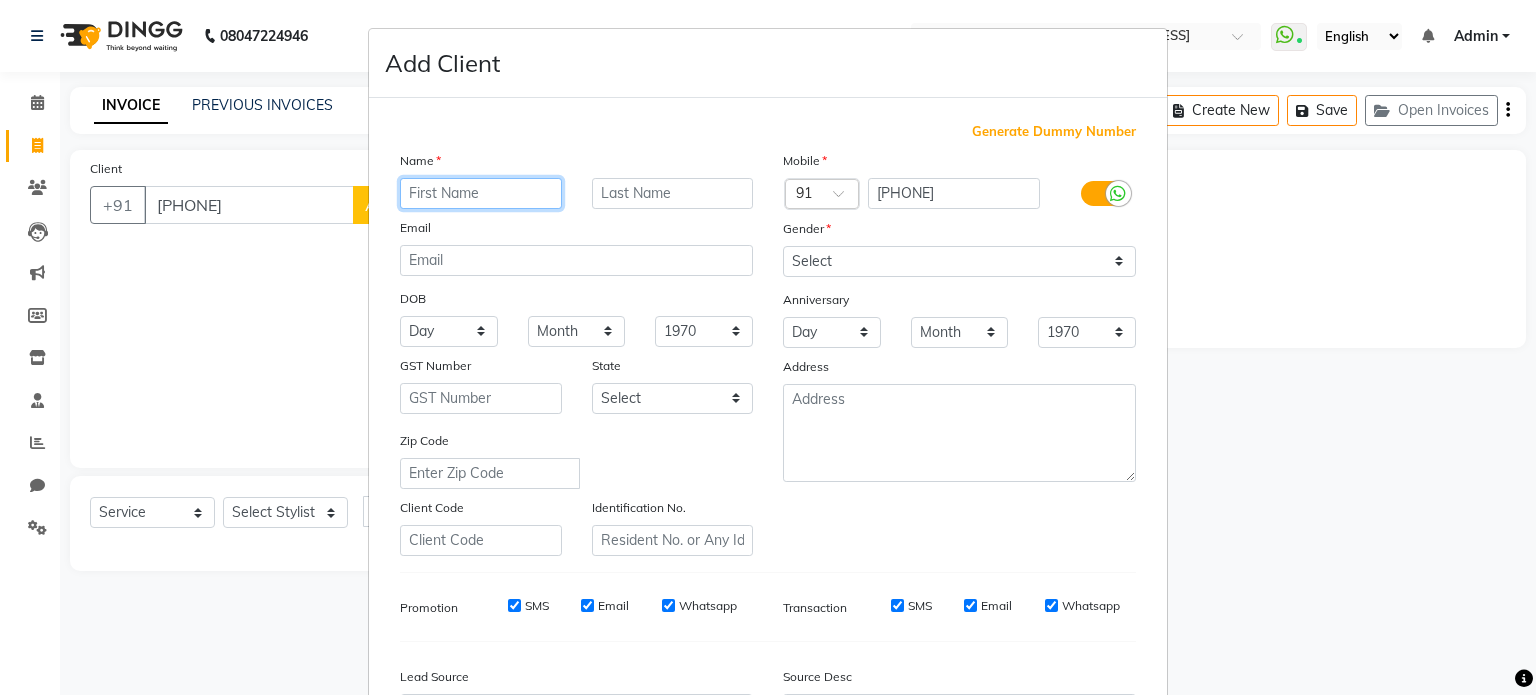 click at bounding box center (481, 193) 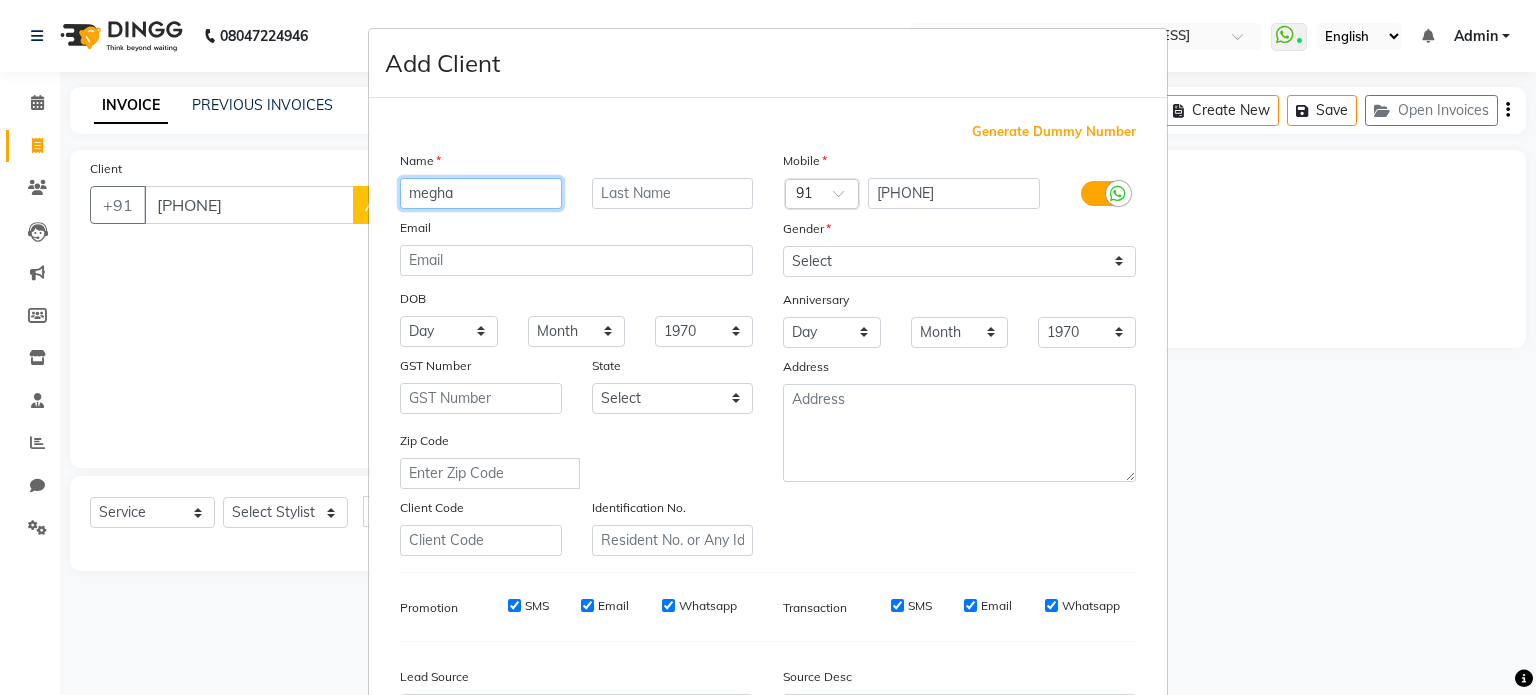 type on "megha" 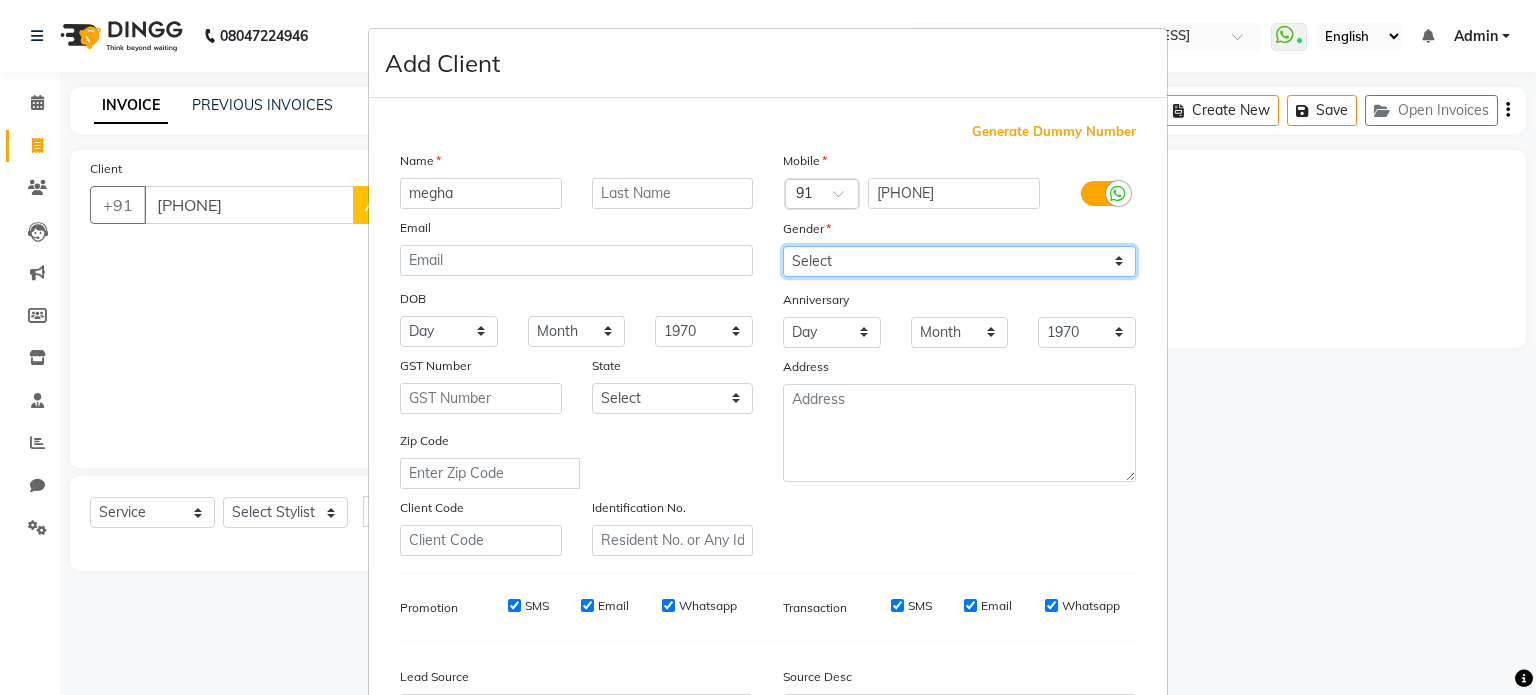 click on "Select Male Female Other Prefer Not To Say" at bounding box center (959, 261) 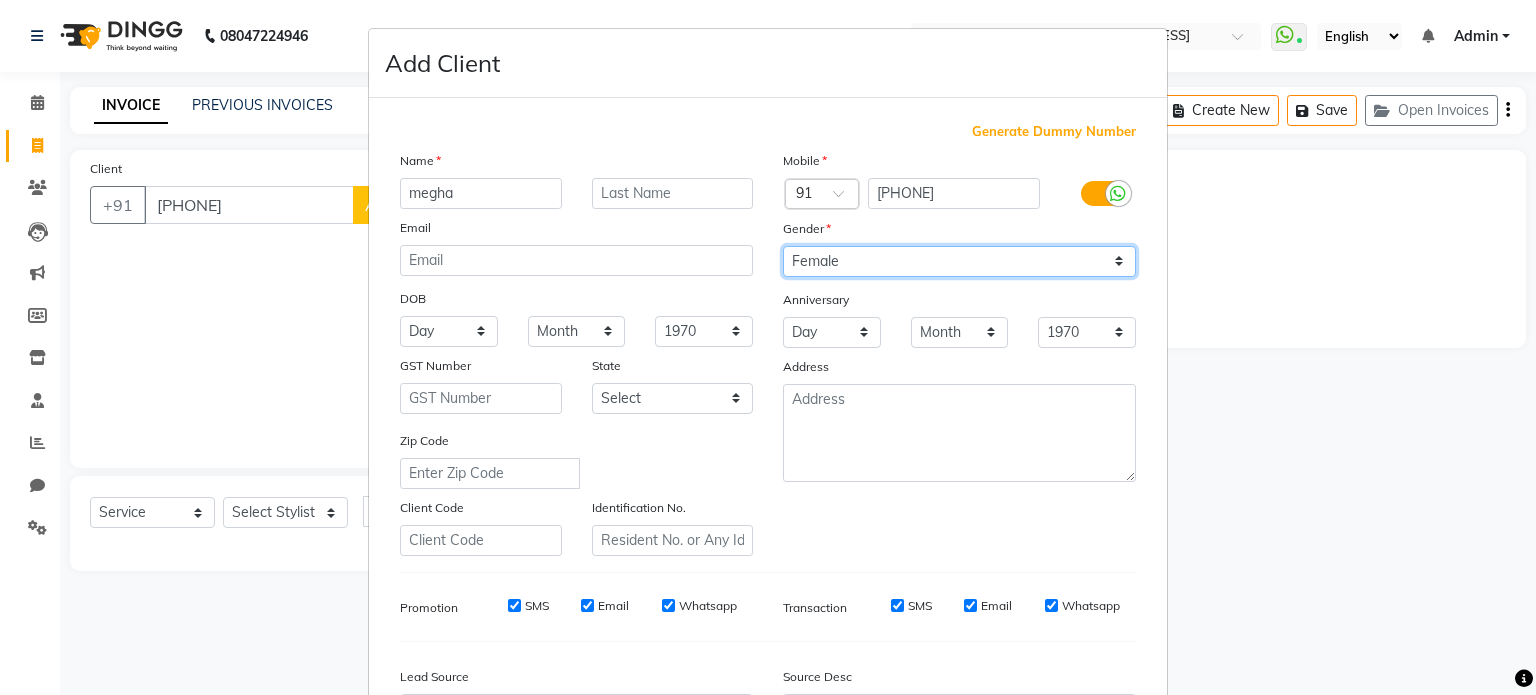 click on "Select Male Female Other Prefer Not To Say" at bounding box center (959, 261) 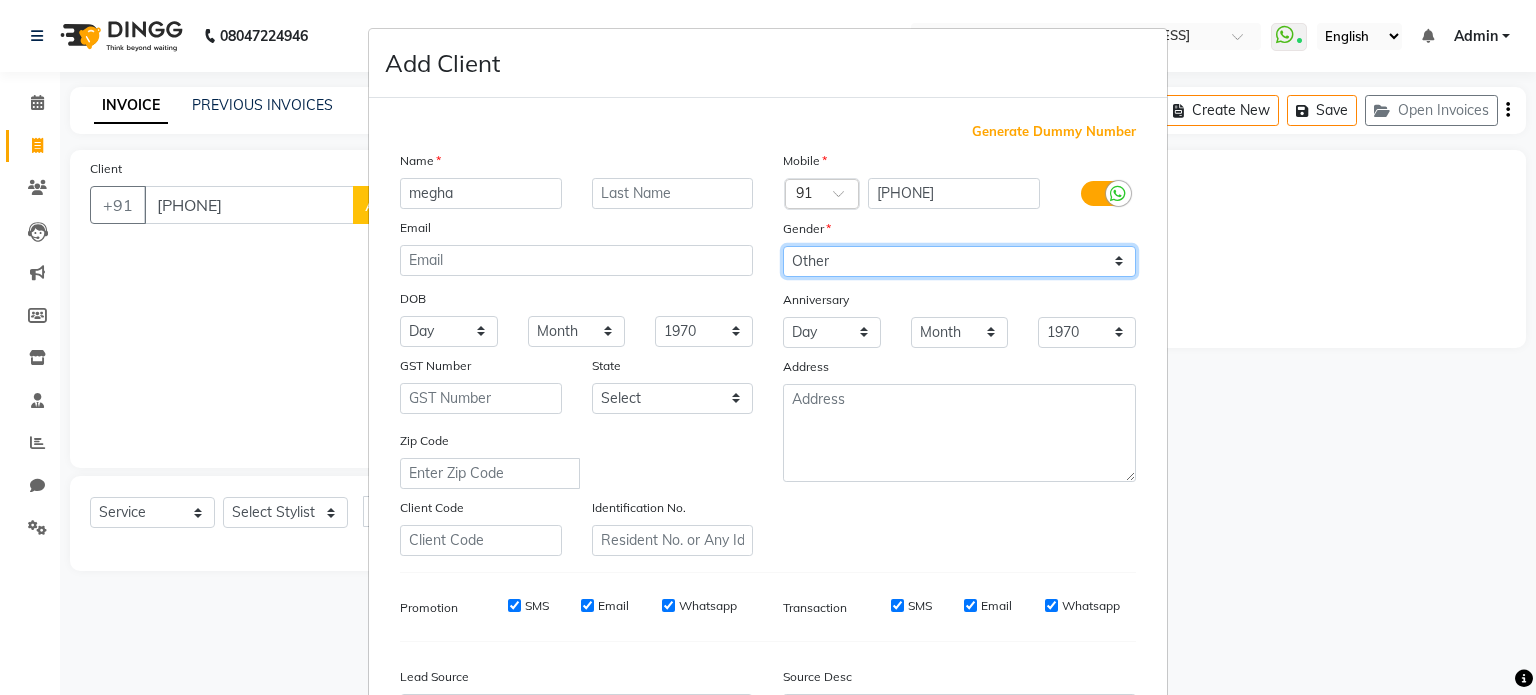 select on "female" 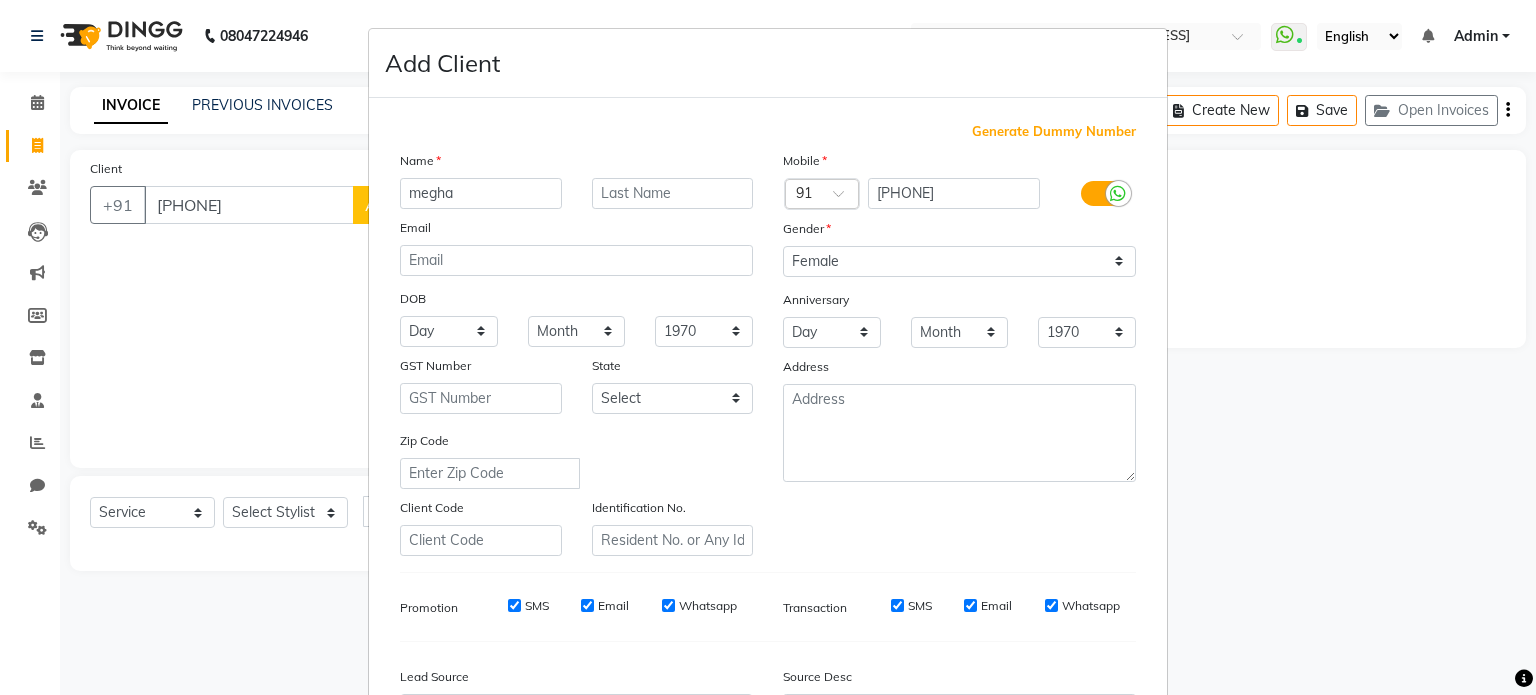 click on "1940 1941 1942 1943 1944 1945 1946 1947 1948 1949 1950 1951 1952 1953 1954 1955 1956 1957 1958 1959 1960 1961 1962 1963 1964 1965 1966 1967 1968 1969 1970 1971 1972 1973 1974 1975 1976 1977 1978 1979 1980 1981 1982 1983 1984 1985 1986 1987 1988 1989 1990 1991 1992 1993 1994 1995 1996 1997 1998 1999 2000 2001 2002 2003 2004 2005 2006 2007 2008 2009 2010 2011 2012 2013 2014 2015 2016 2017 2018 2019 2020 2021 2022 2023 2024" at bounding box center (704, 331) 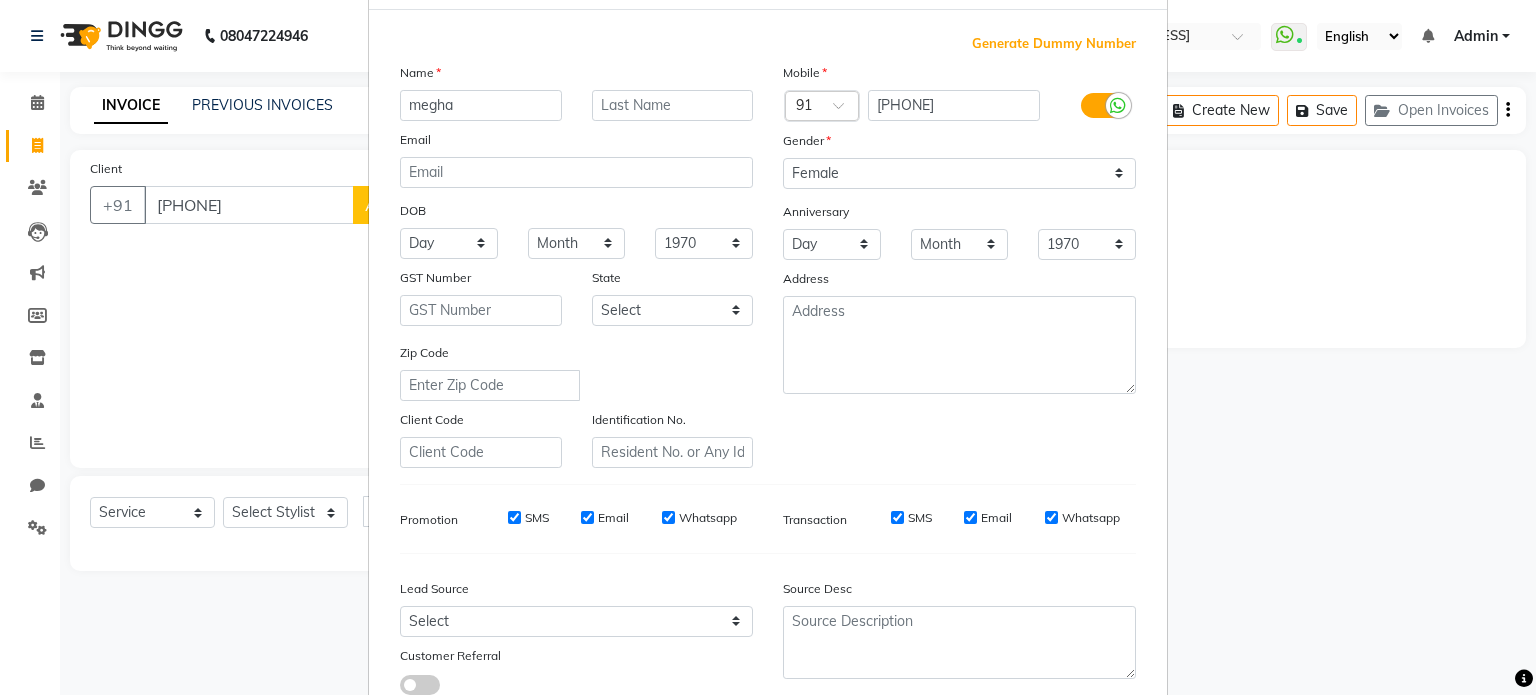 scroll, scrollTop: 120, scrollLeft: 0, axis: vertical 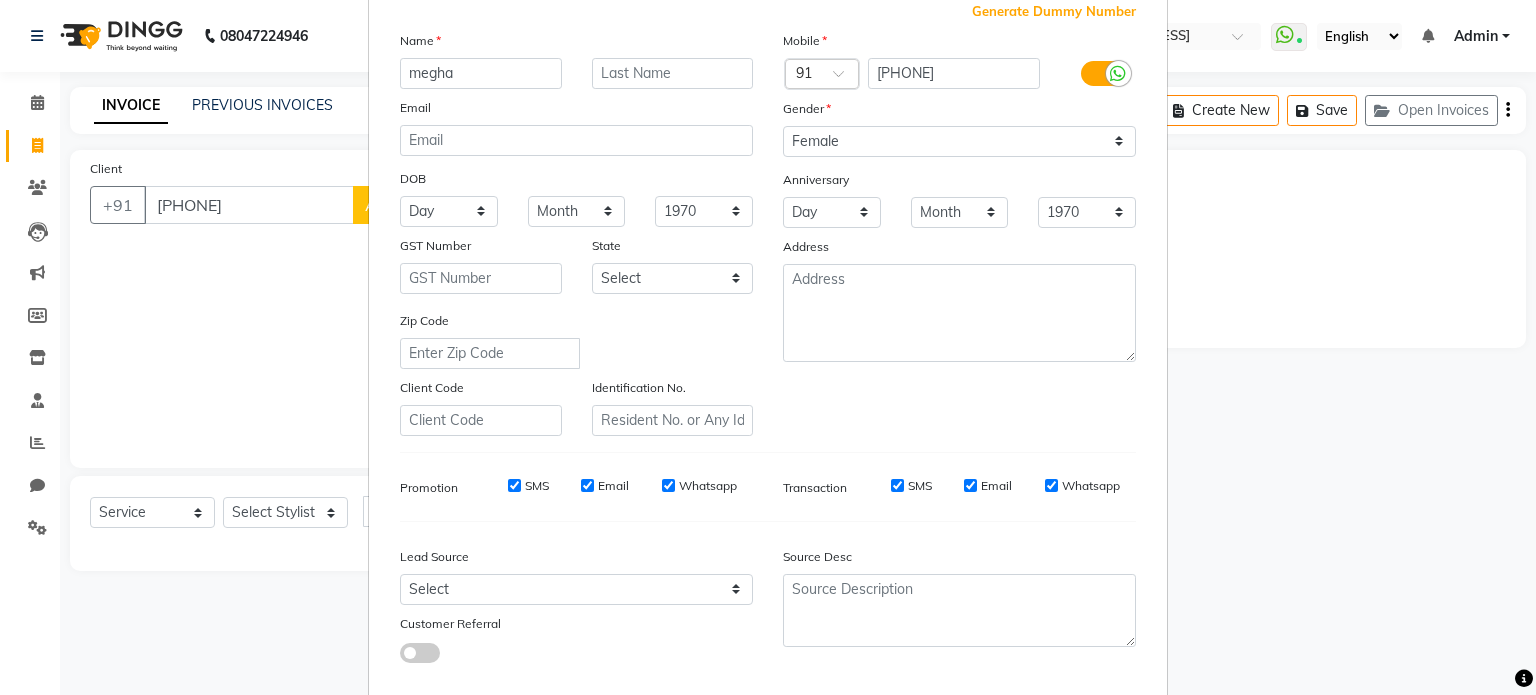 click on "Lead Source" at bounding box center [576, 560] 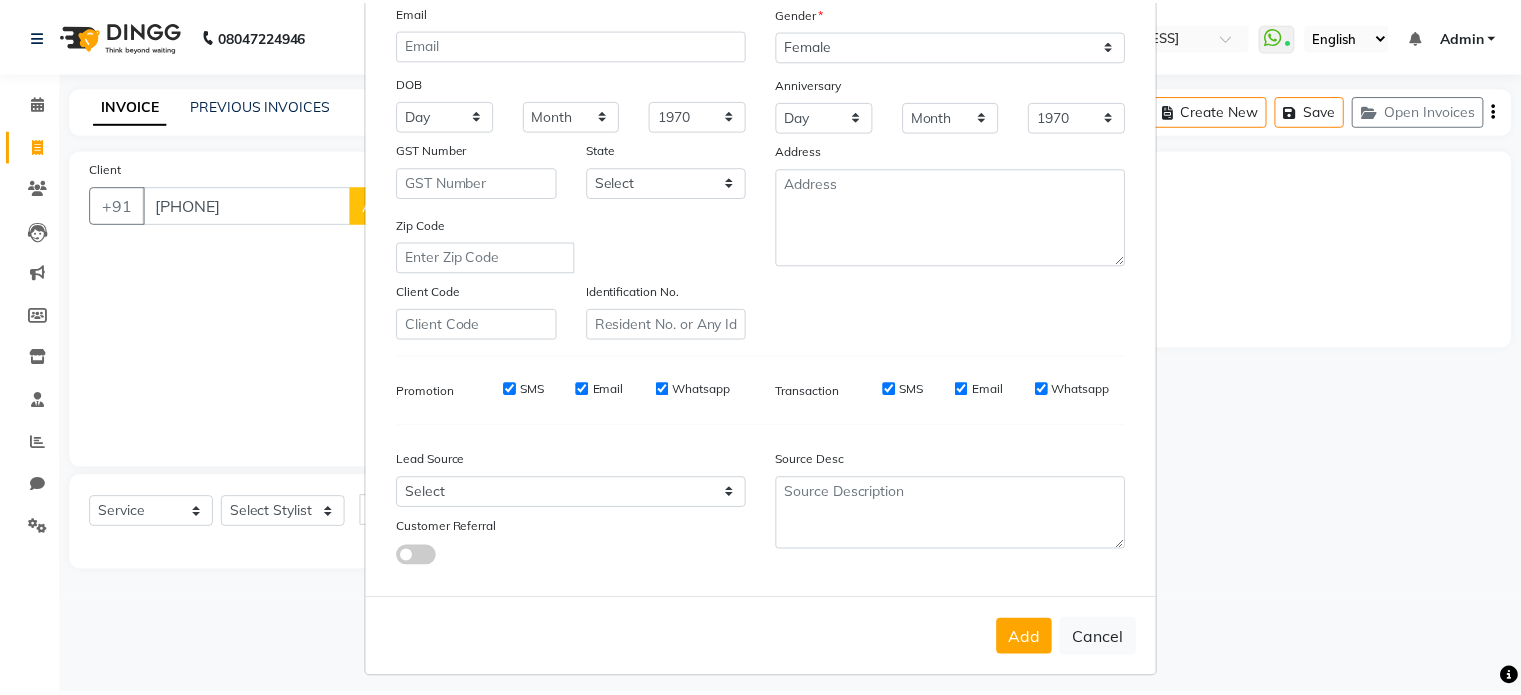 scroll, scrollTop: 237, scrollLeft: 0, axis: vertical 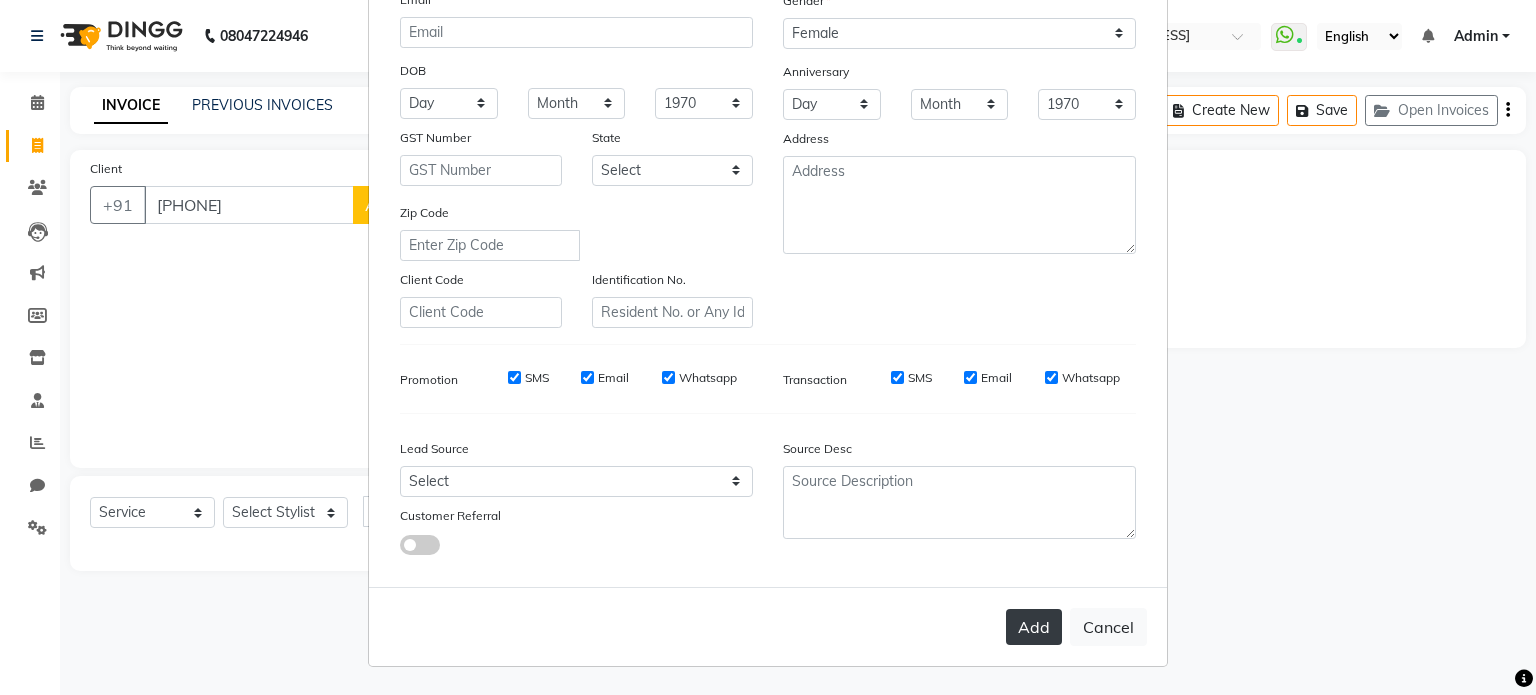 click on "Add" at bounding box center (1034, 627) 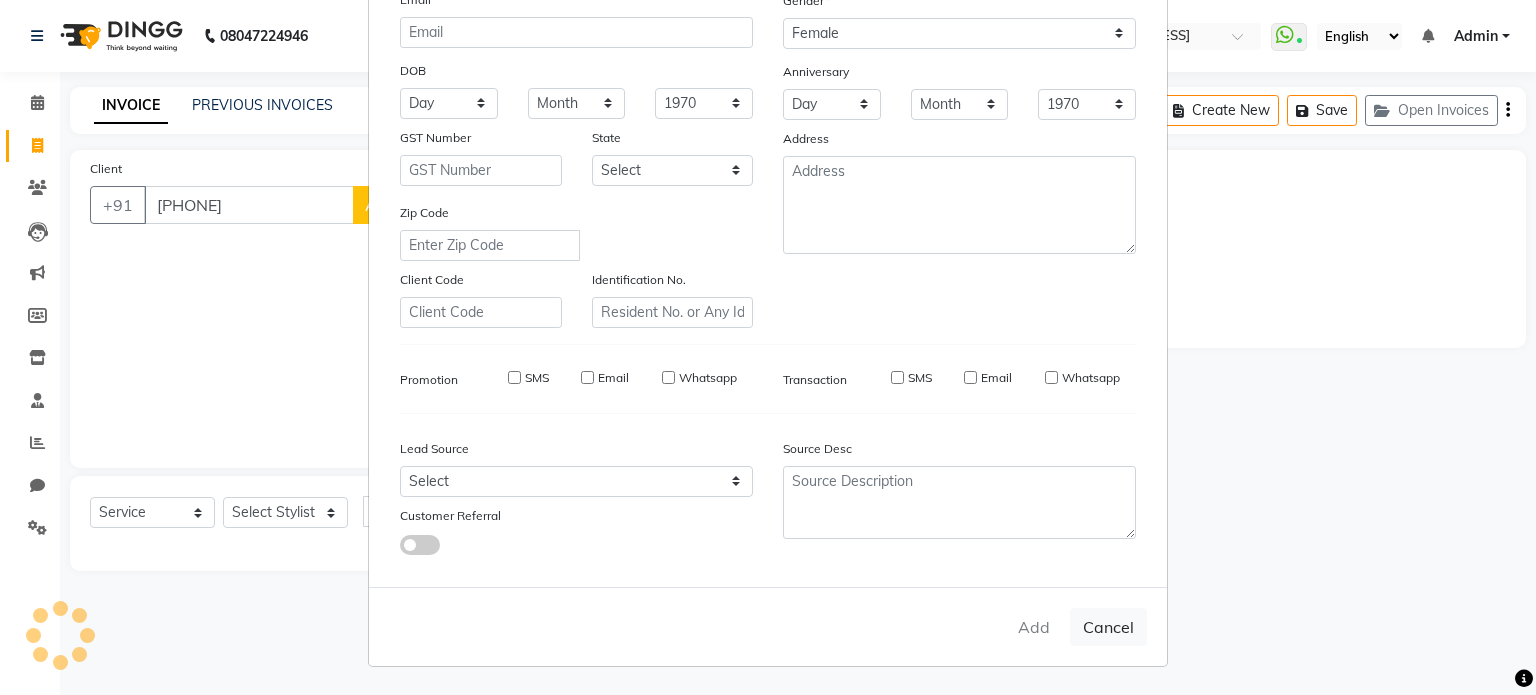 type 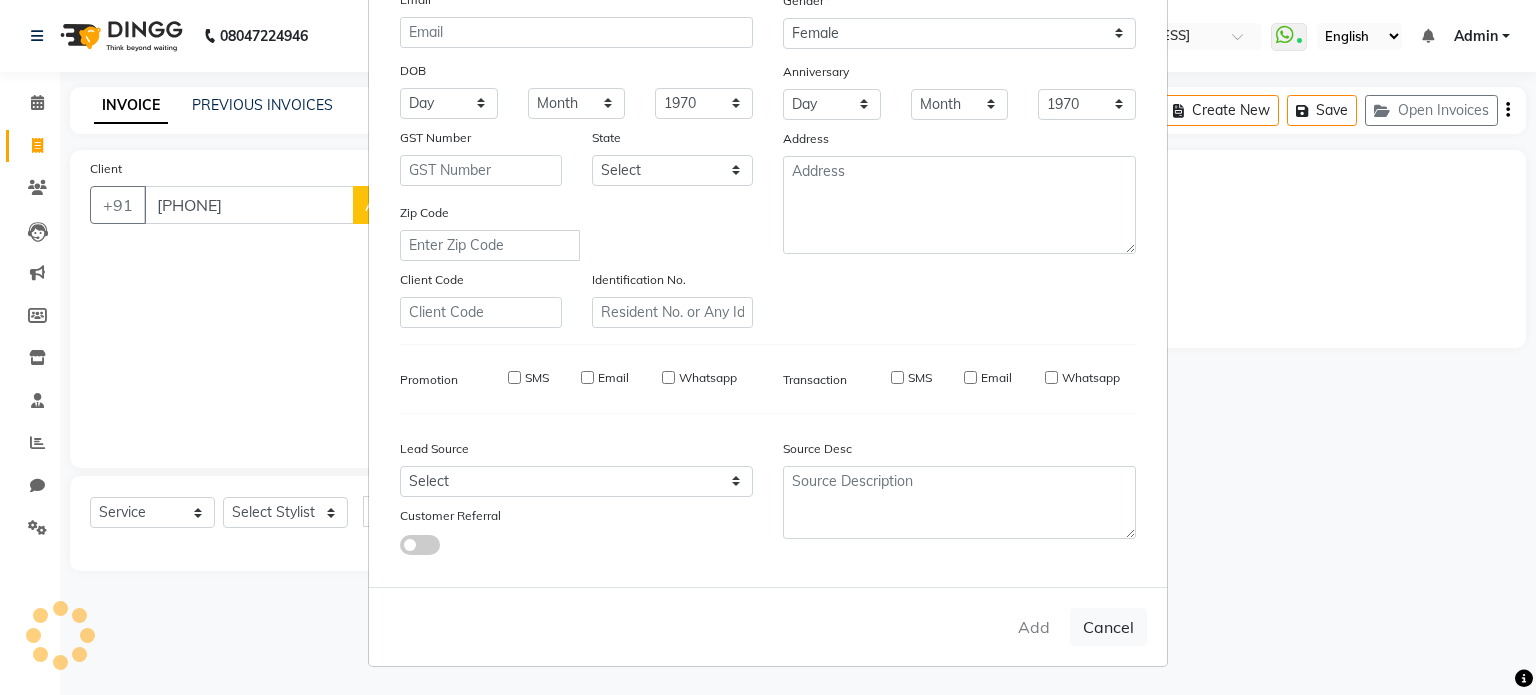 select 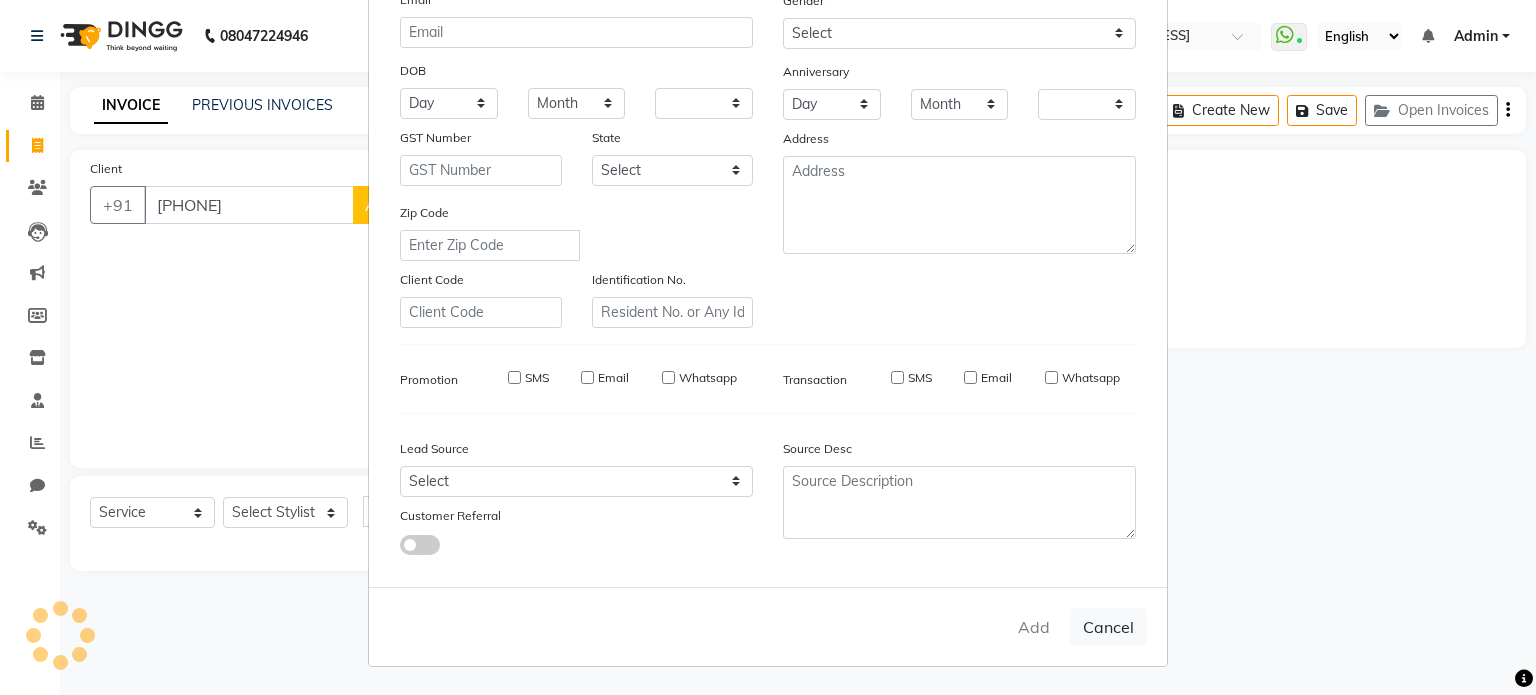 checkbox on "false" 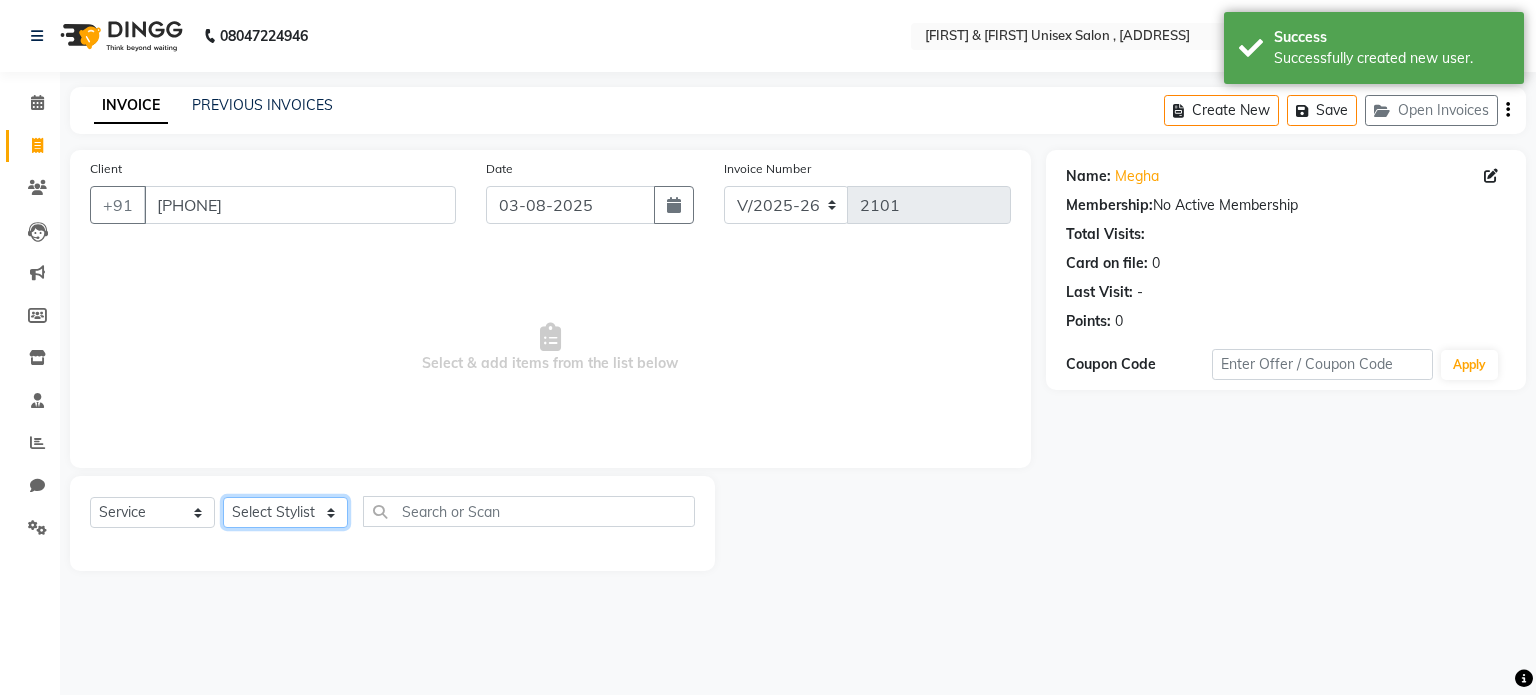 click on "Select Stylist [FIRST] [LAST] [FIRST] [FIRST] [FIRST]" 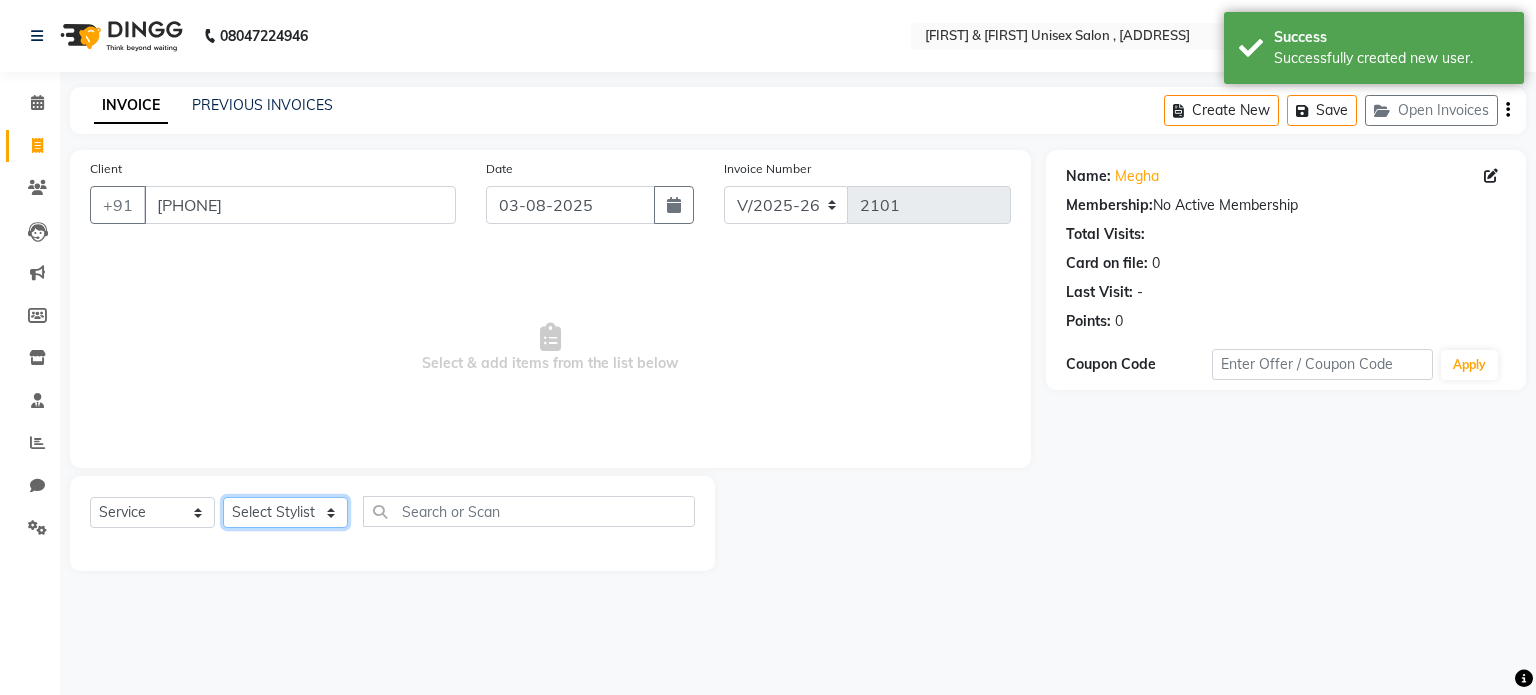 select on "67339" 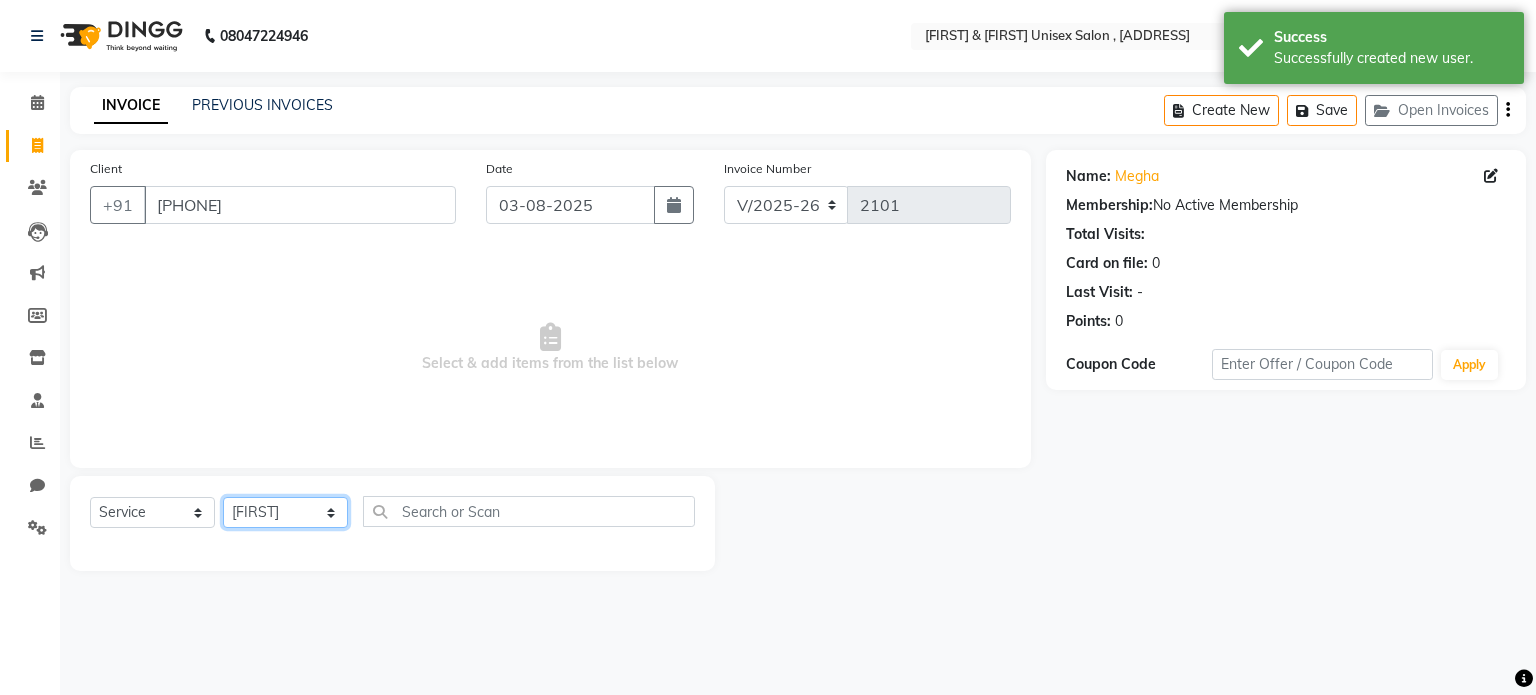 click on "Select Stylist [FIRST] [LAST] [FIRST] [FIRST] [FIRST]" 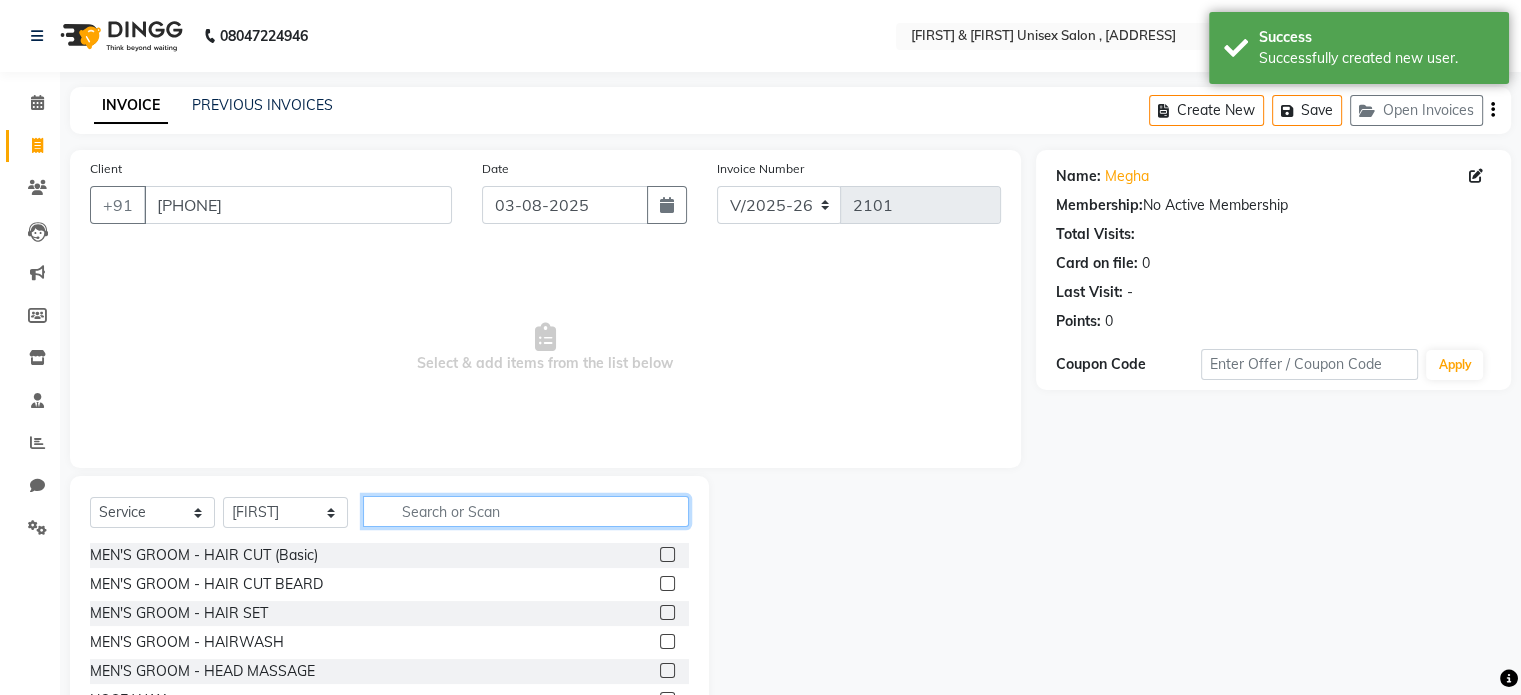 click 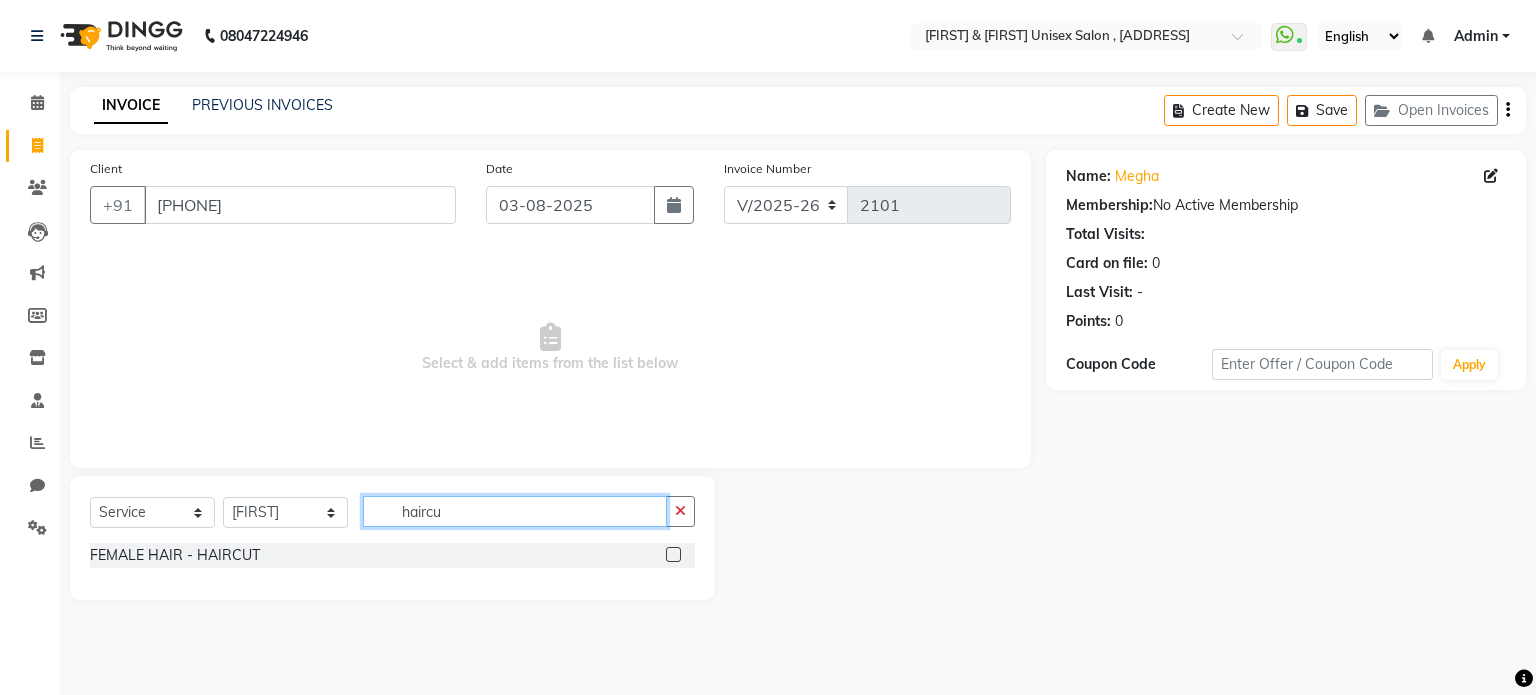 type on "haircu" 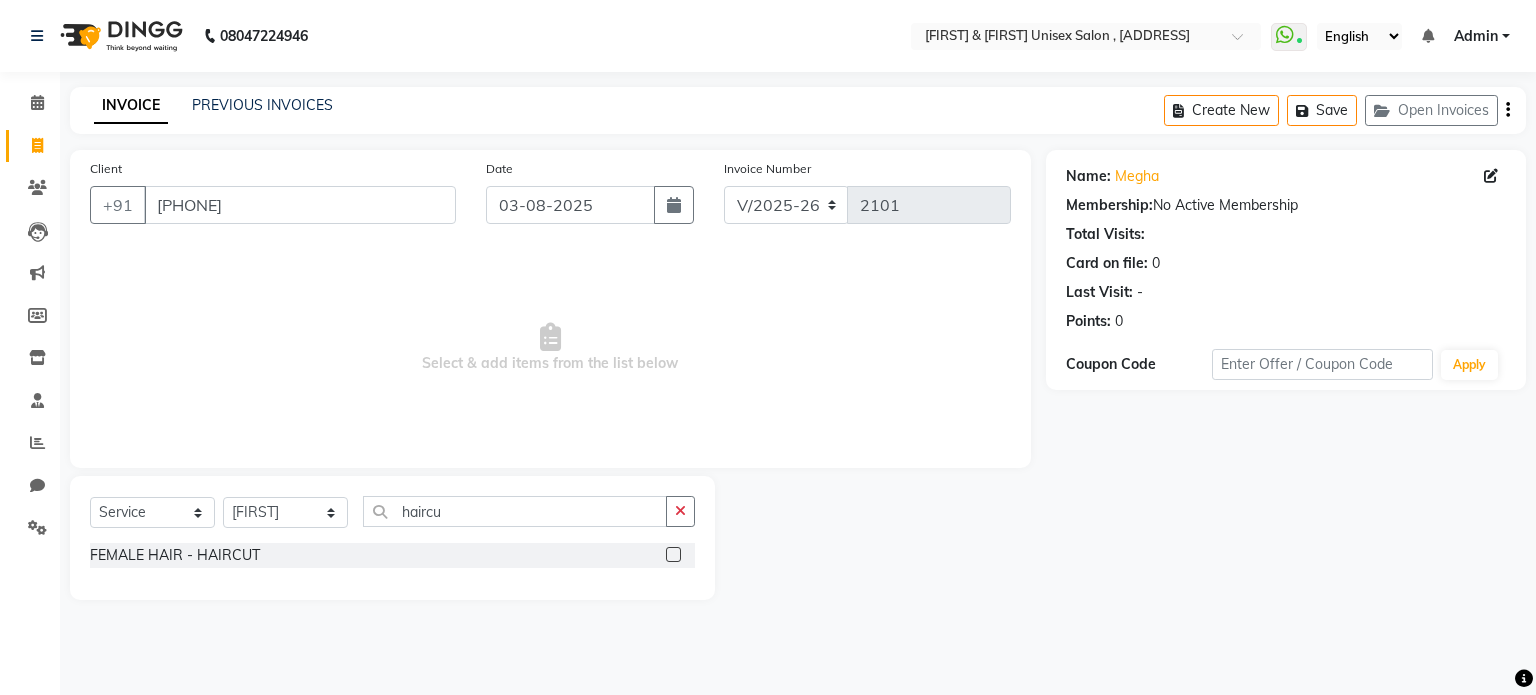 click 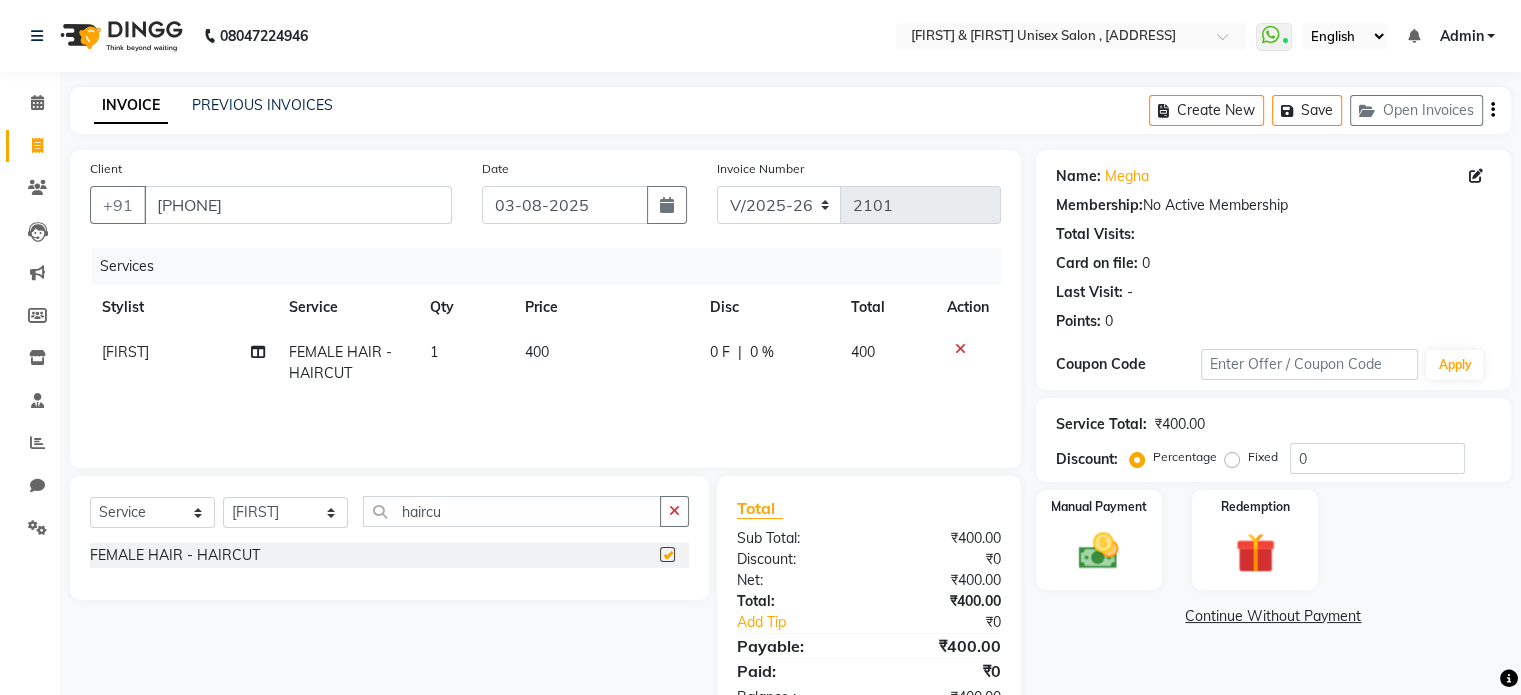 checkbox on "false" 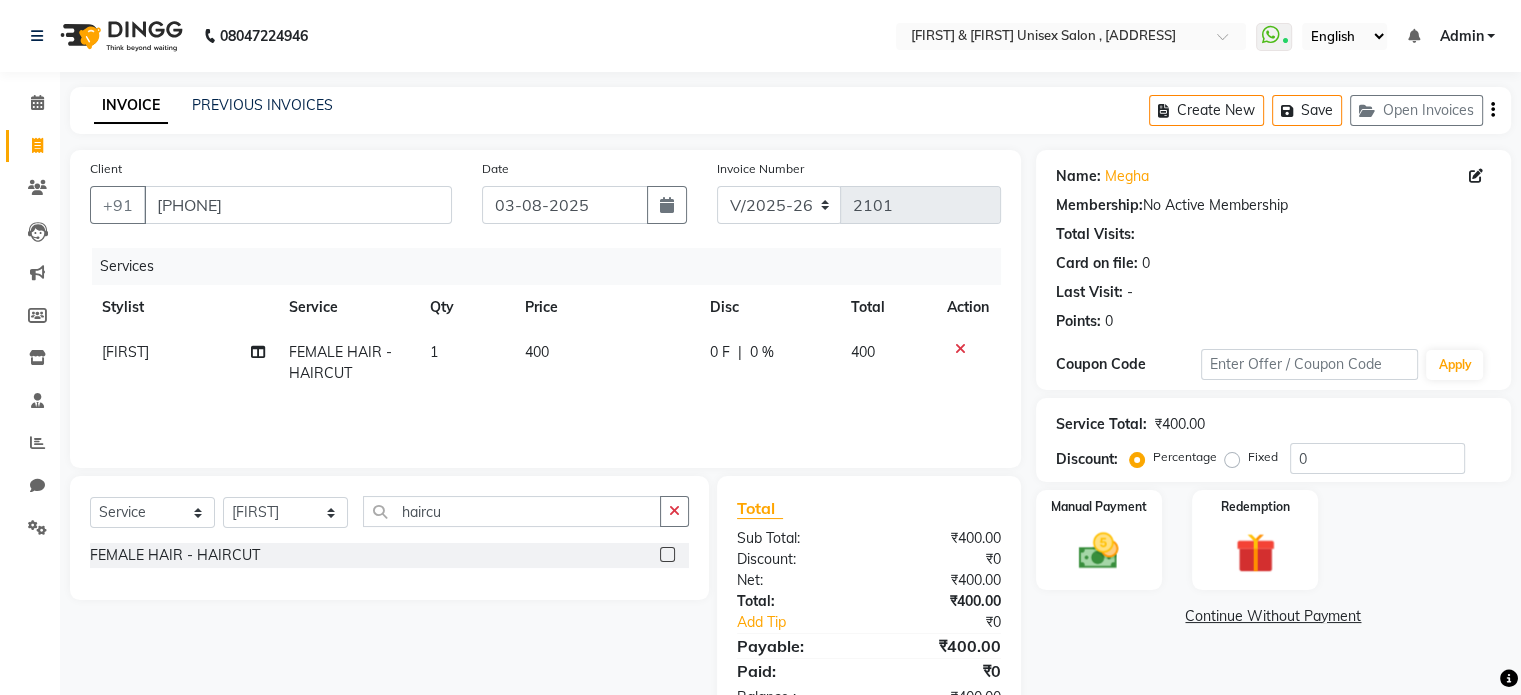 click on "400" 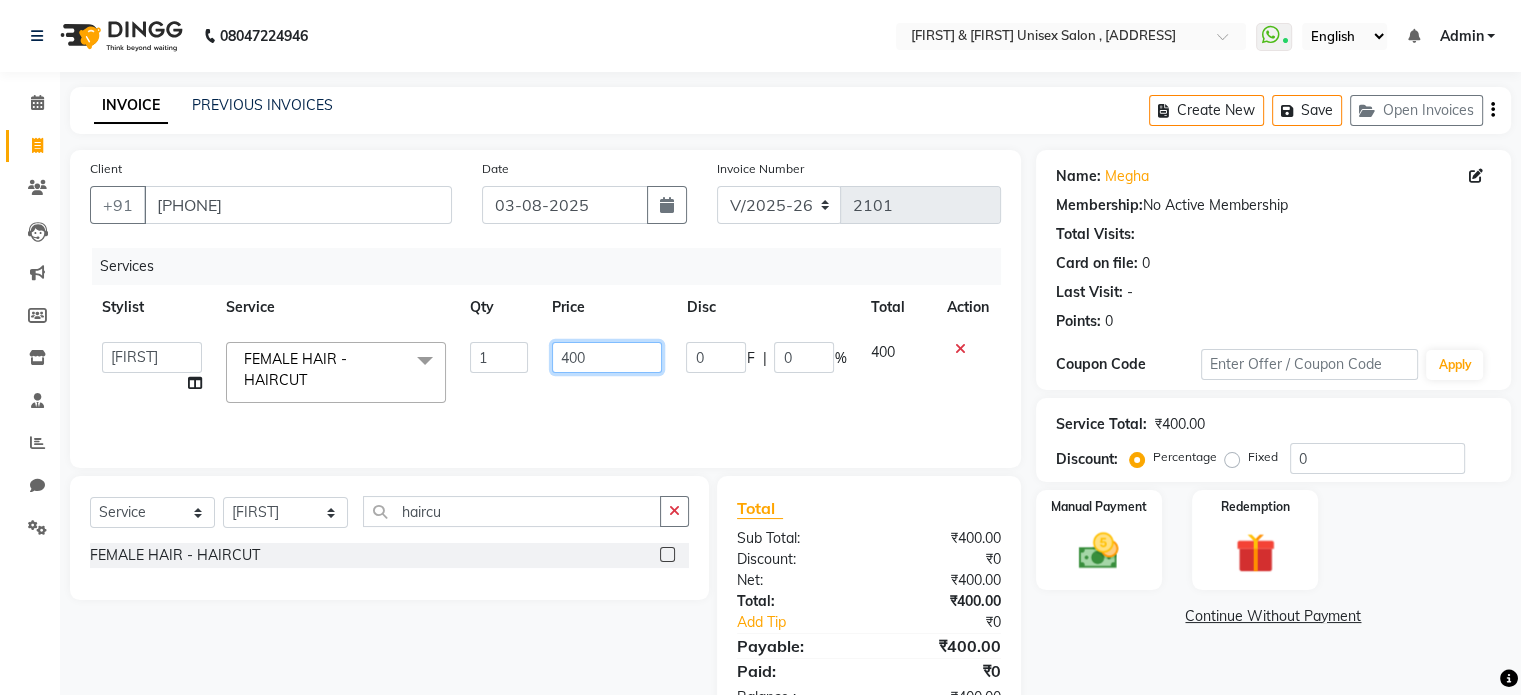 click on "400" 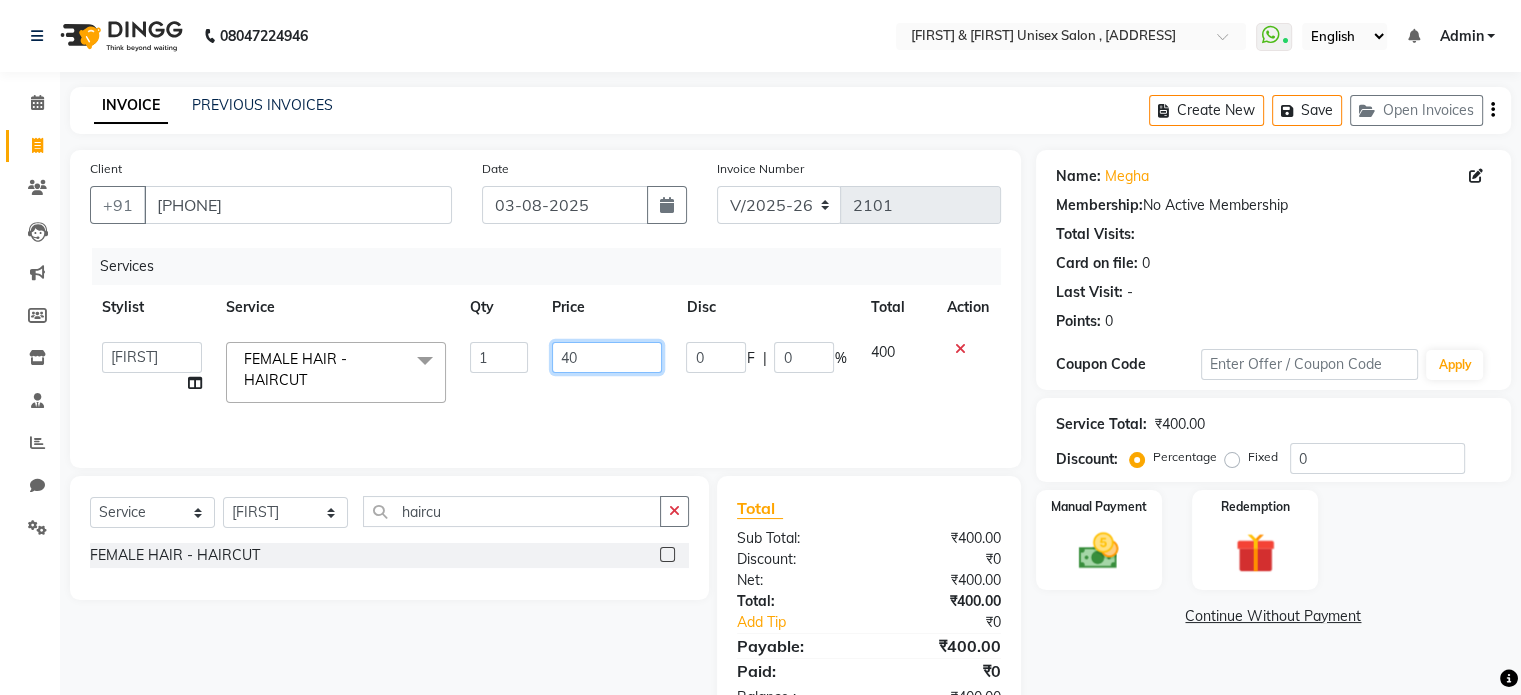 type on "4" 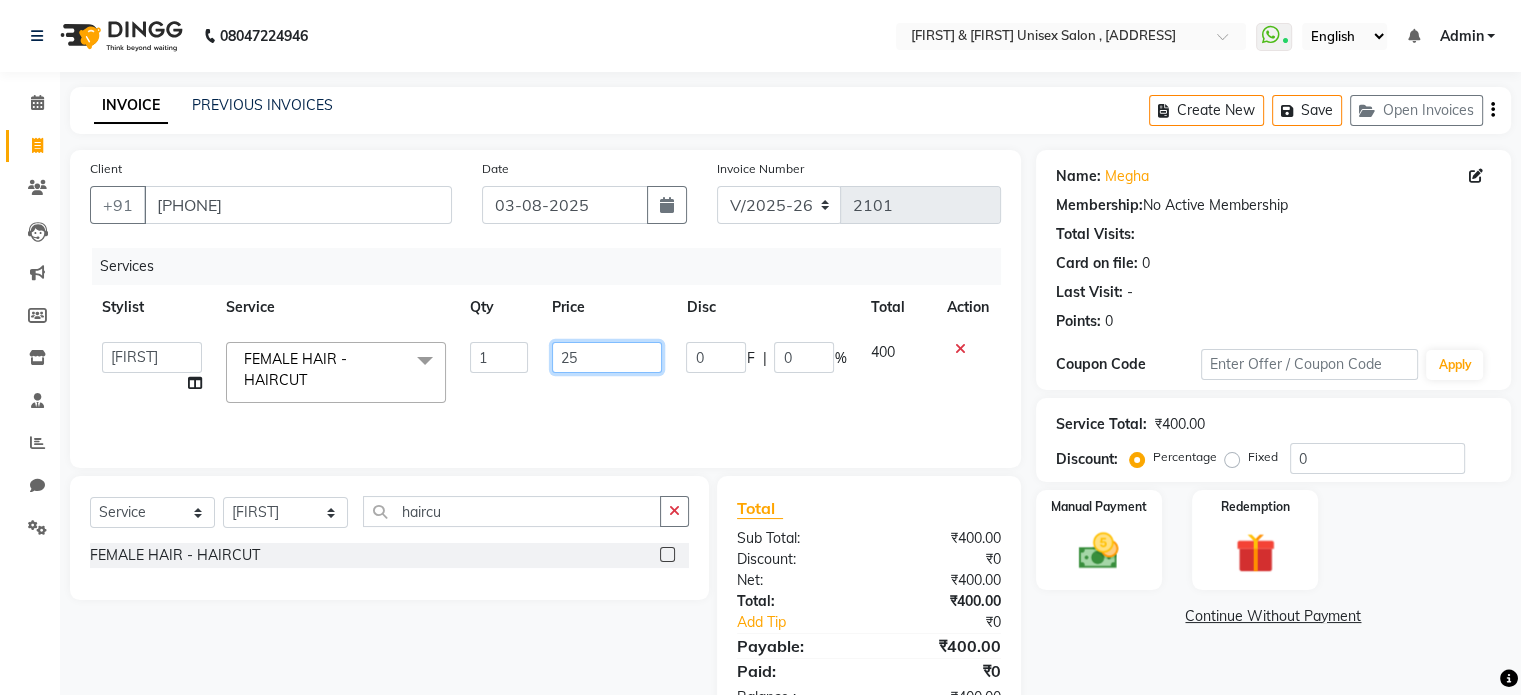 type on "250" 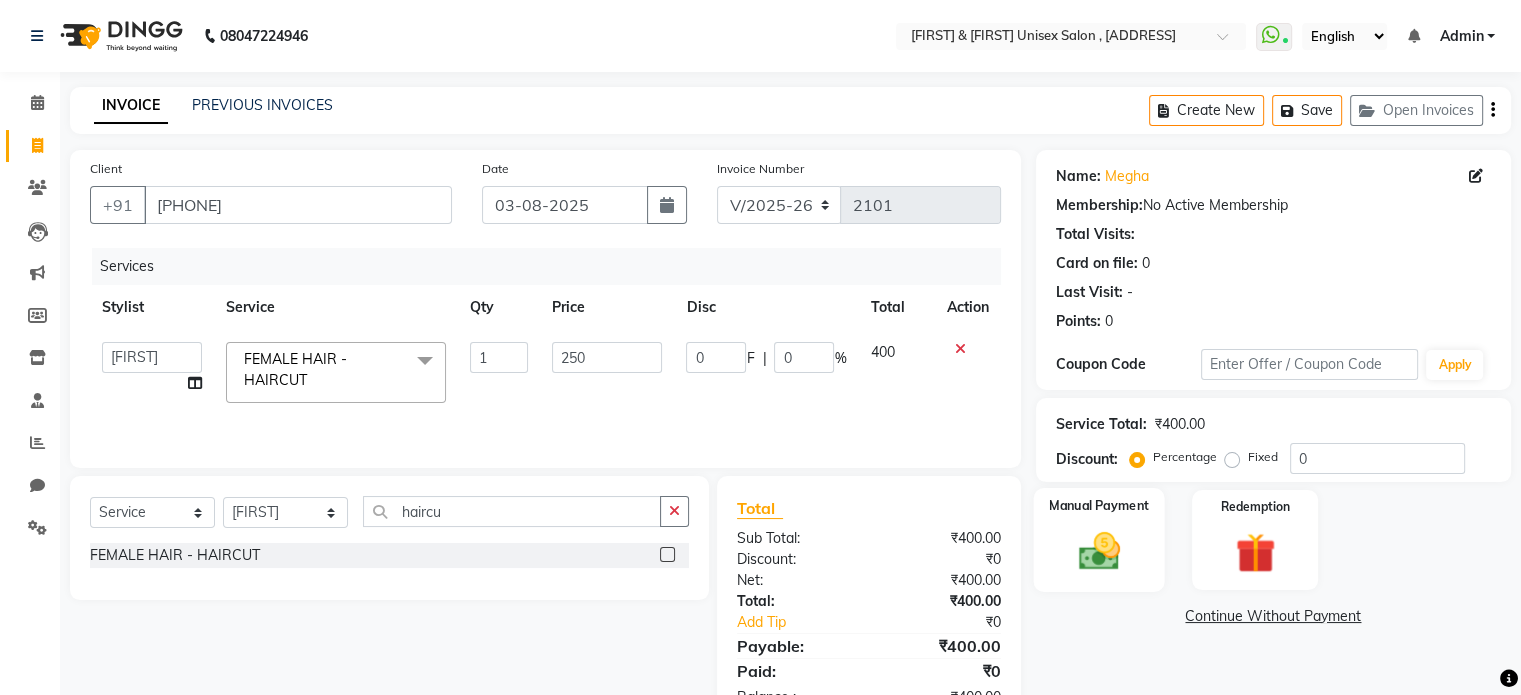 click 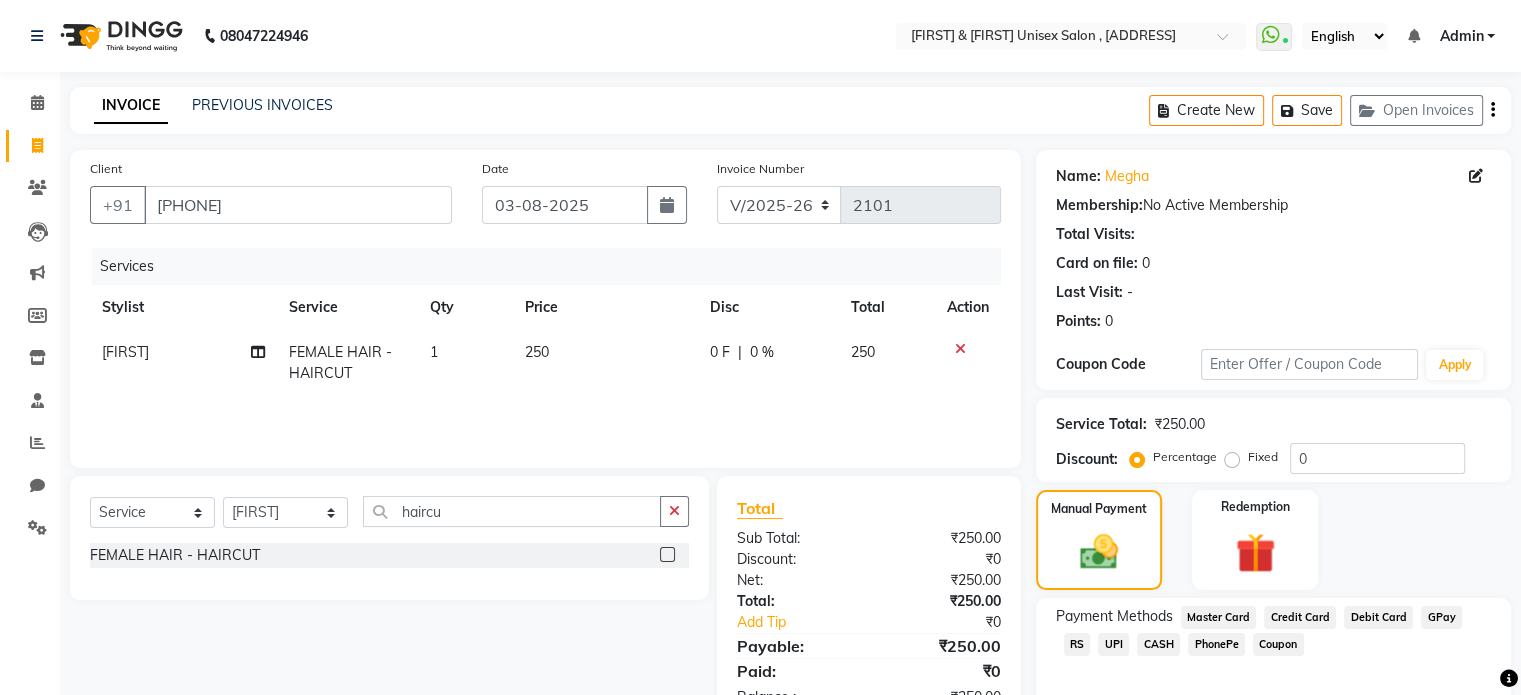 click on "UPI" 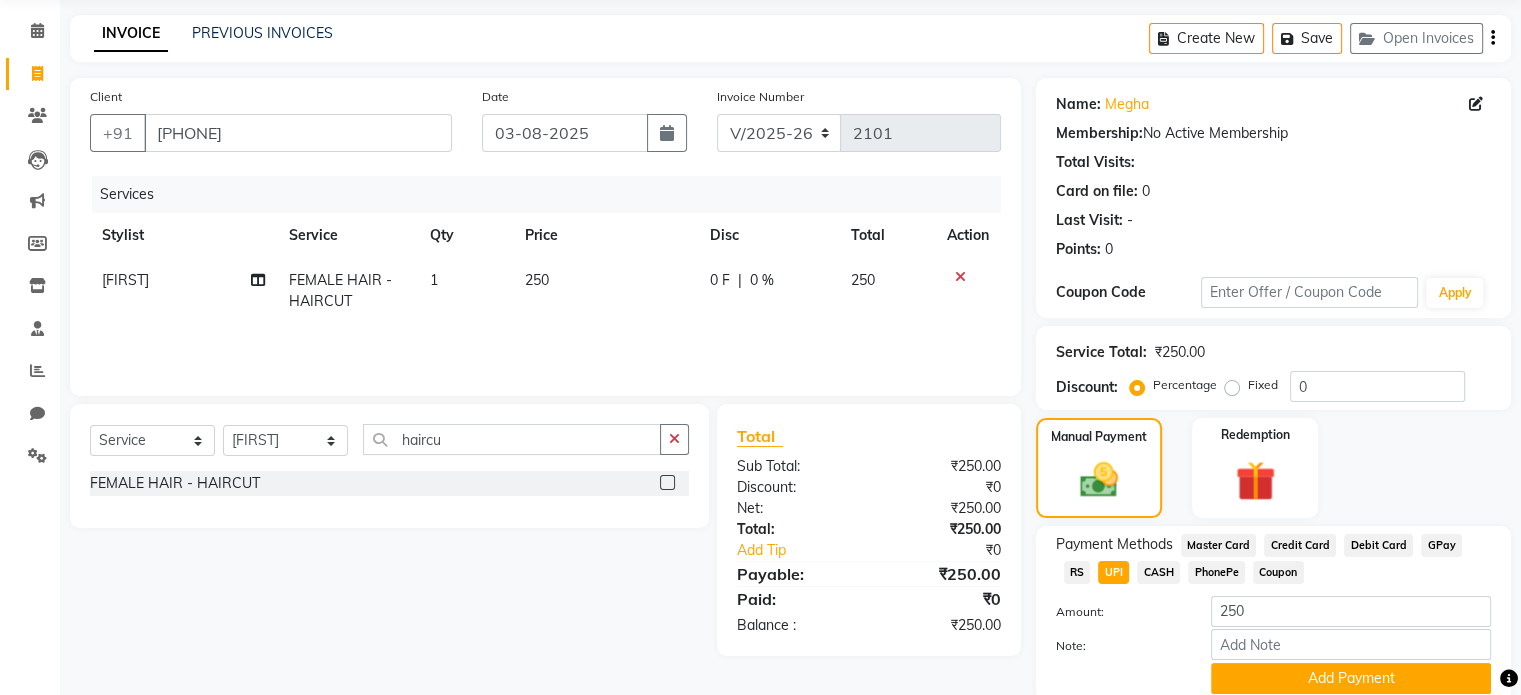 scroll, scrollTop: 80, scrollLeft: 0, axis: vertical 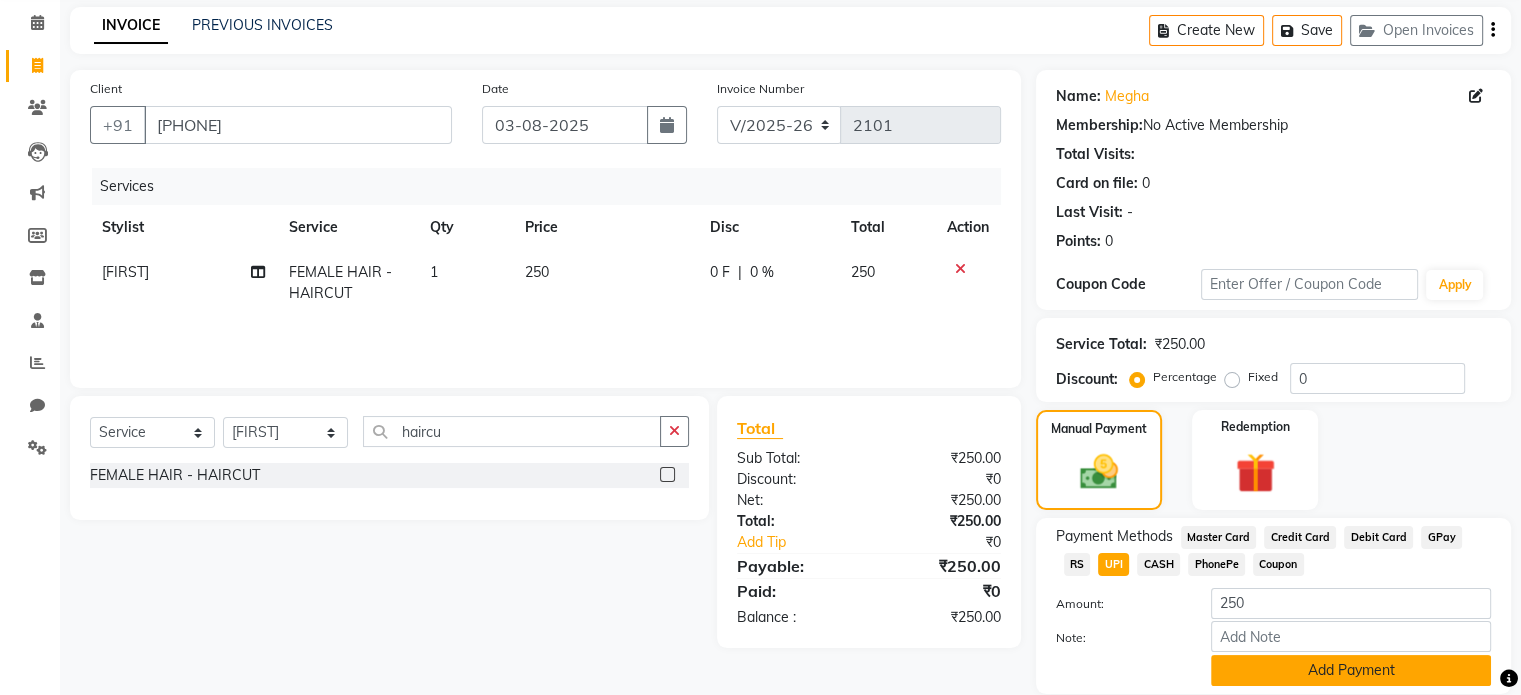 click on "Add Payment" 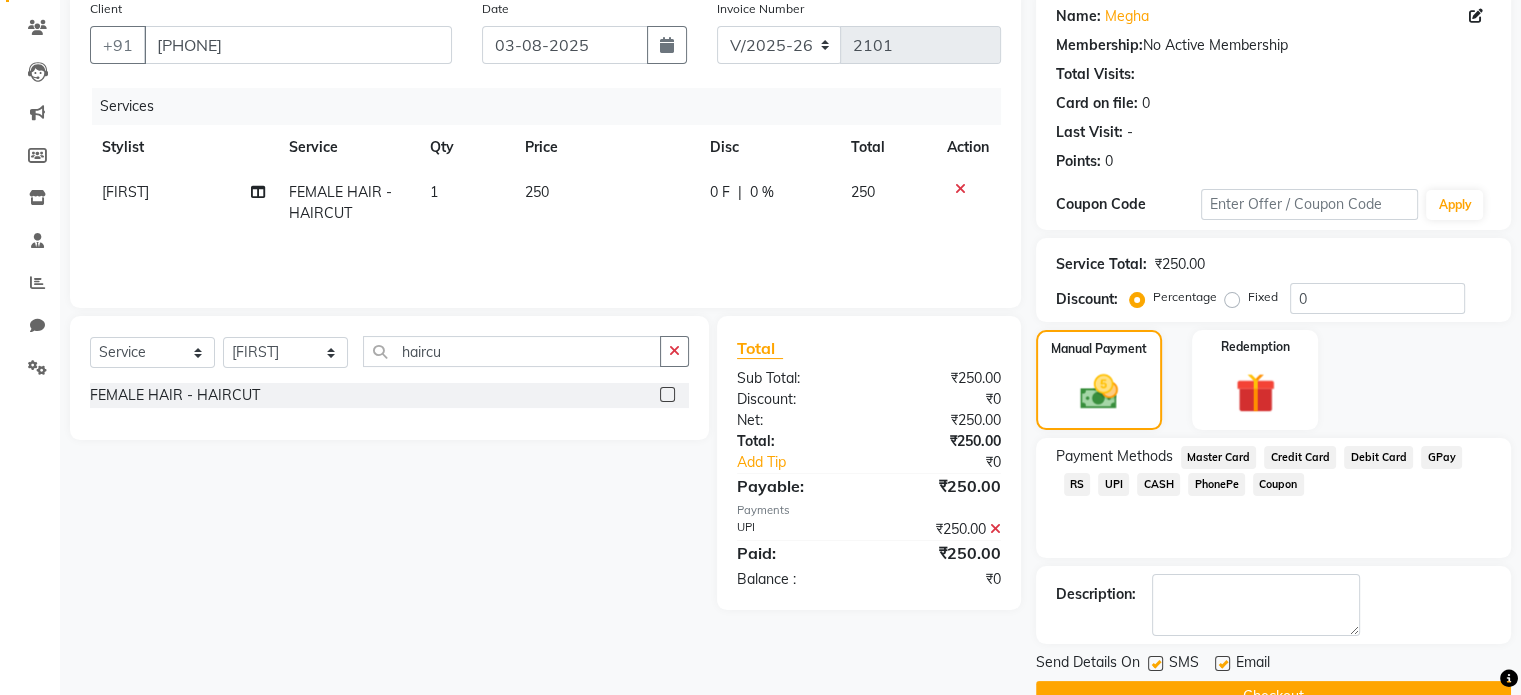 scroll, scrollTop: 200, scrollLeft: 0, axis: vertical 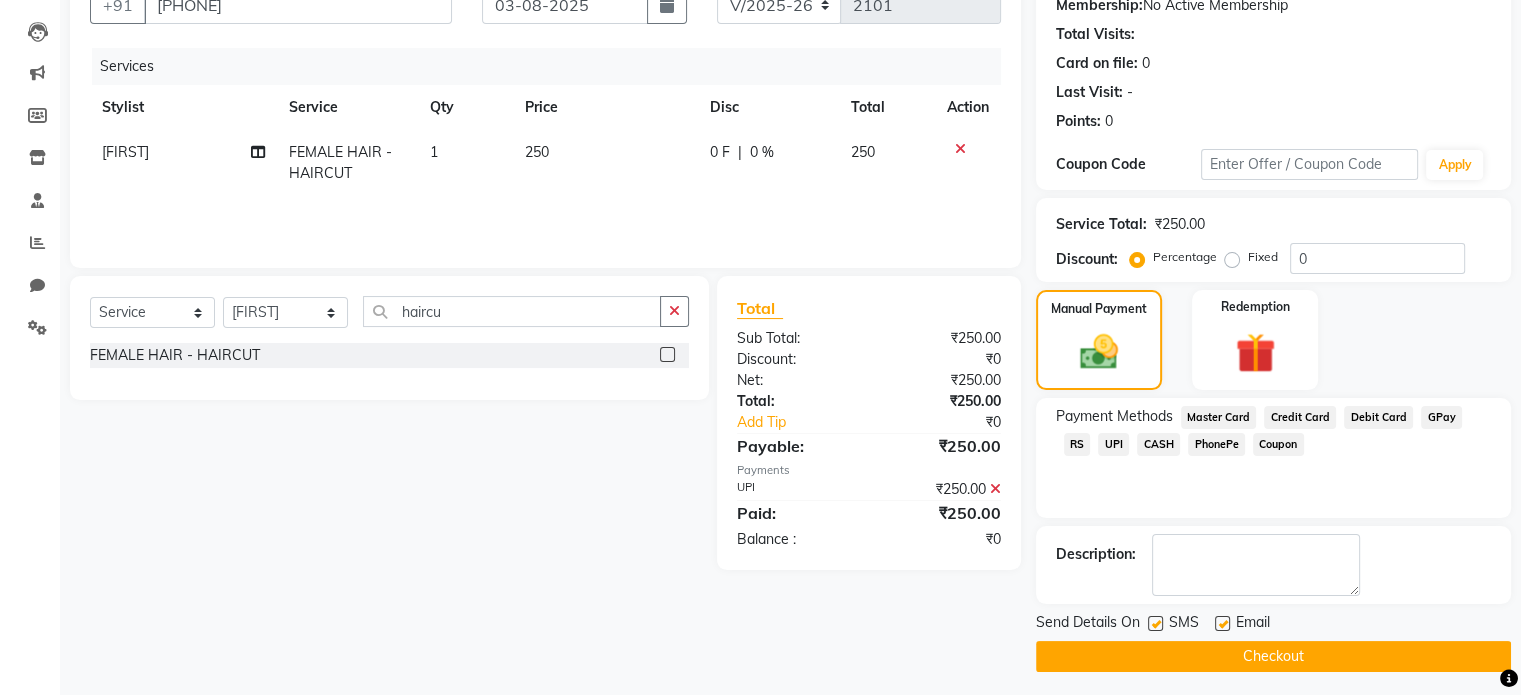 click on "Checkout" 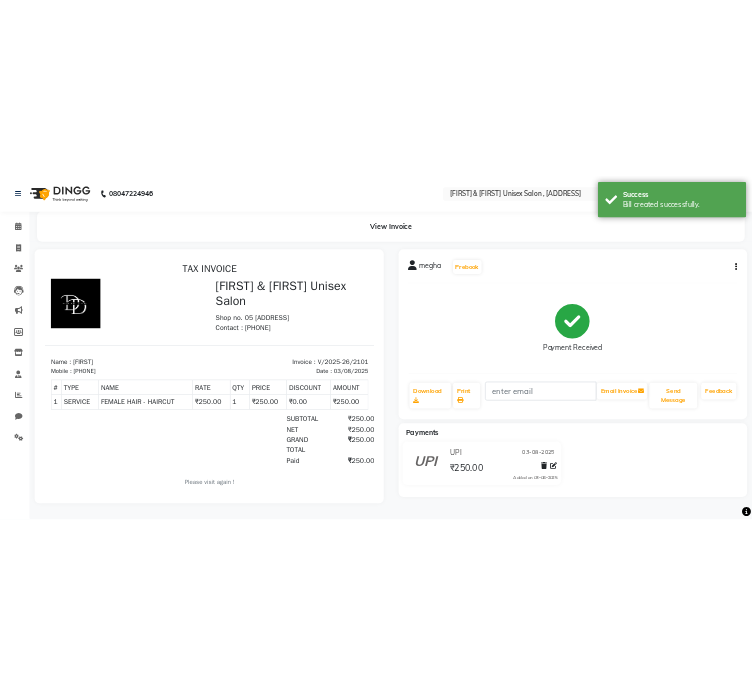 scroll, scrollTop: 0, scrollLeft: 0, axis: both 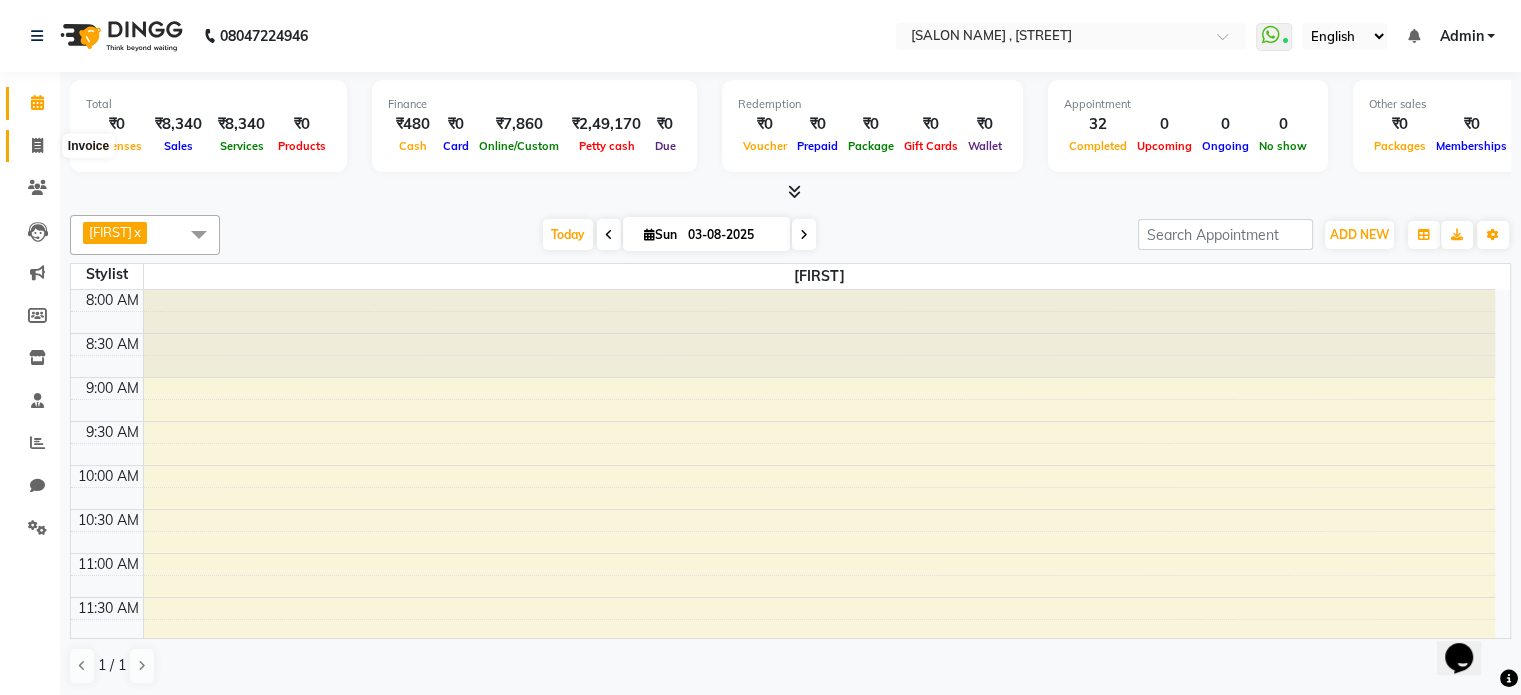 click 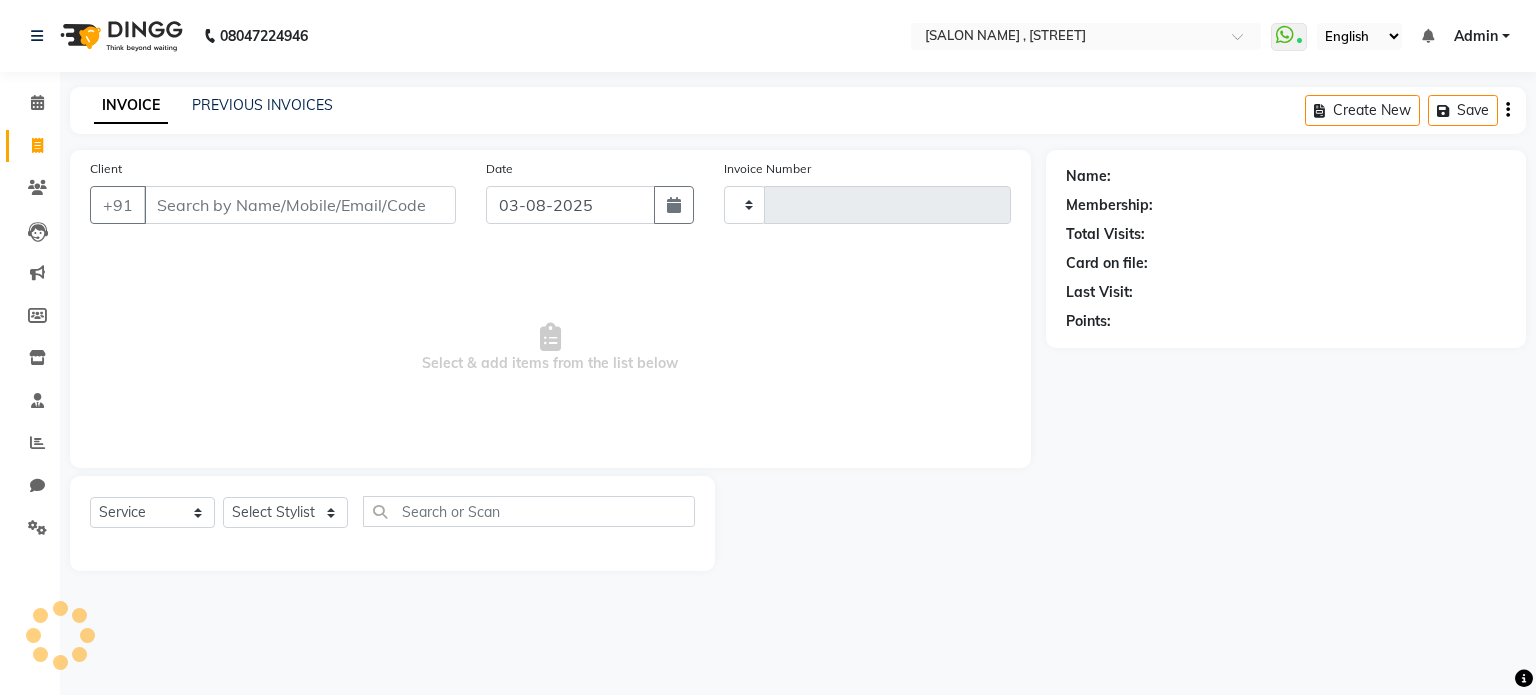 type on "2102" 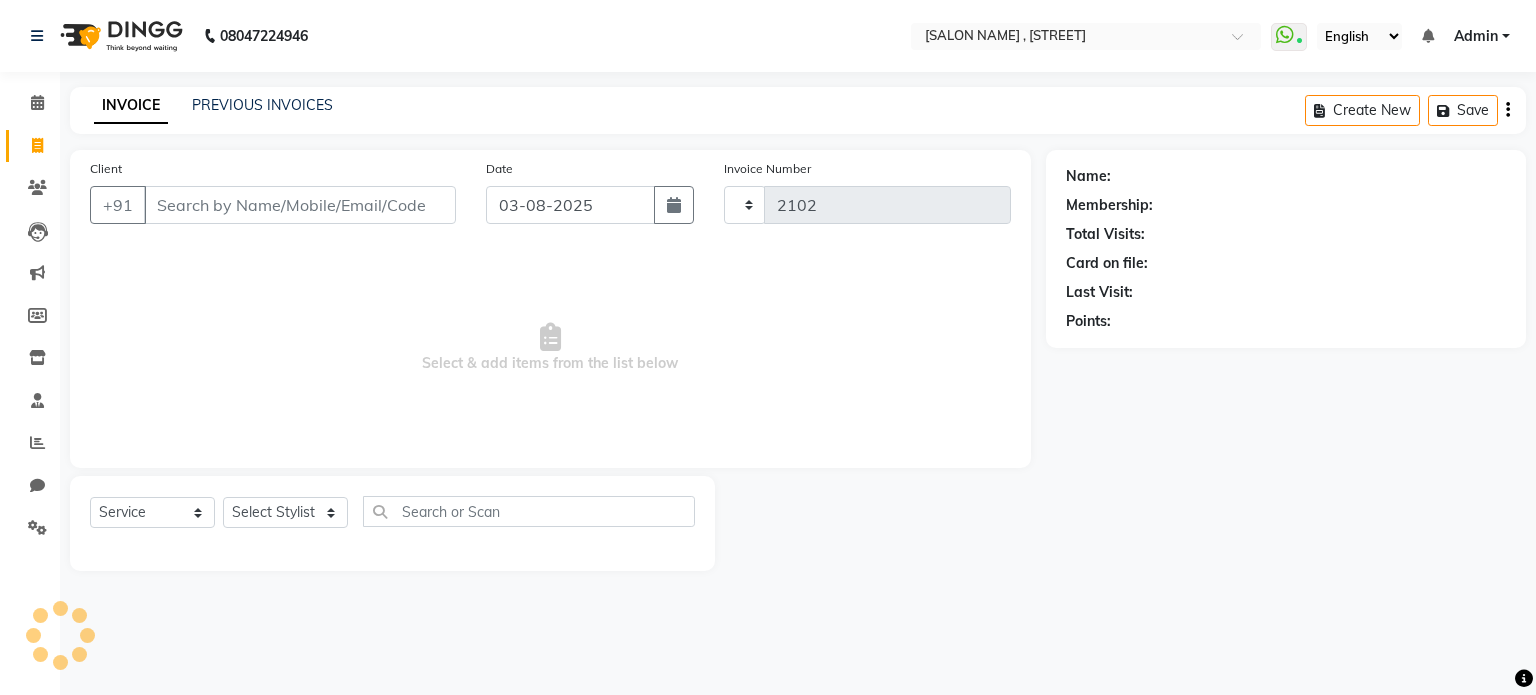 select on "7588" 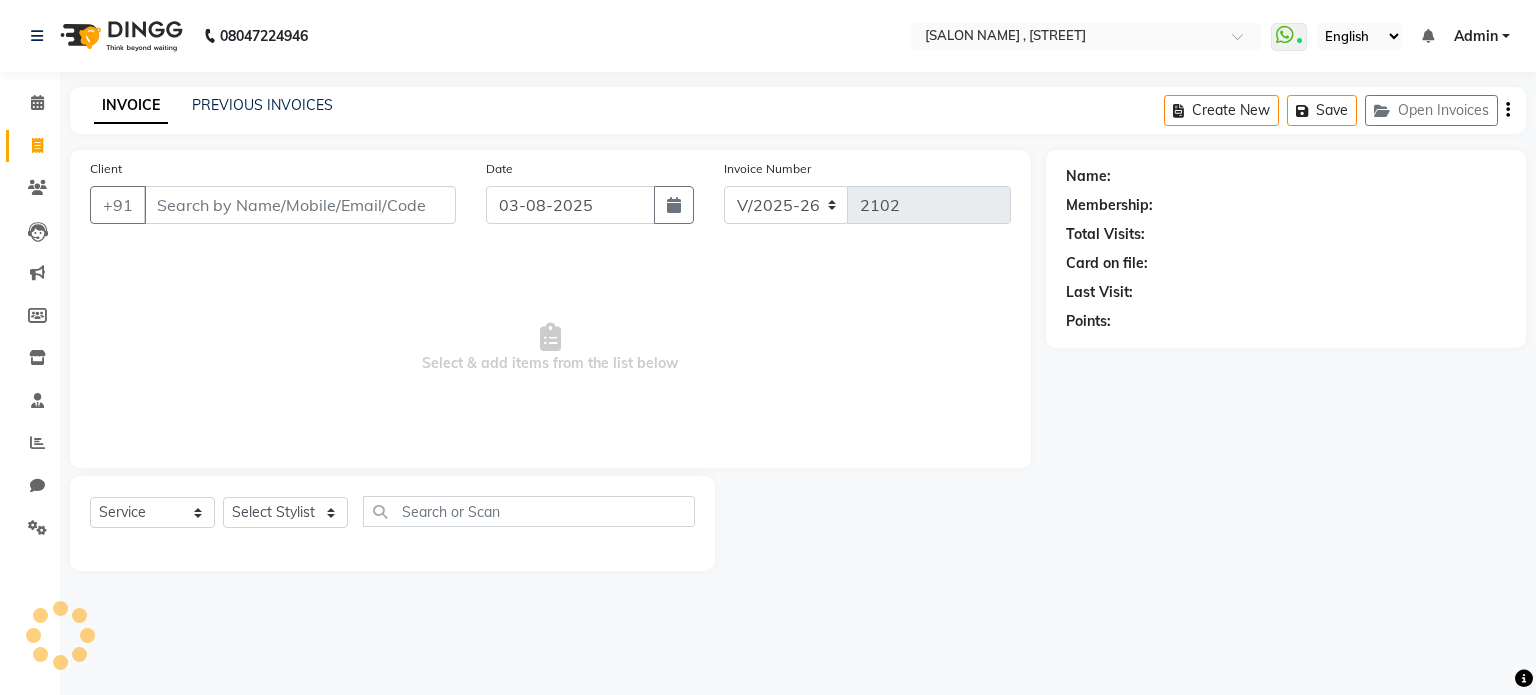 click on "Client" at bounding box center (300, 205) 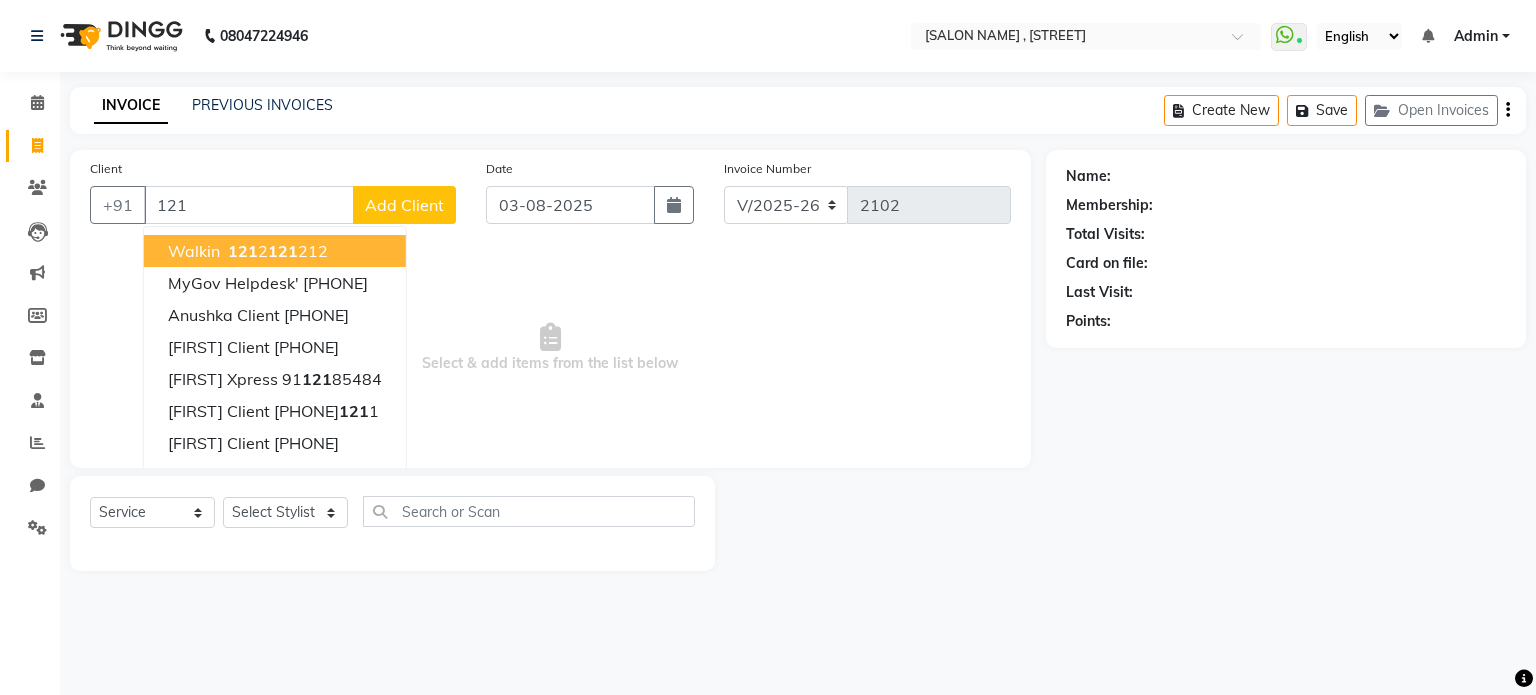 click on "121" at bounding box center [243, 251] 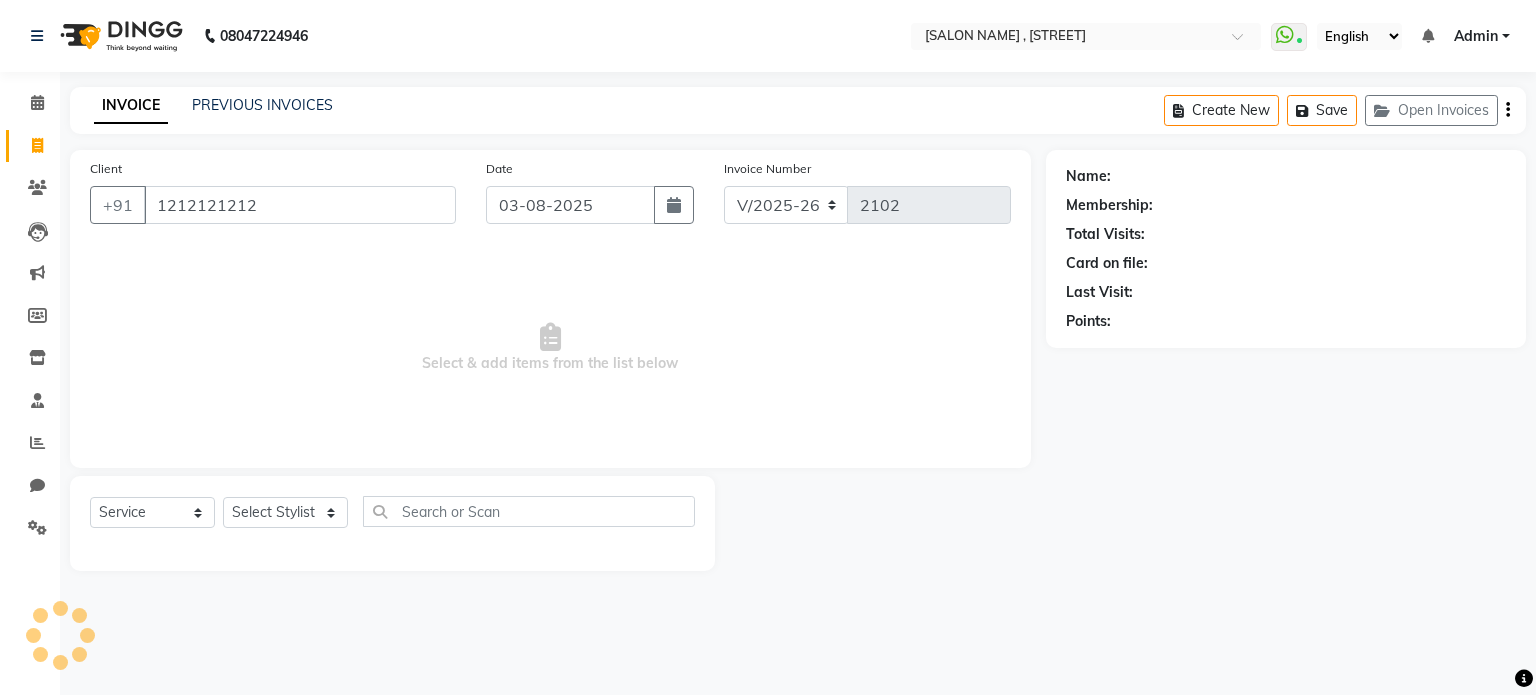 type on "1212121212" 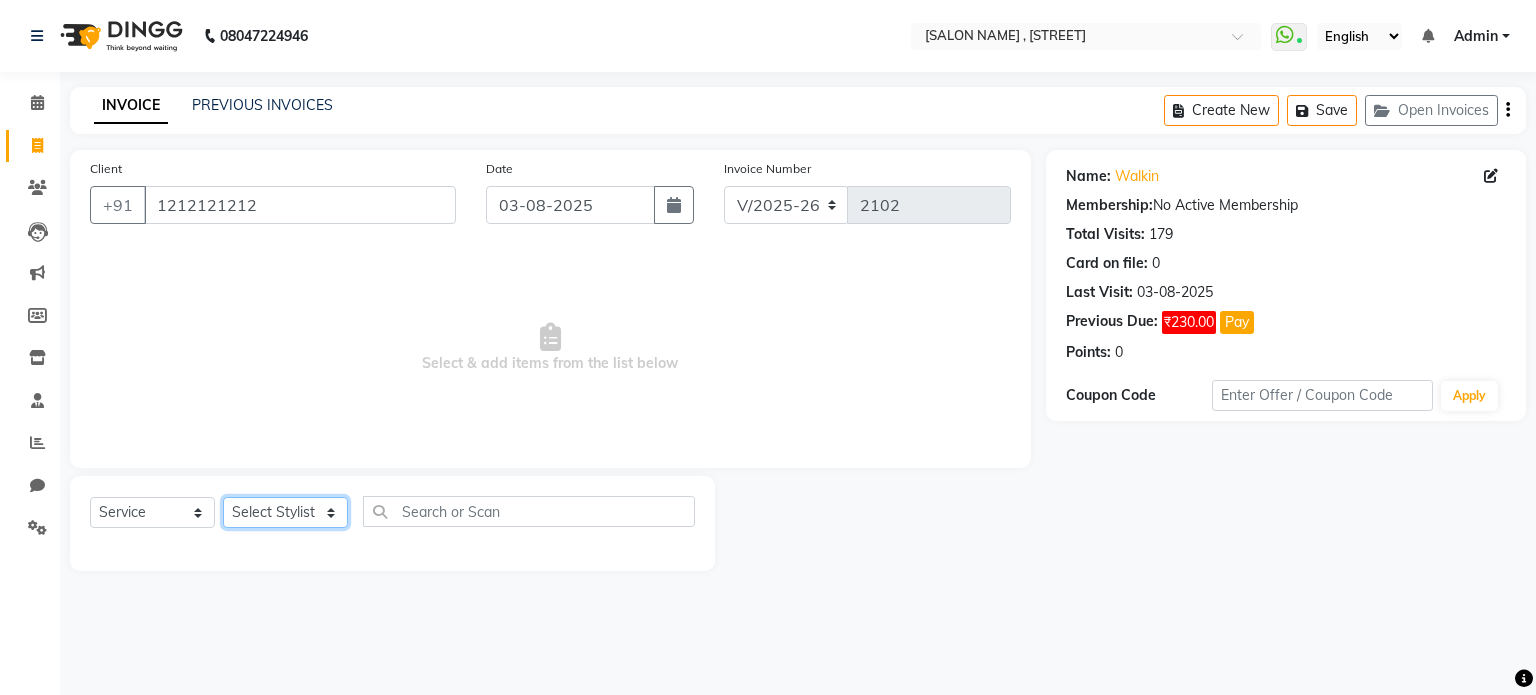 click on "Select Stylist [FIRST] [LAST] [FIRST] [FIRST] [FIRST]" 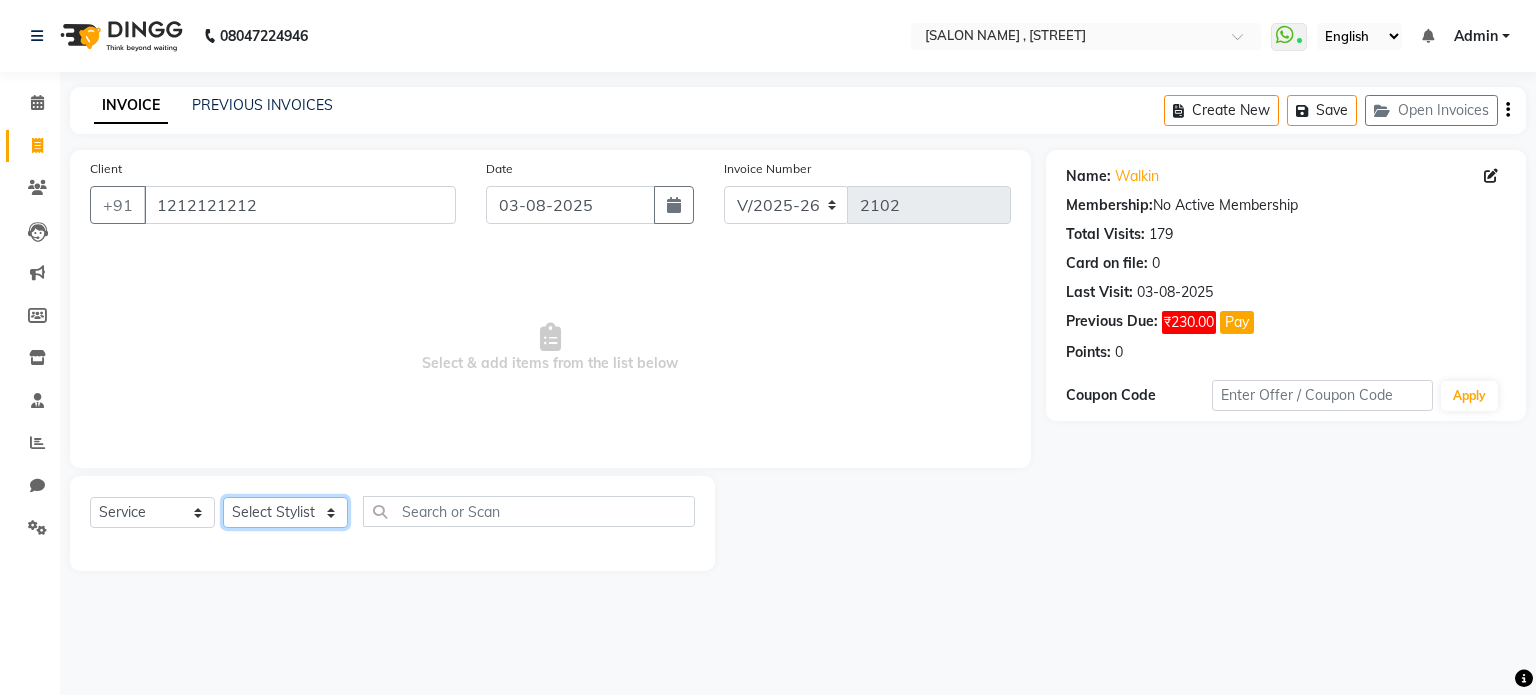 select on "67195" 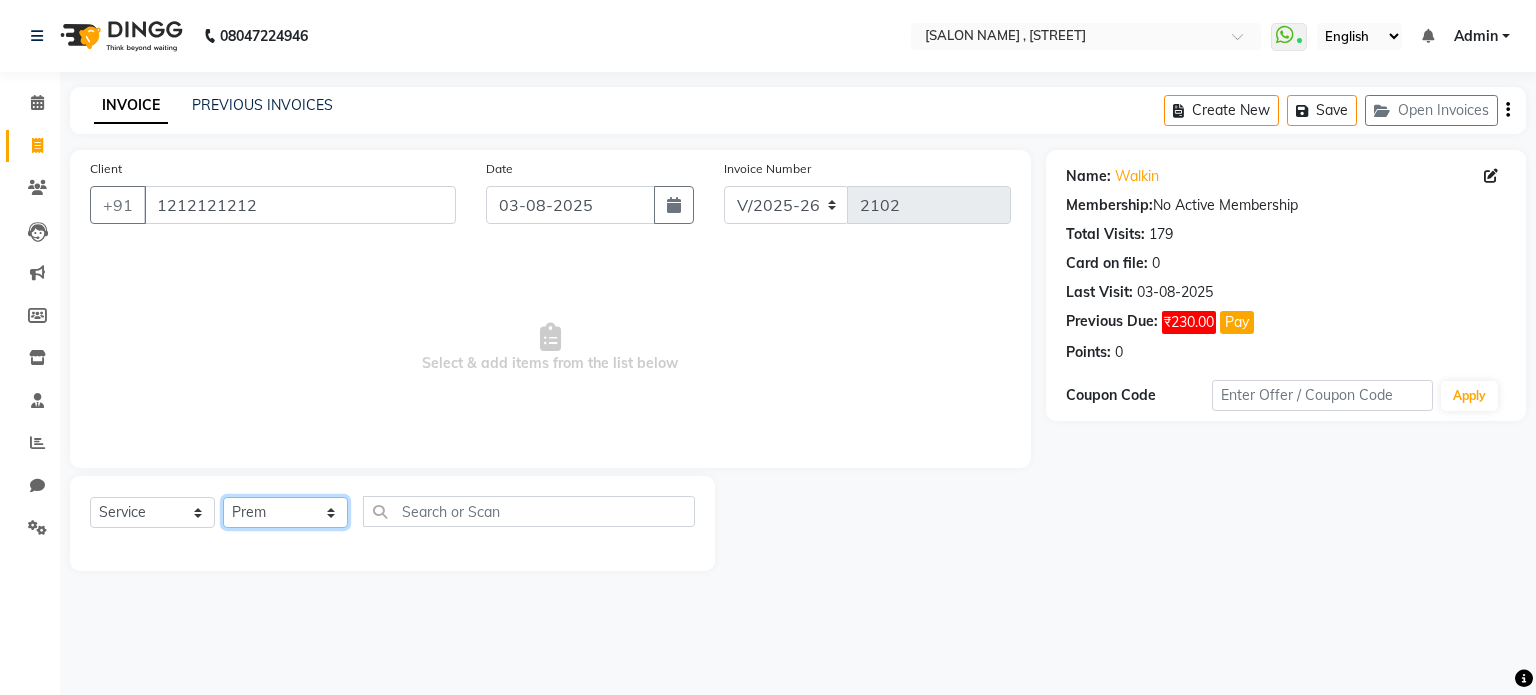 click on "Select Stylist [FIRST] [LAST] [FIRST] [FIRST] [FIRST]" 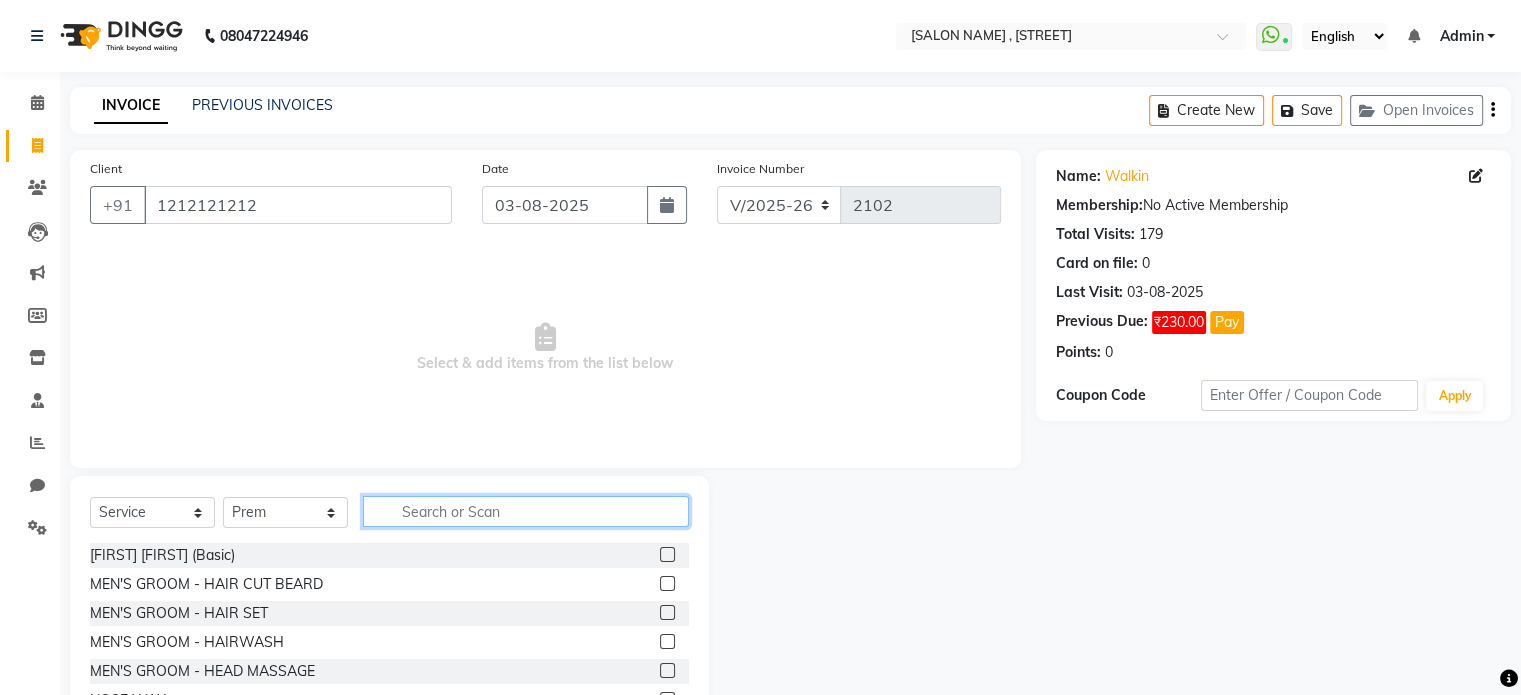 click 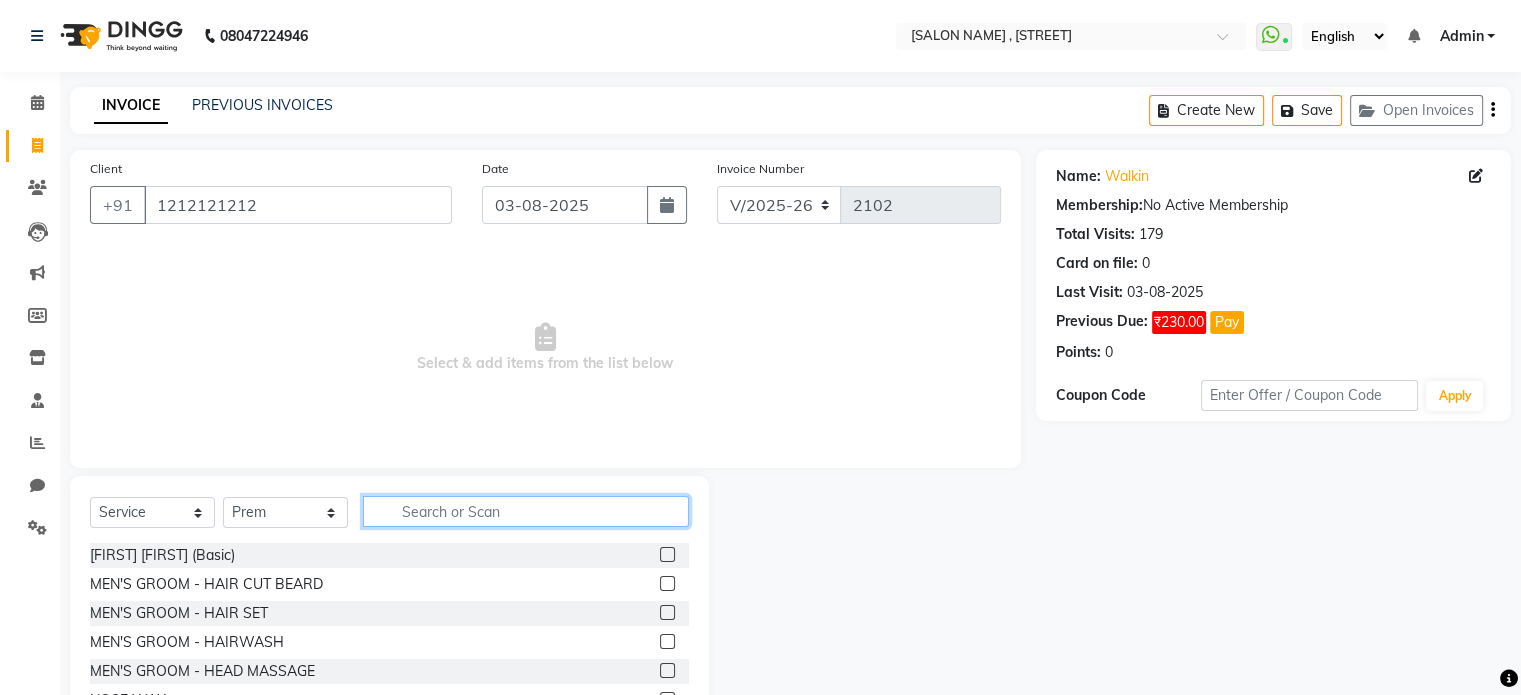 click 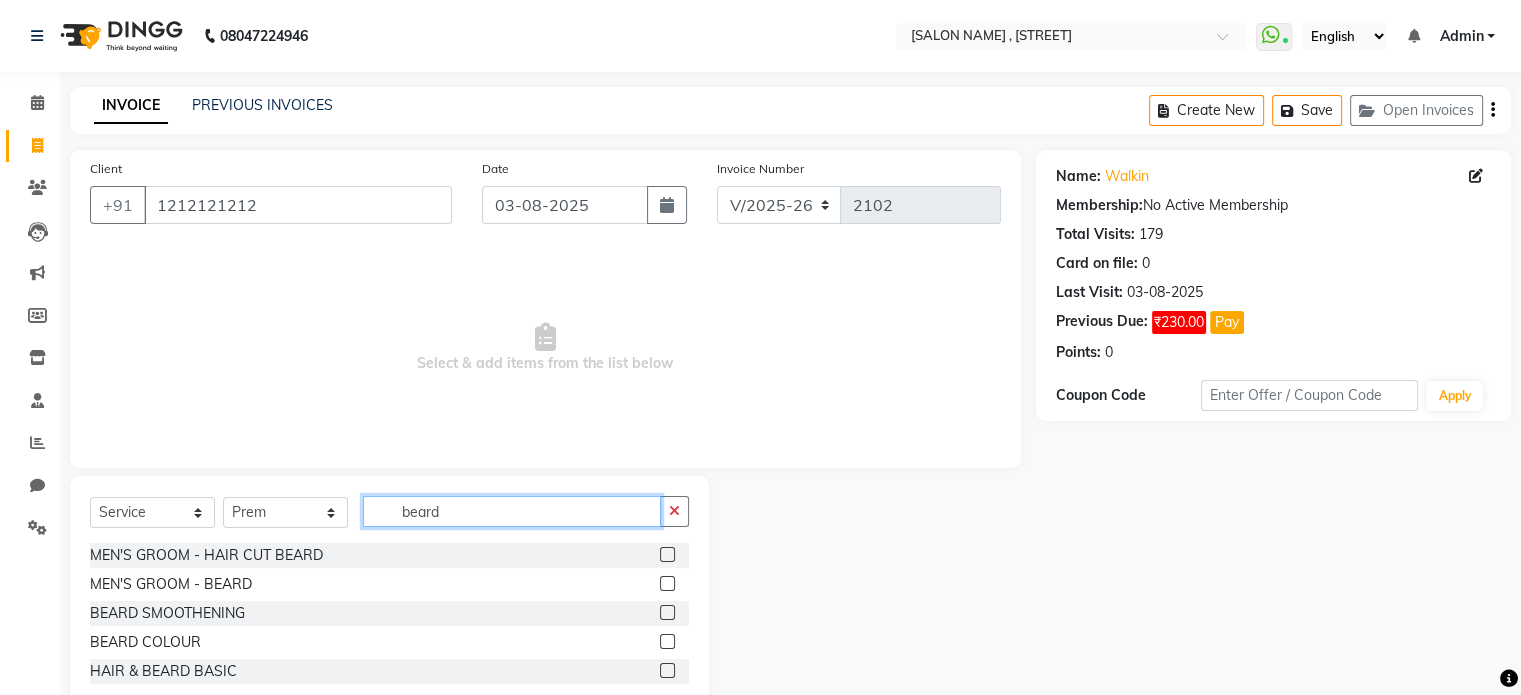 type on "beard" 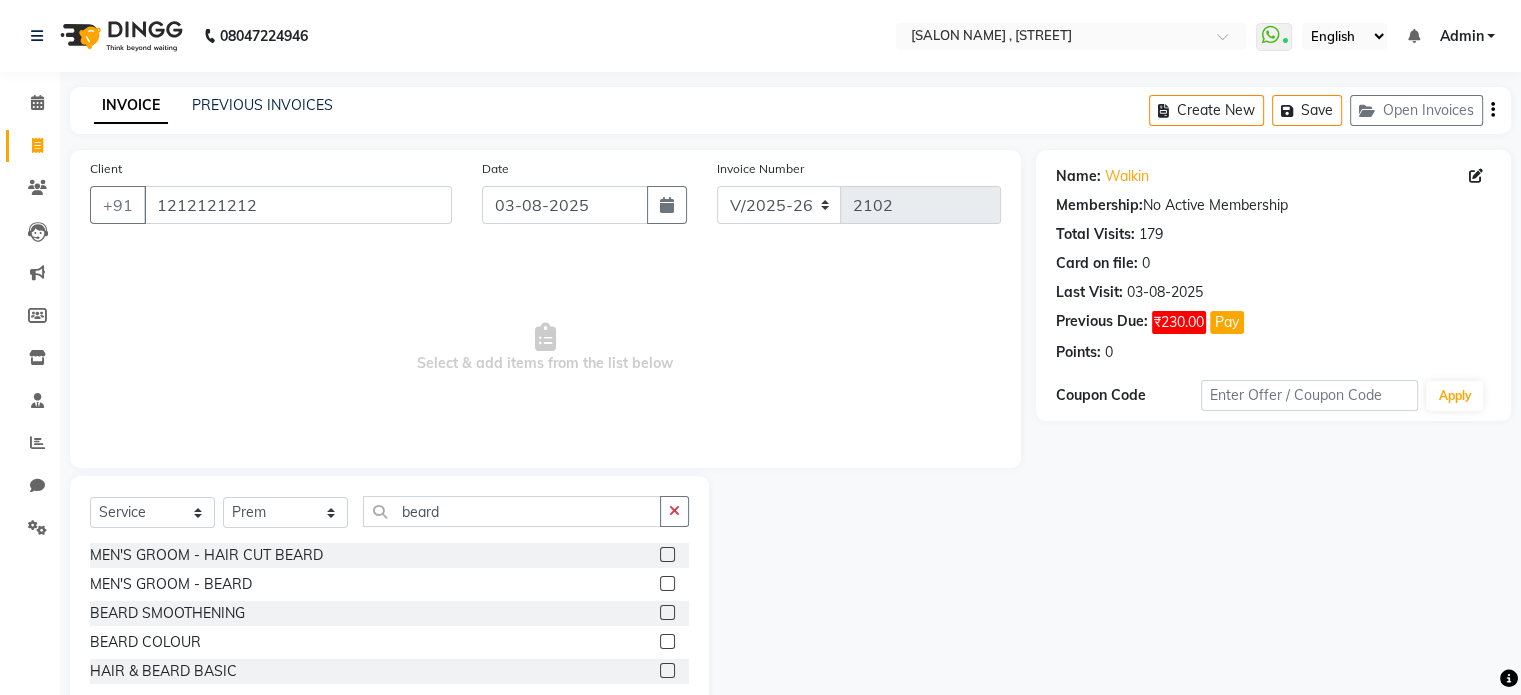 click 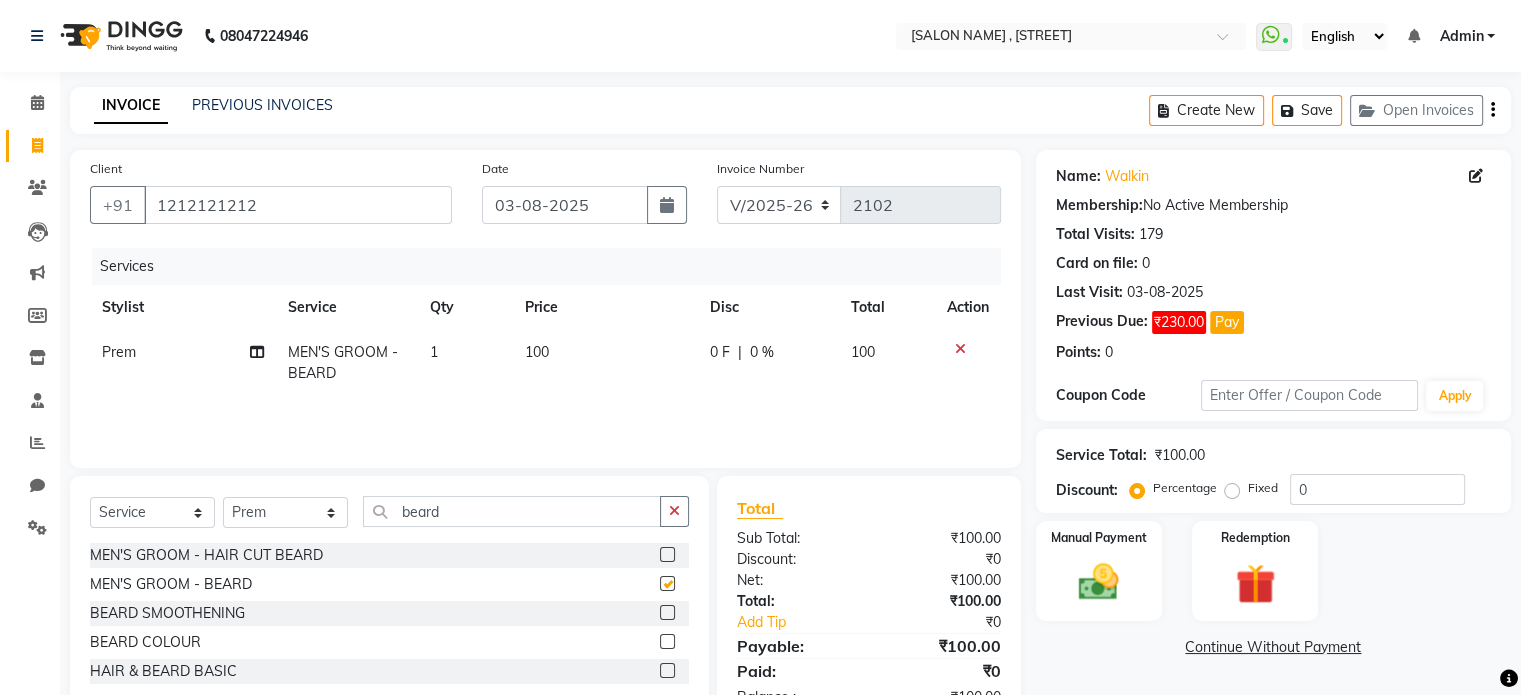 checkbox on "false" 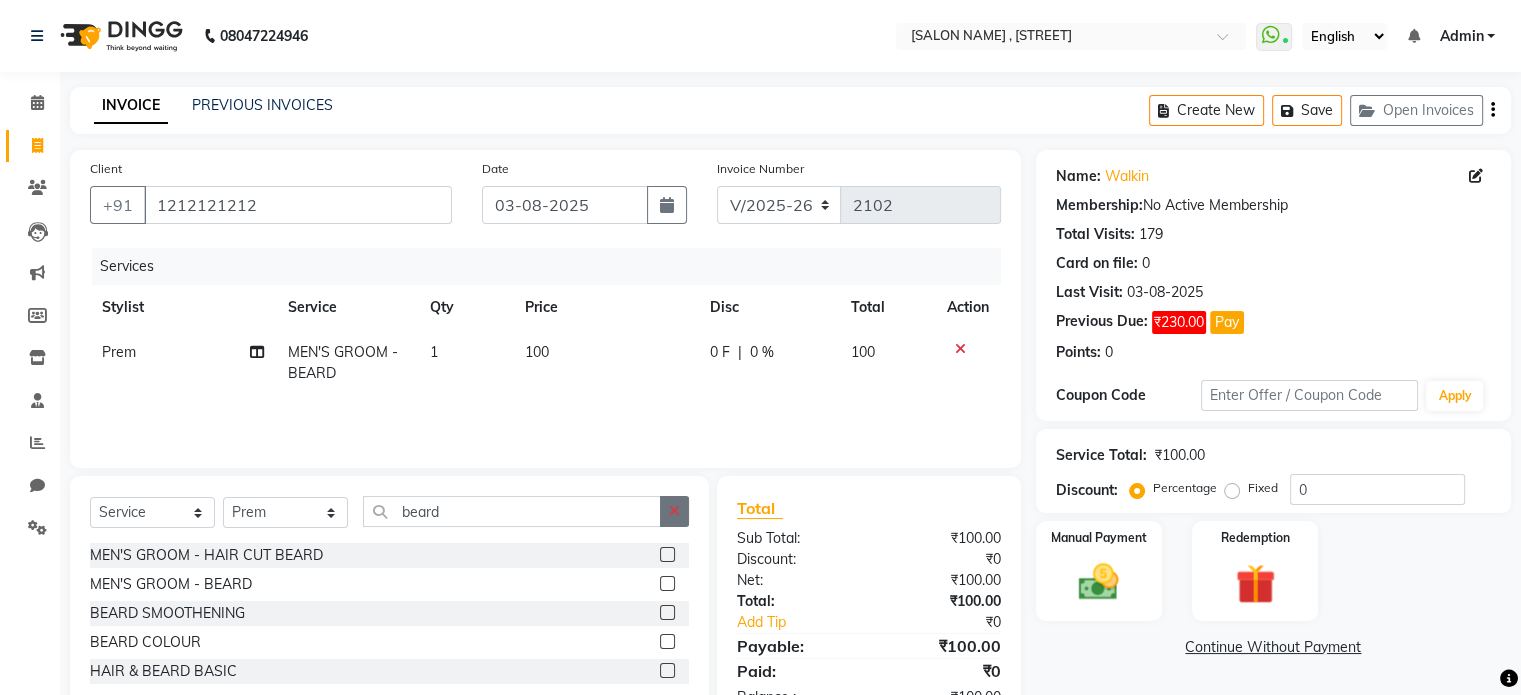 click 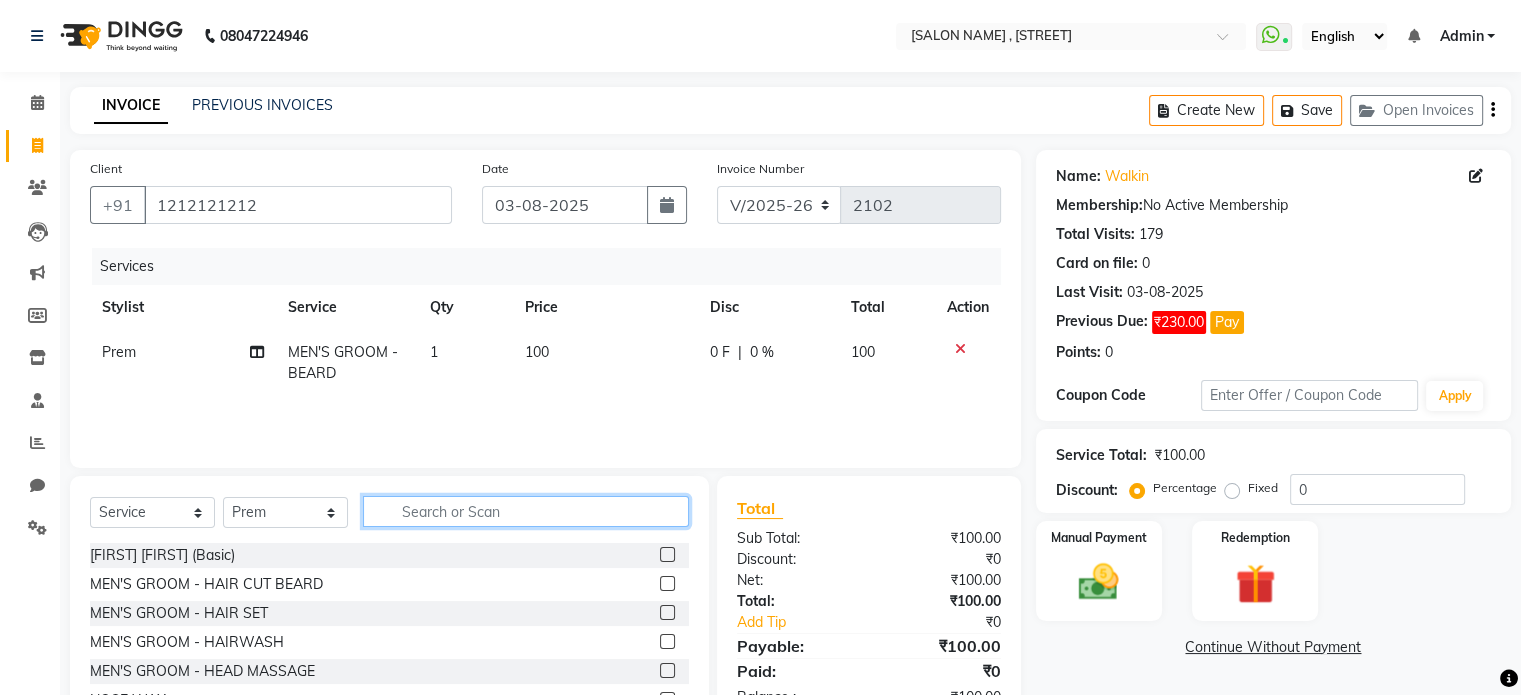 click 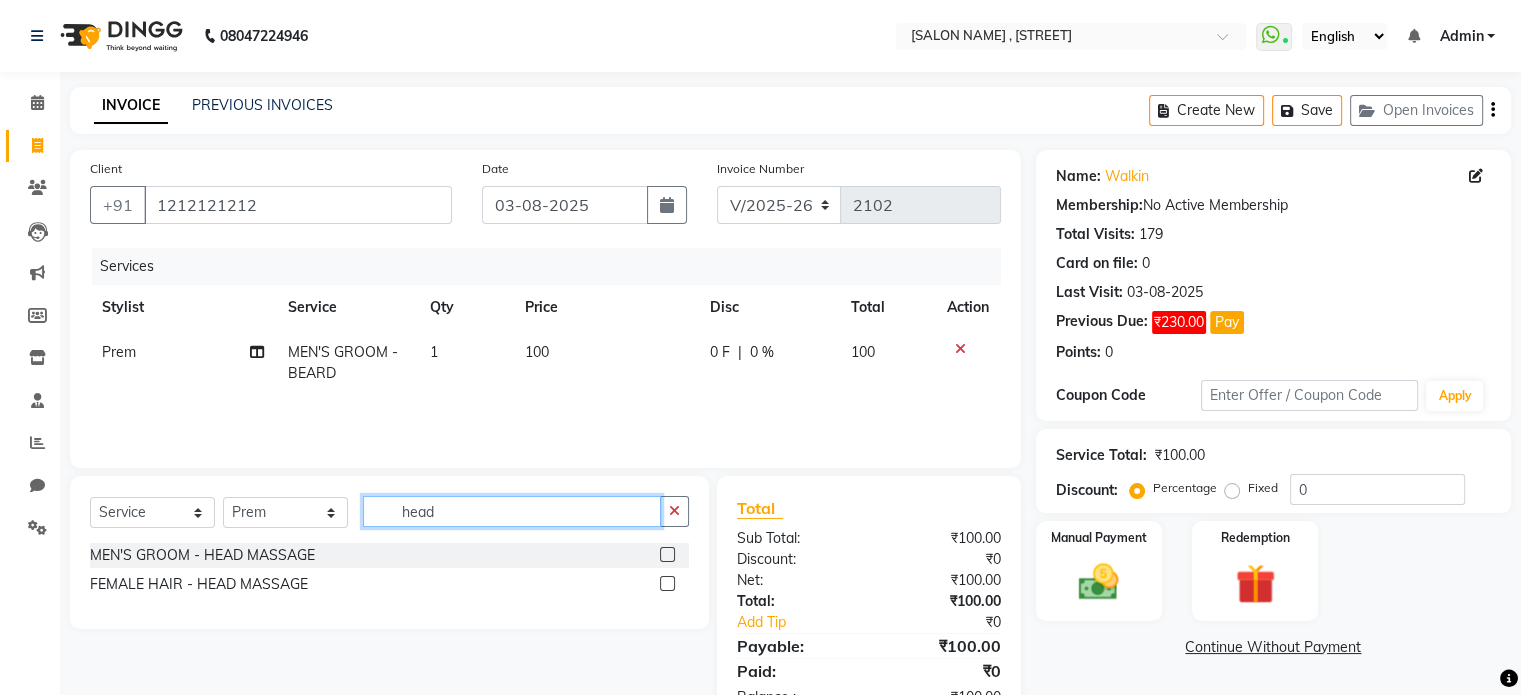 type on "head" 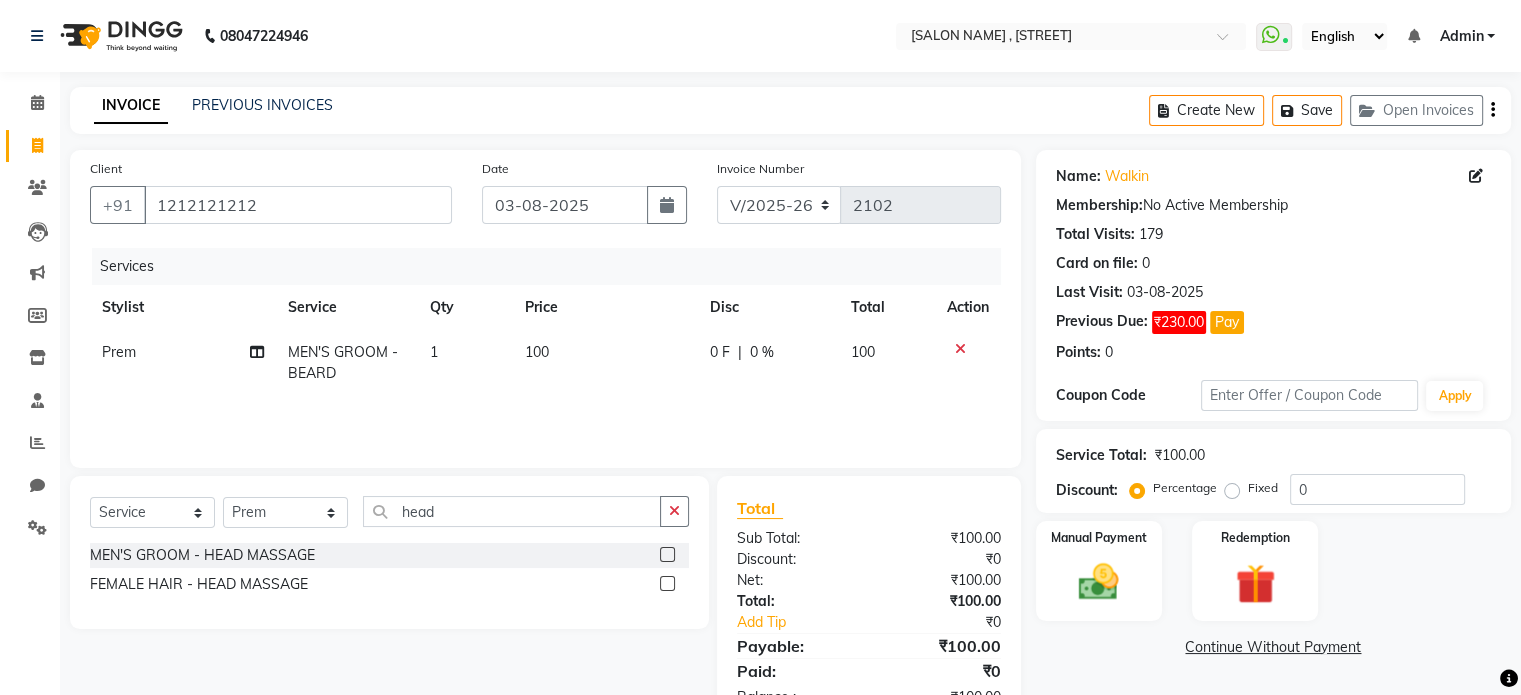 click 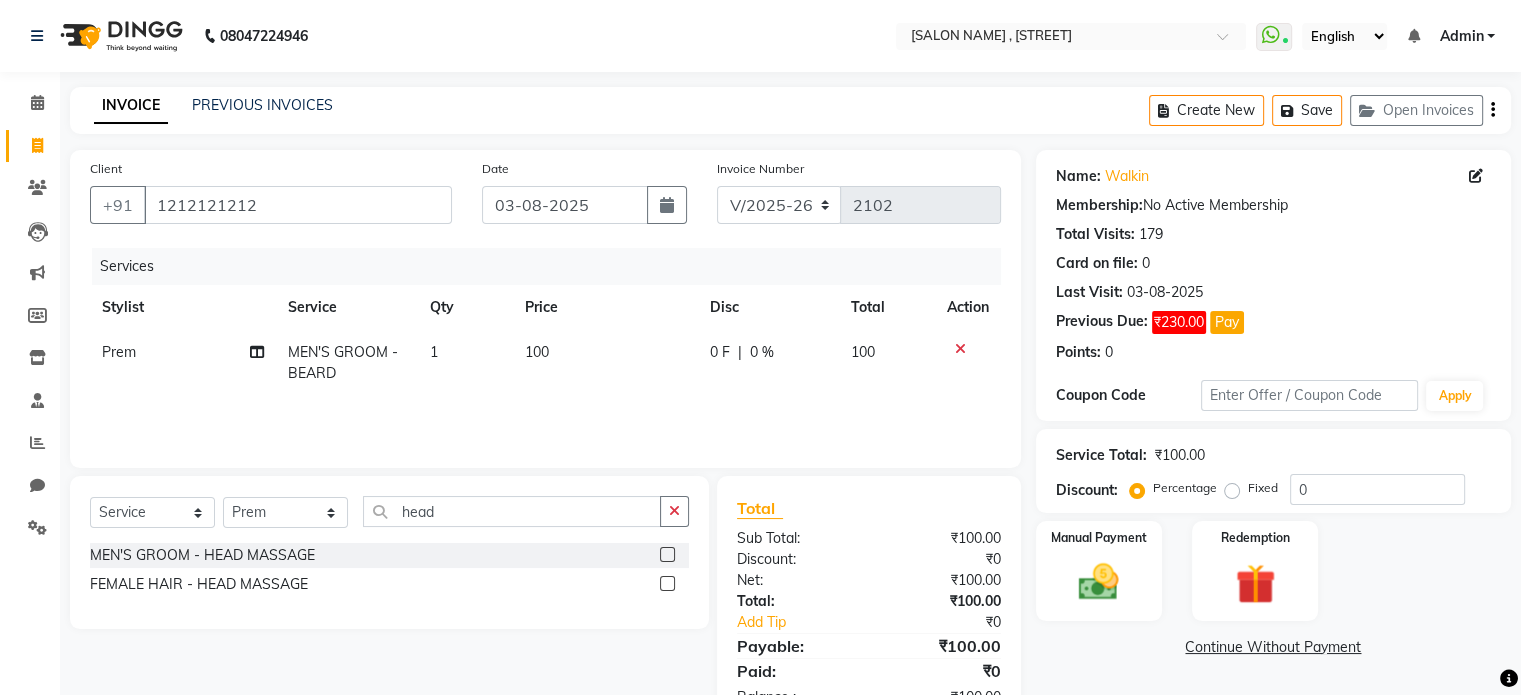 click 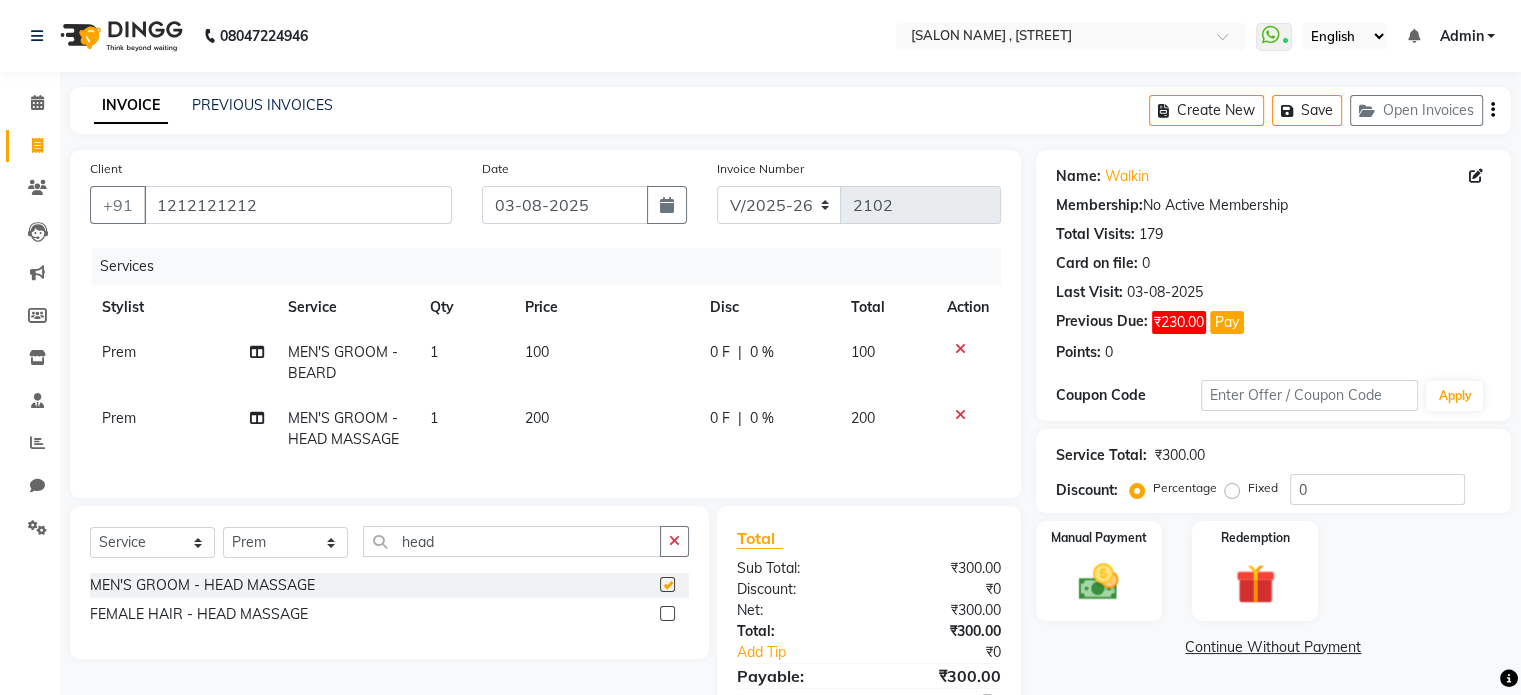 checkbox on "false" 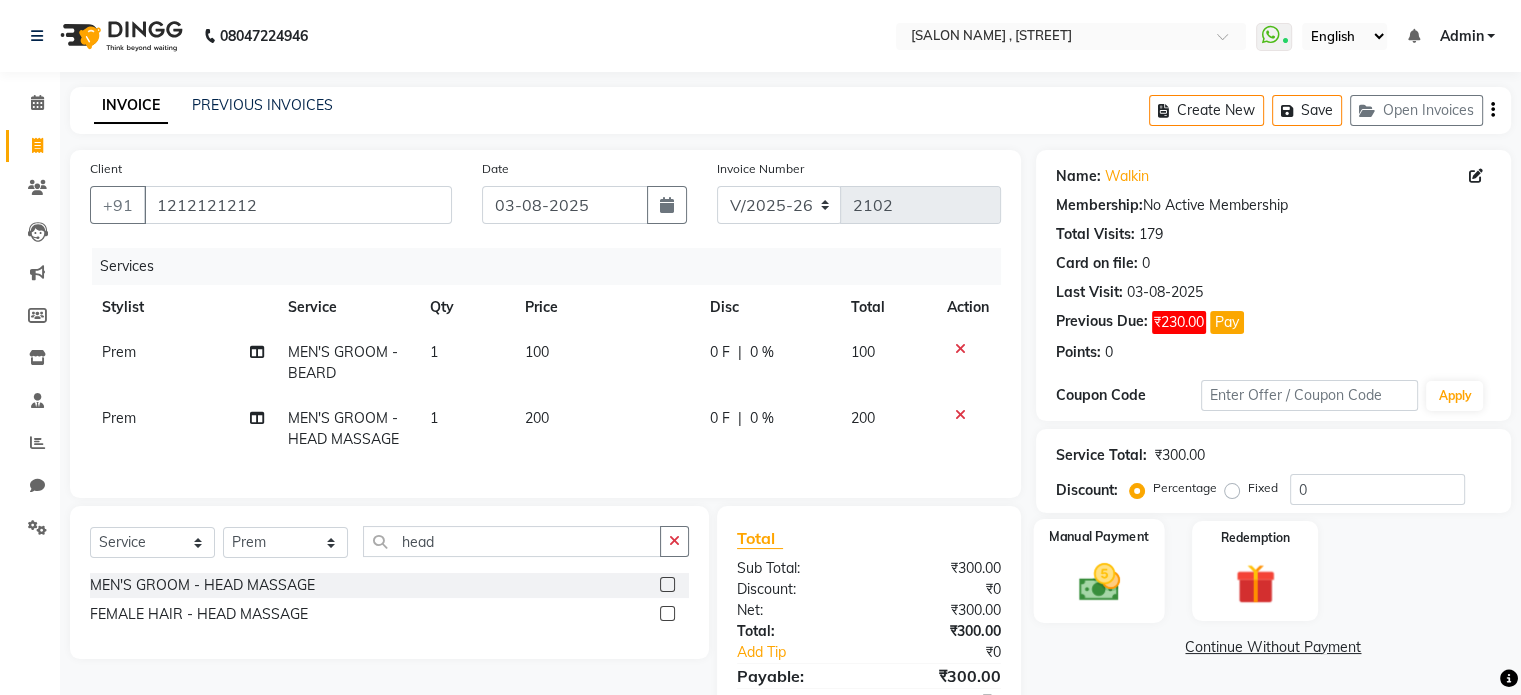 click 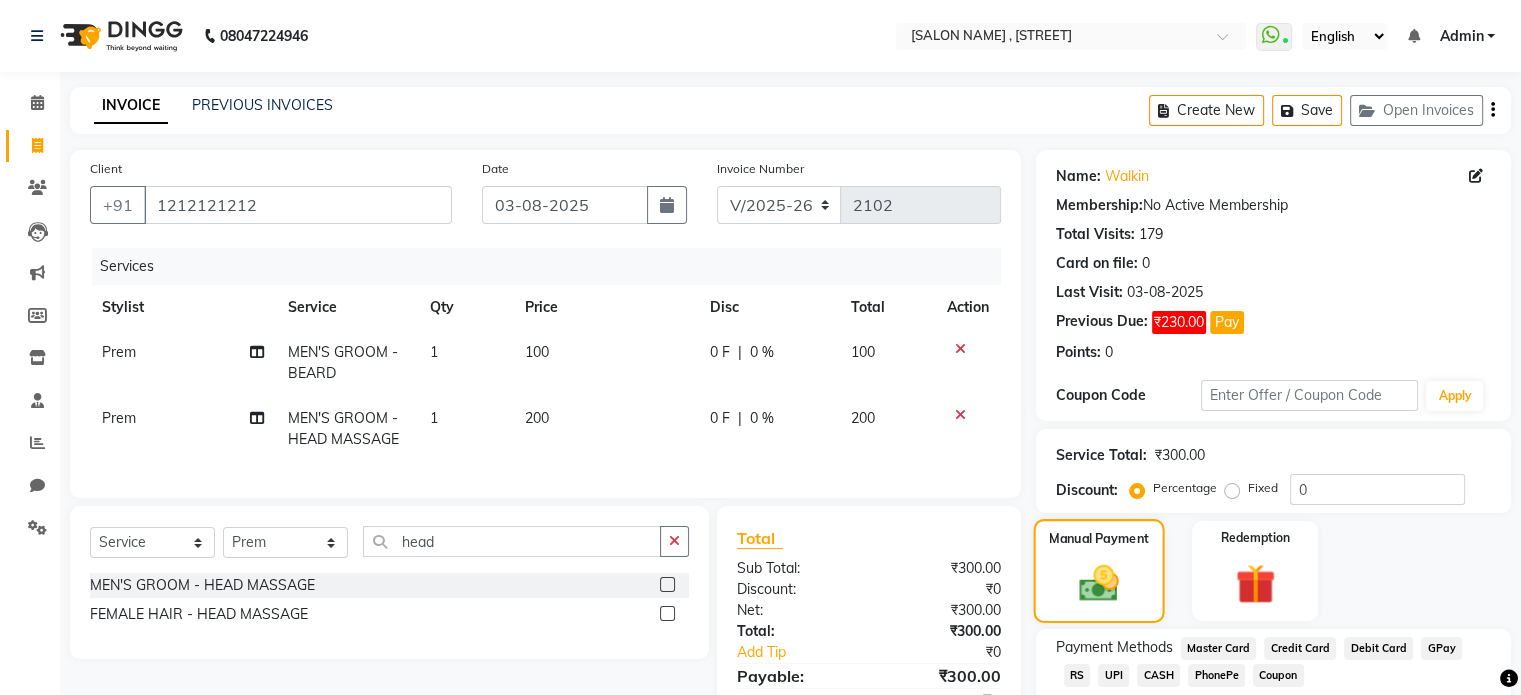 scroll, scrollTop: 80, scrollLeft: 0, axis: vertical 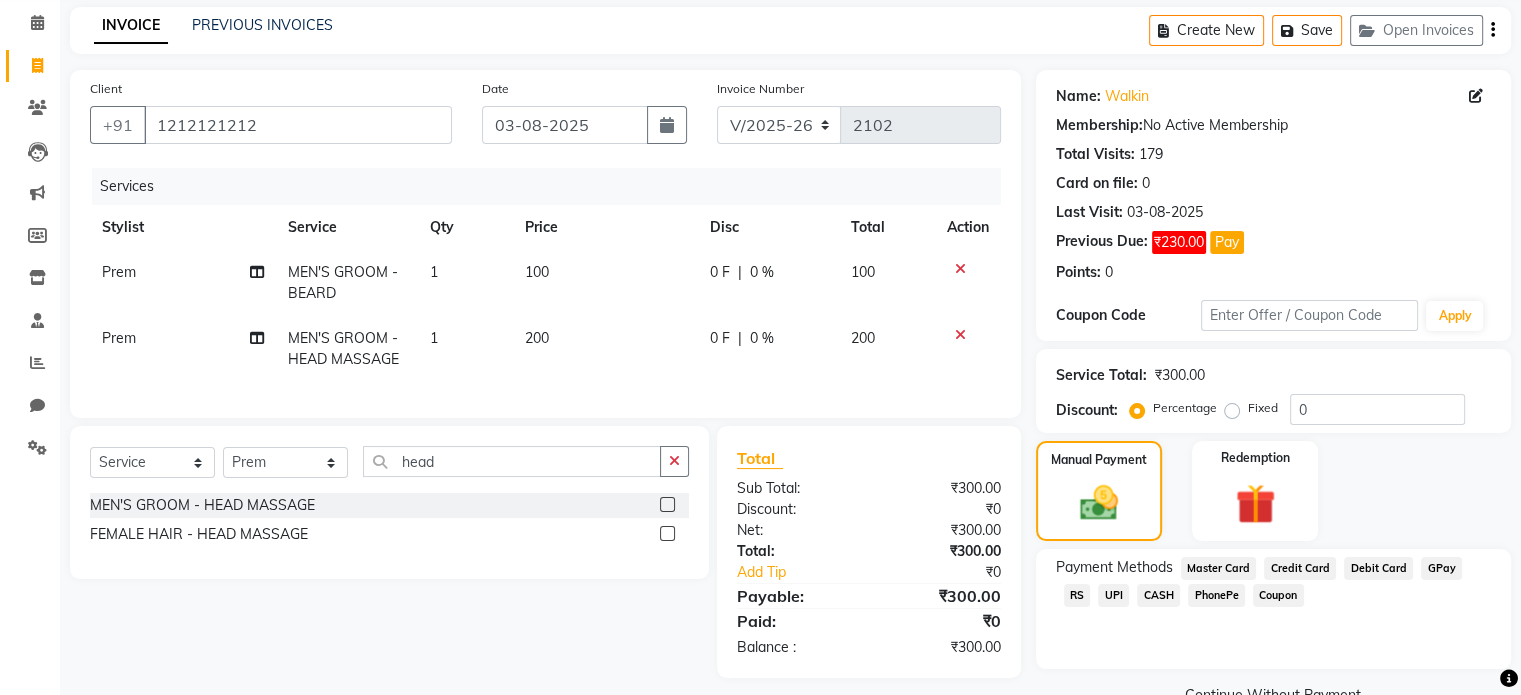click on "UPI" 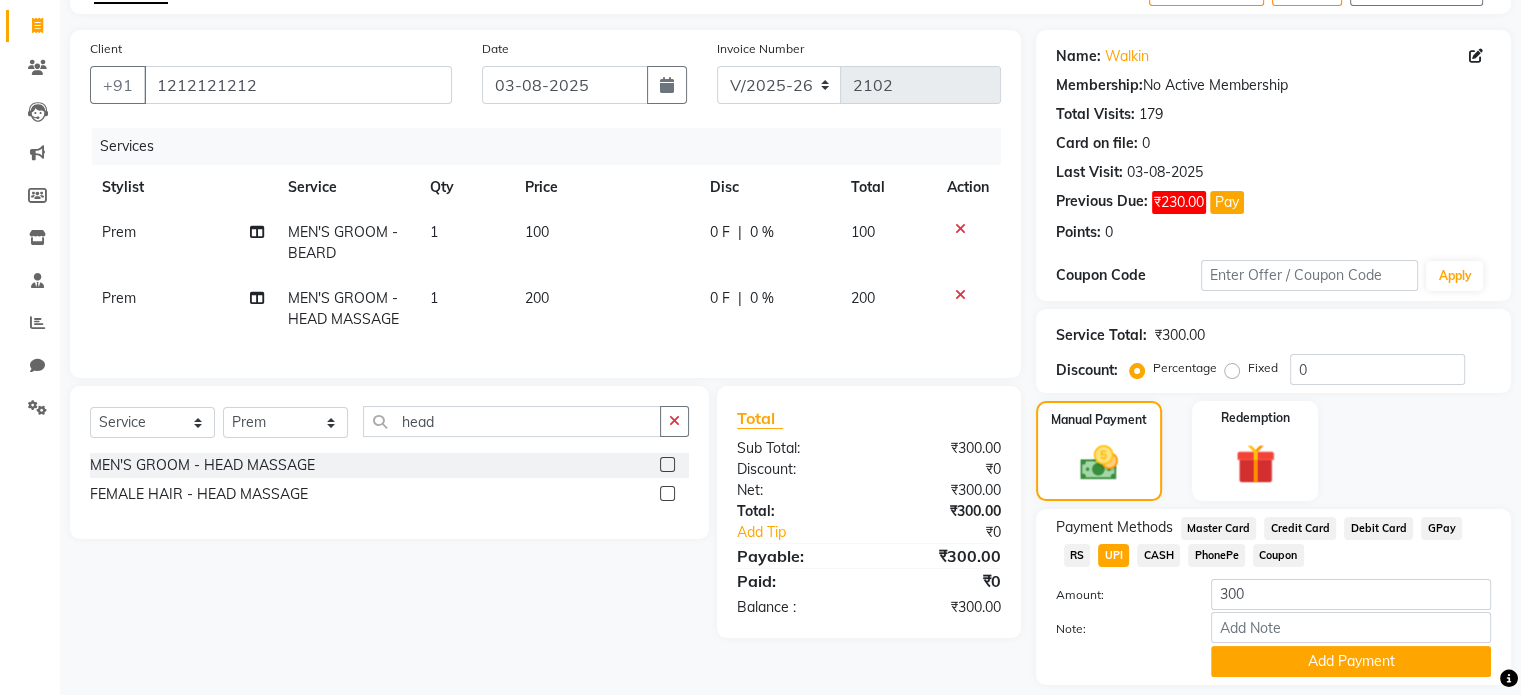 scroll, scrollTop: 160, scrollLeft: 0, axis: vertical 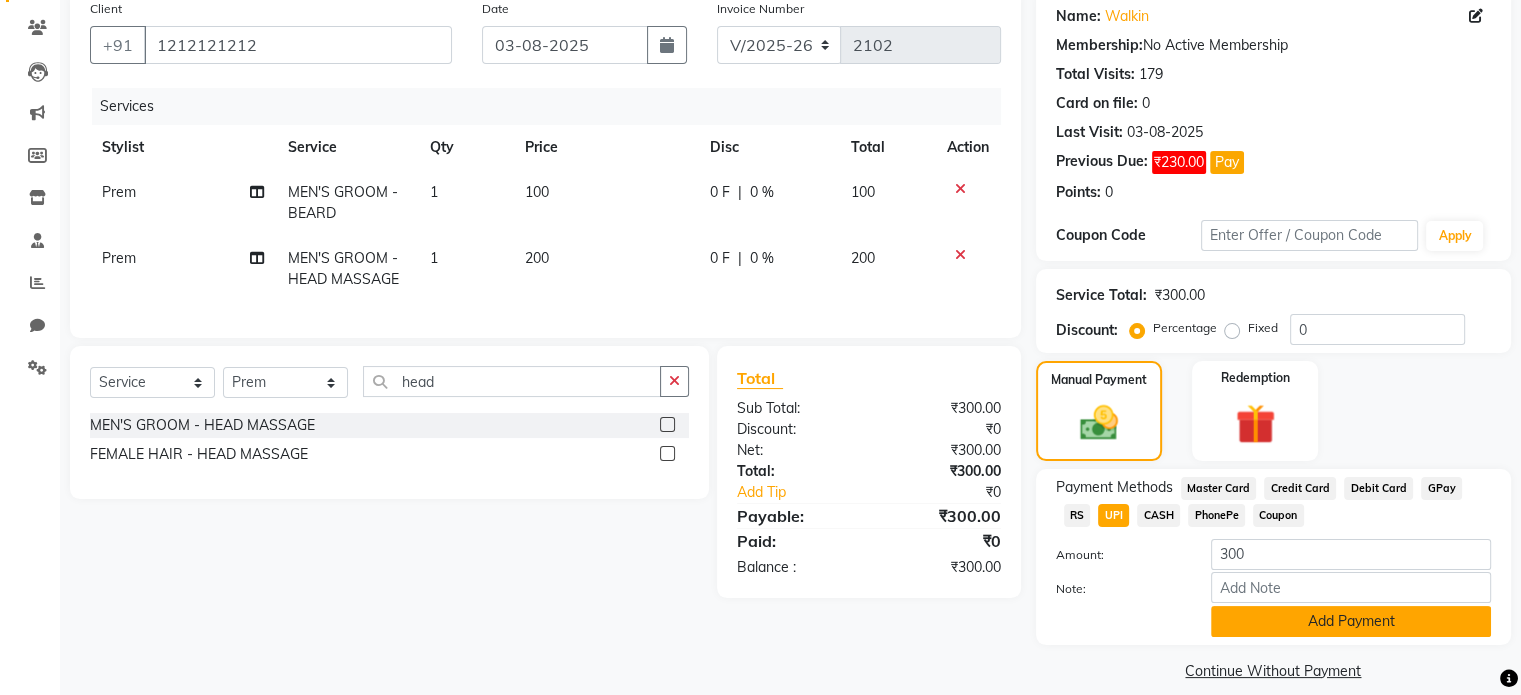 click on "Add Payment" 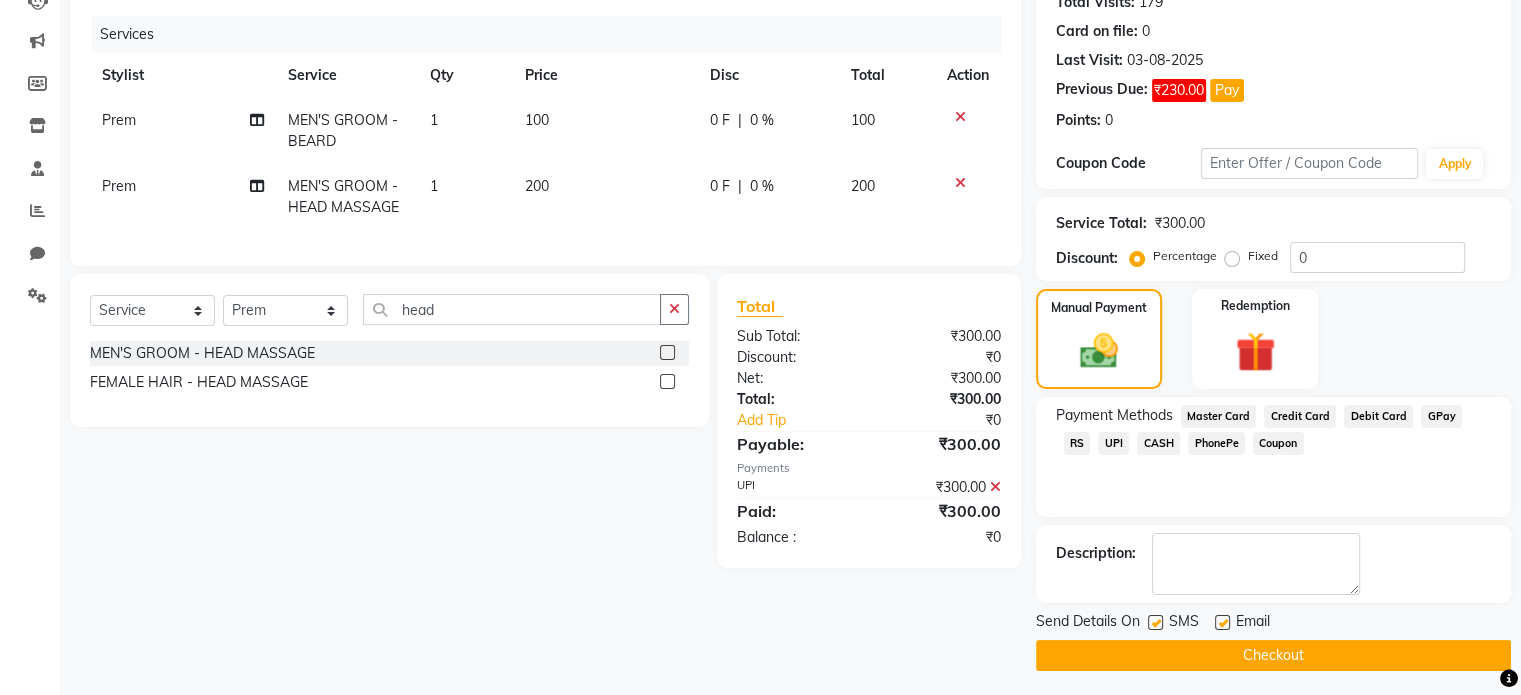 scroll, scrollTop: 236, scrollLeft: 0, axis: vertical 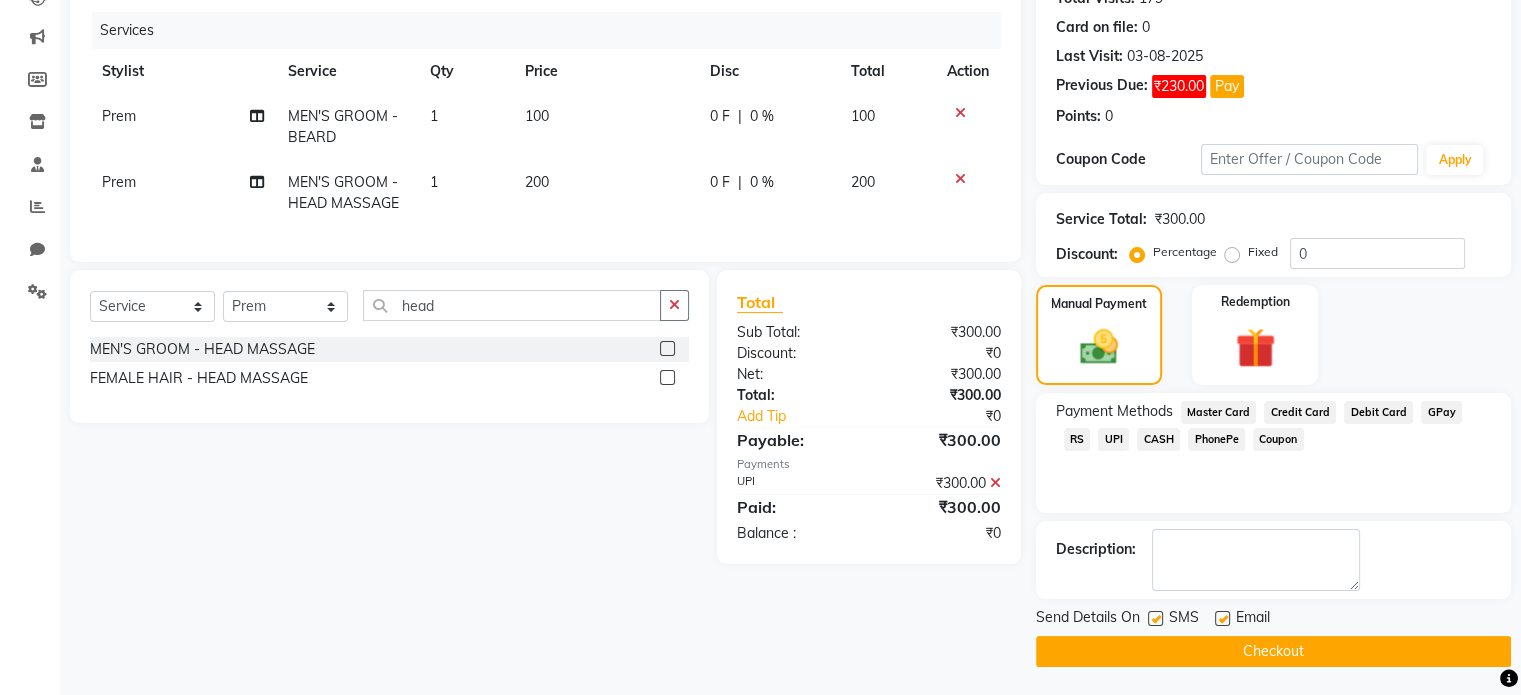 click on "Checkout" 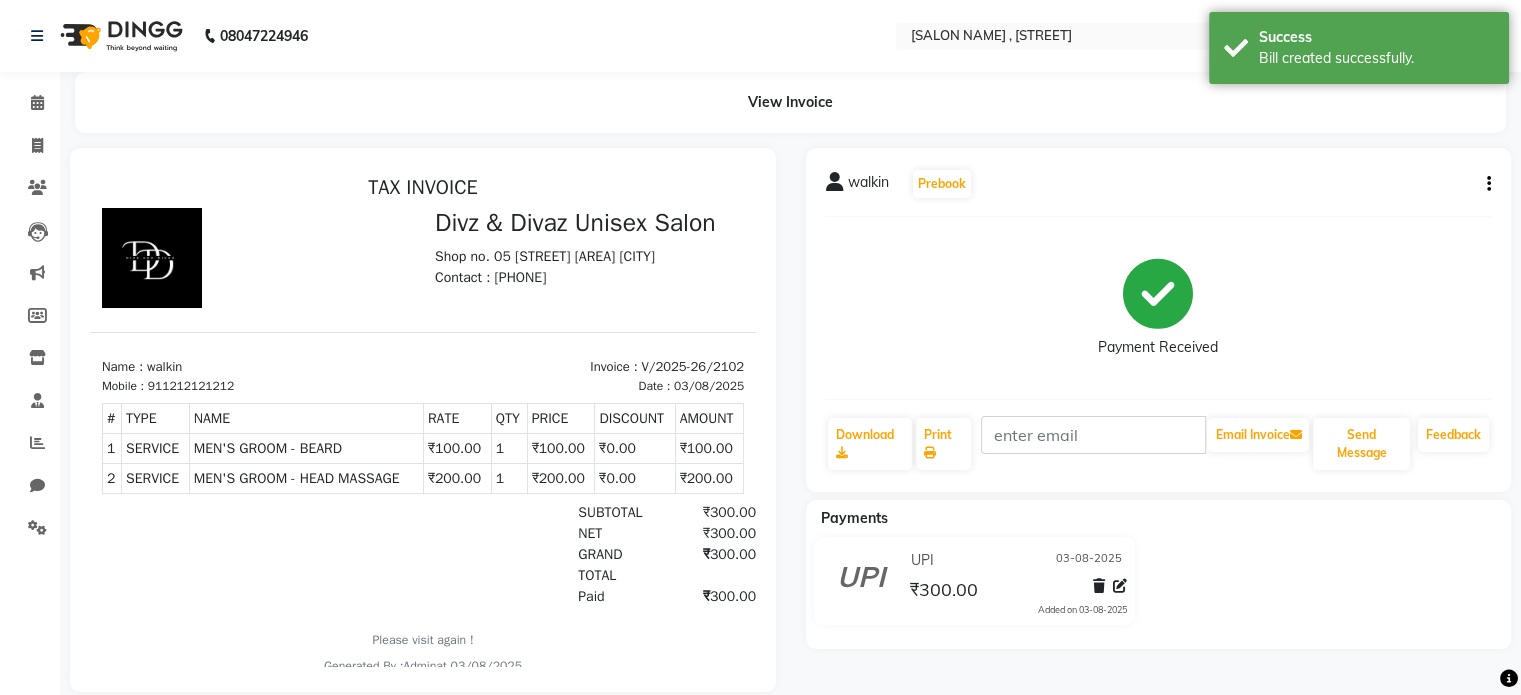 scroll, scrollTop: 0, scrollLeft: 0, axis: both 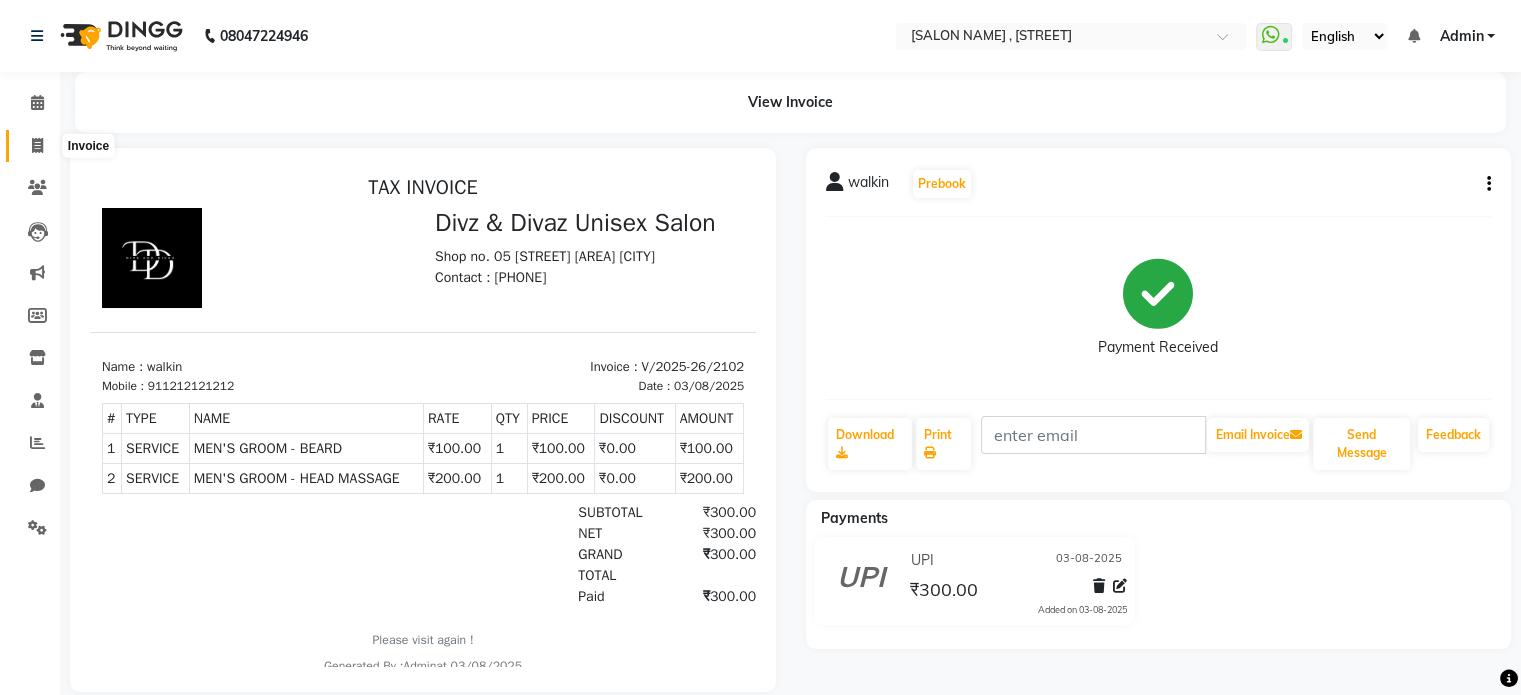 click 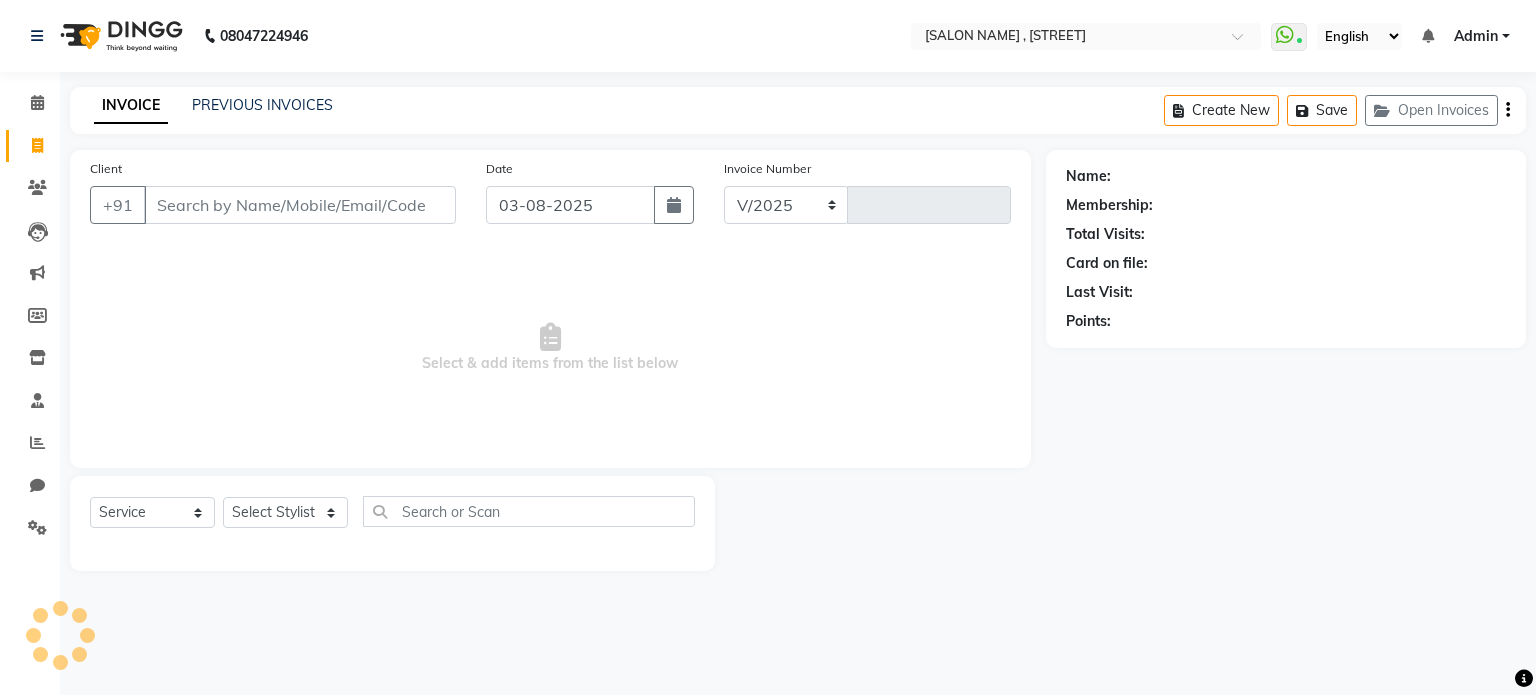 select on "7588" 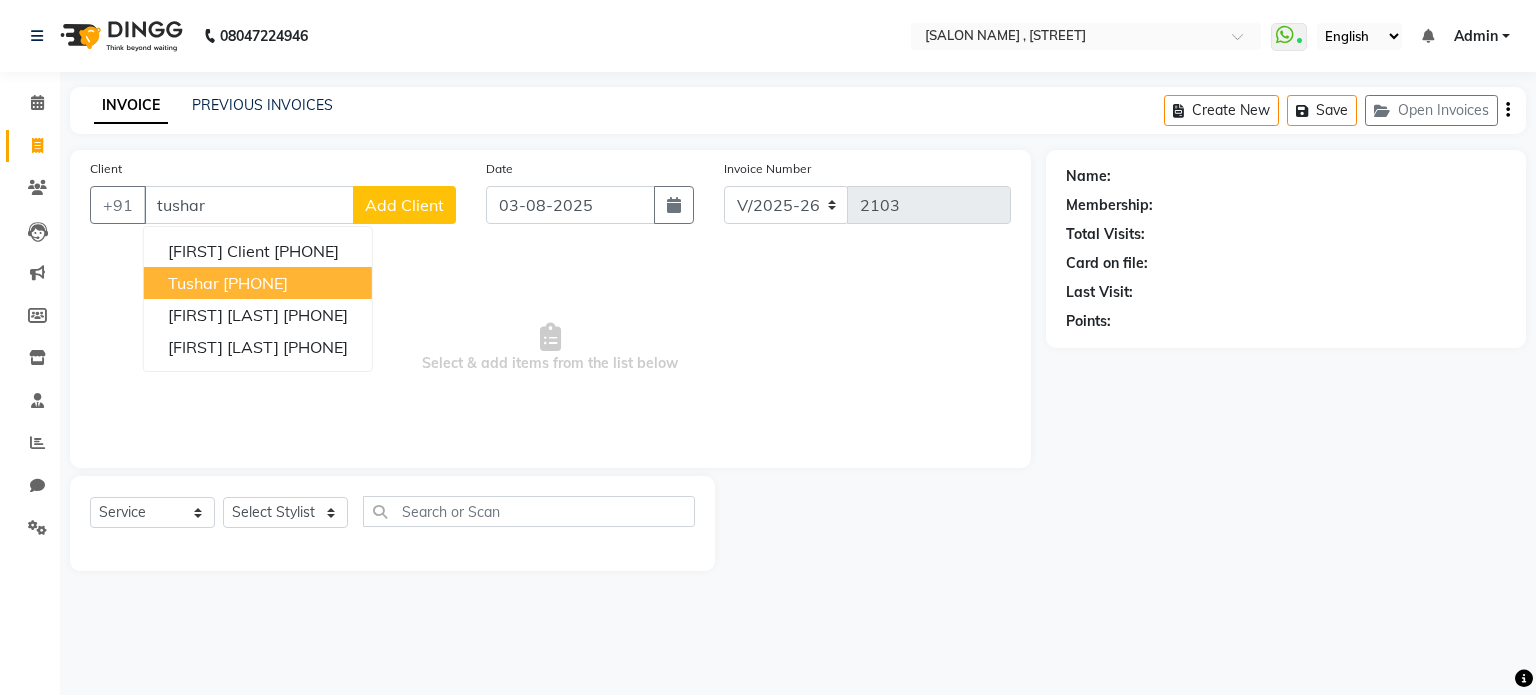 click on "[PHONE]" at bounding box center [255, 283] 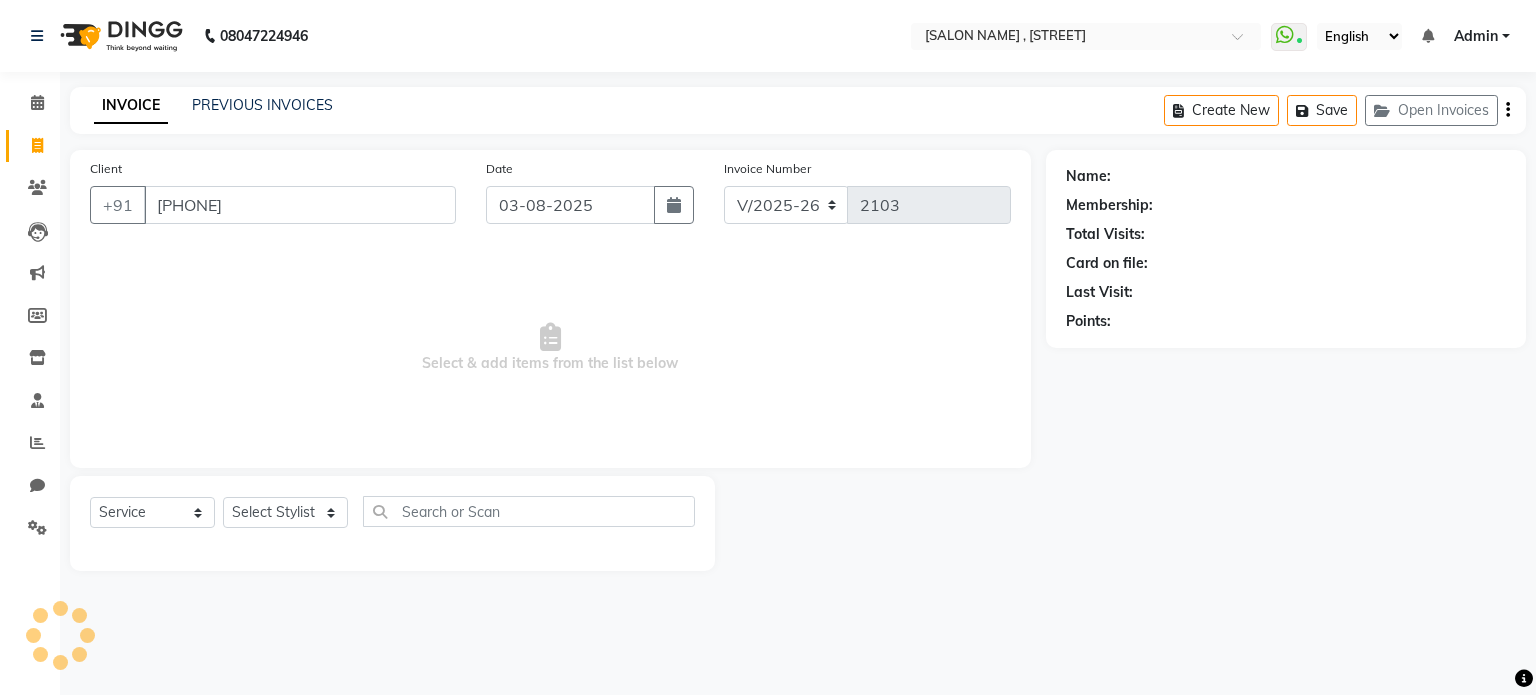 type on "[PHONE]" 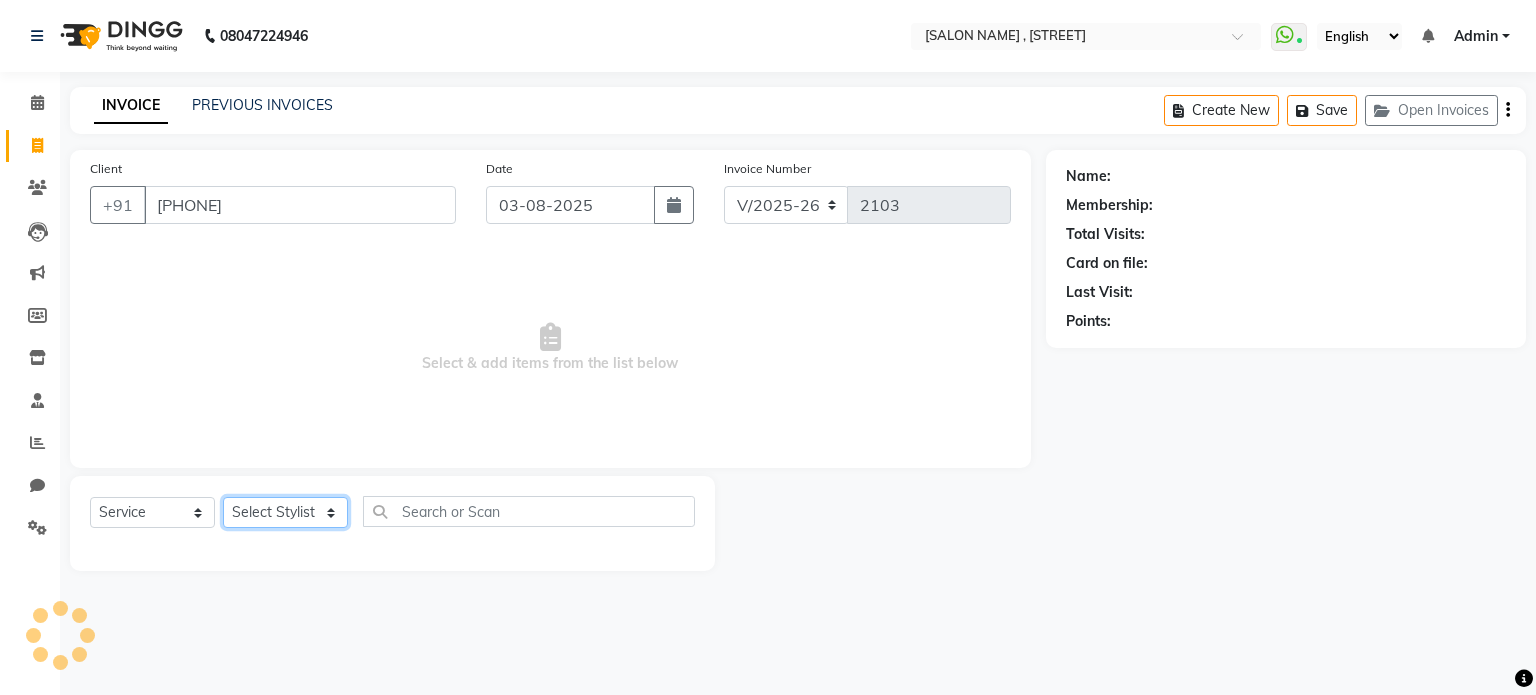 click on "Select Stylist [FIRST] [LAST] [FIRST] [FIRST] [FIRST]" 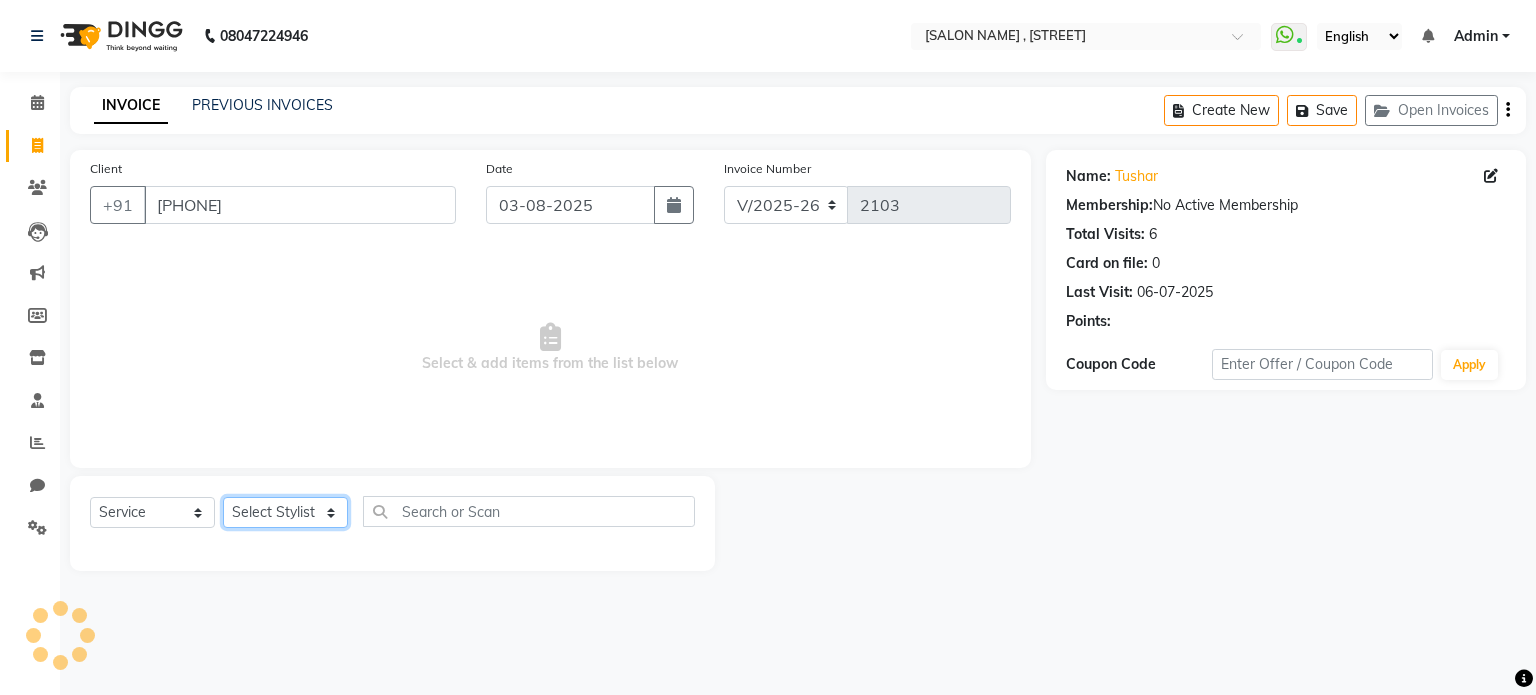 select on "67195" 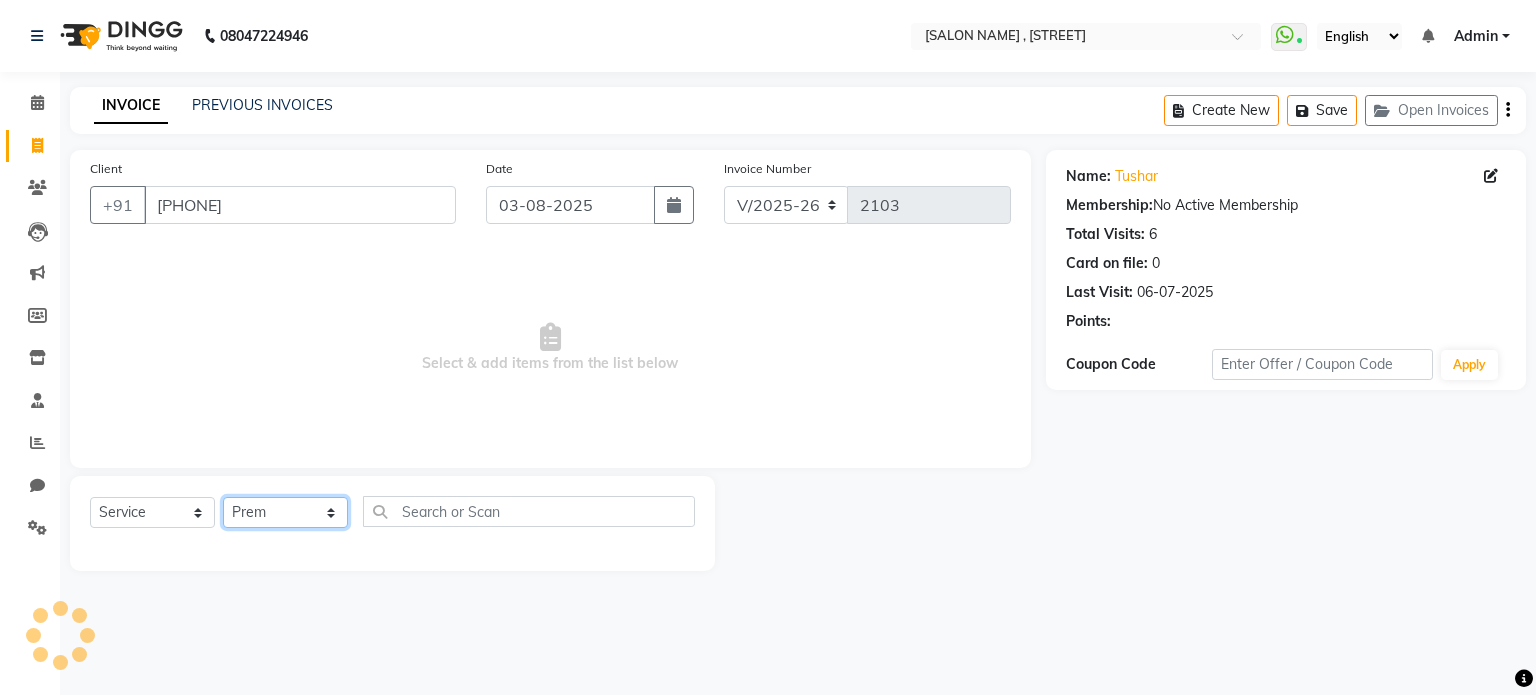 click on "Select Stylist [FIRST] [LAST] [FIRST] [FIRST] [FIRST]" 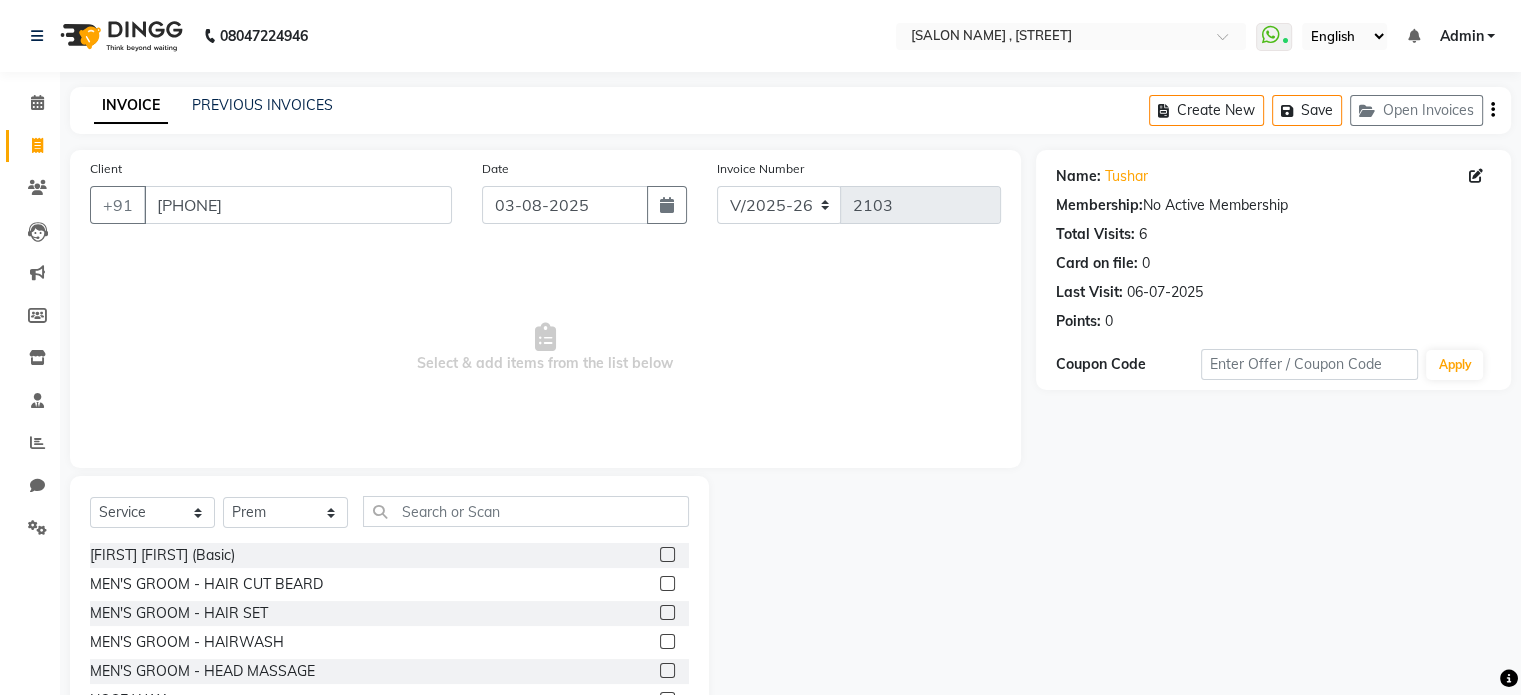 click 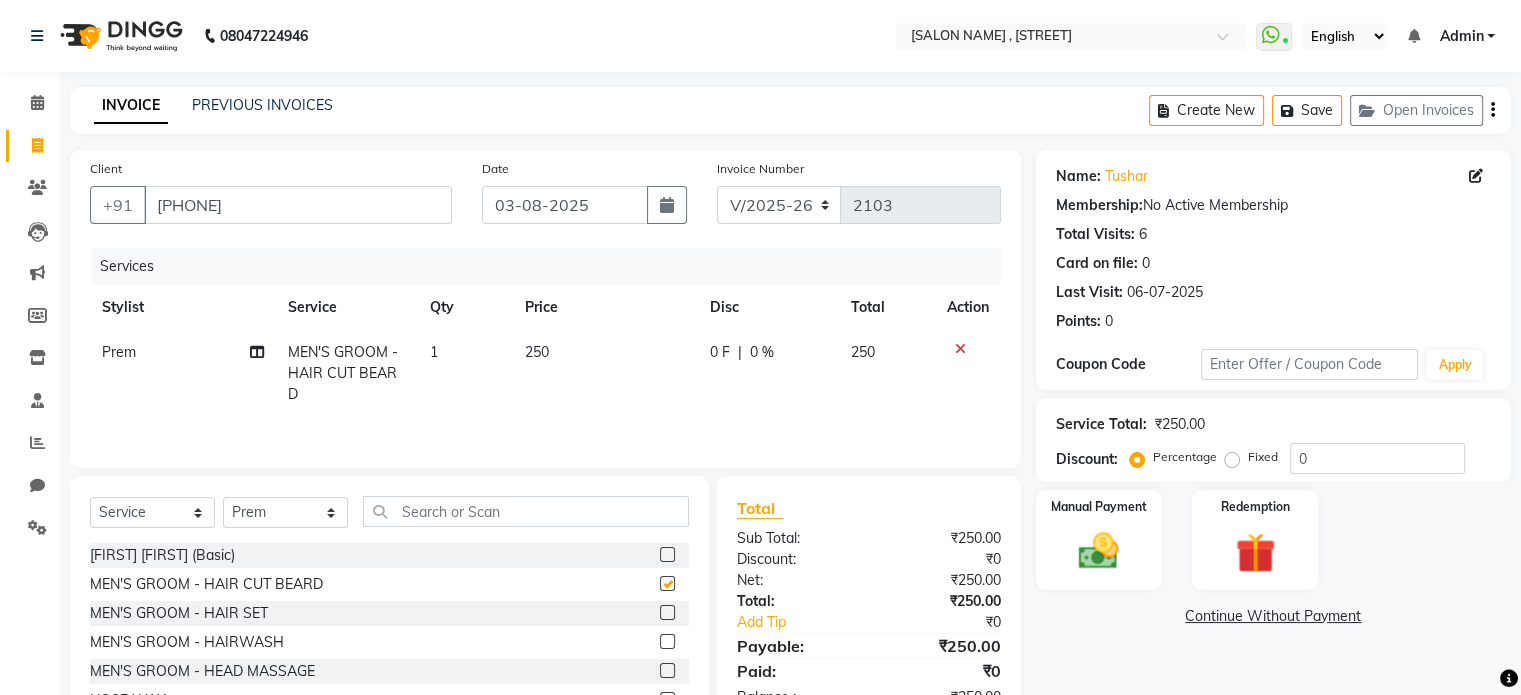 checkbox on "false" 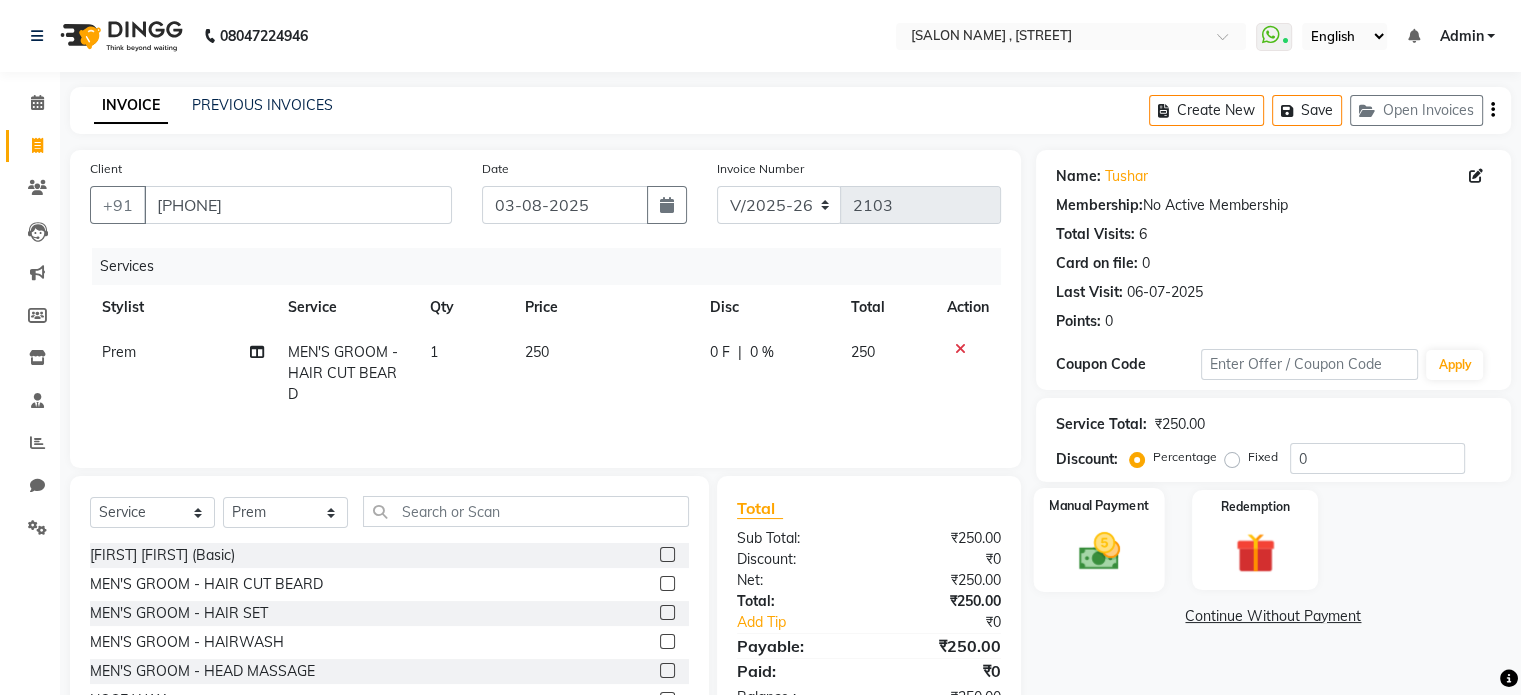 click 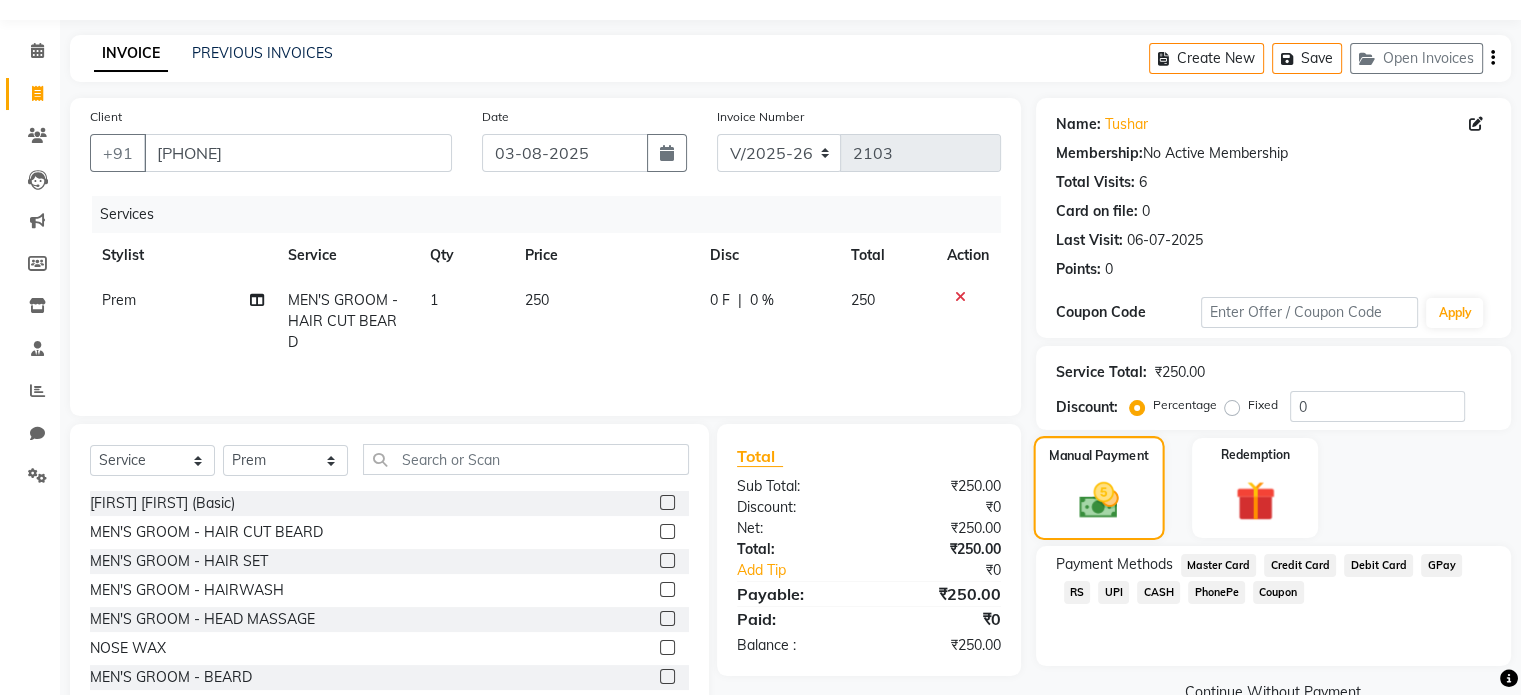 scroll, scrollTop: 80, scrollLeft: 0, axis: vertical 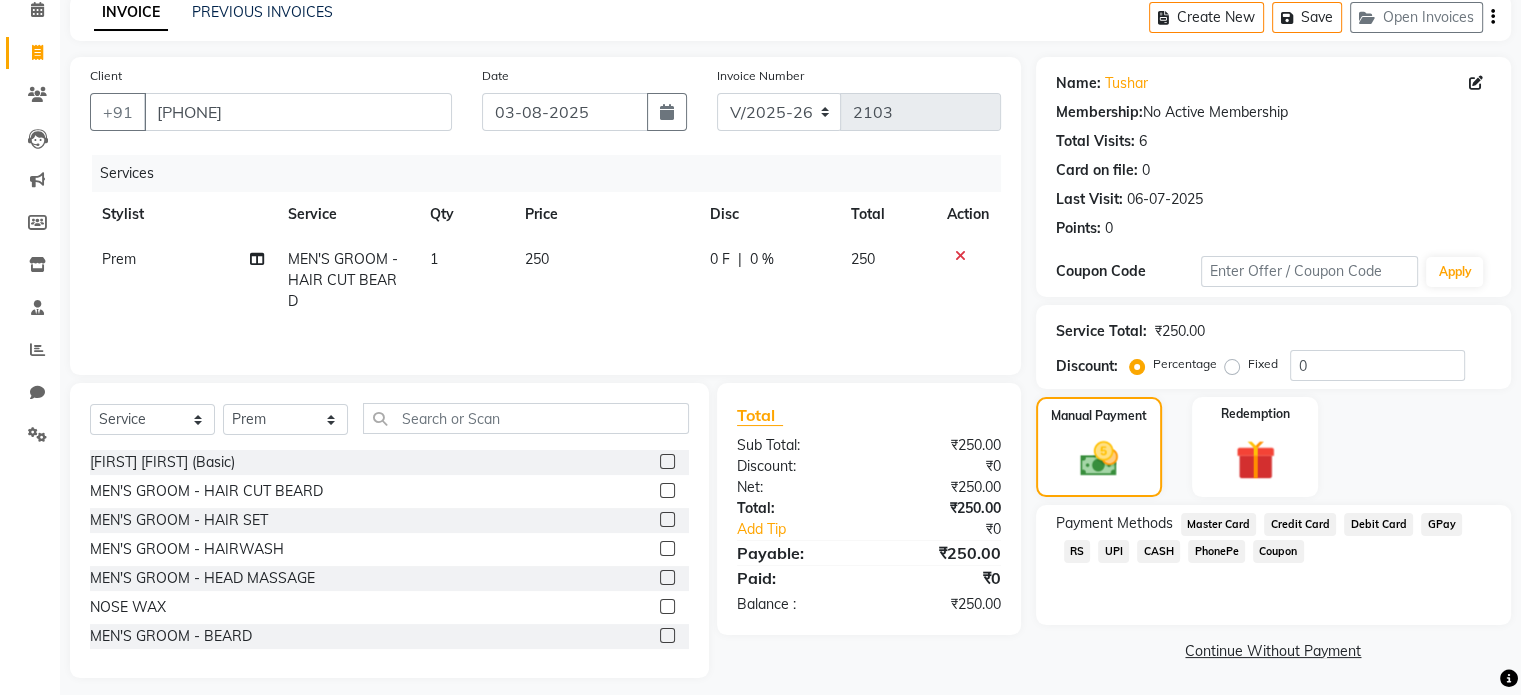 click on "UPI" 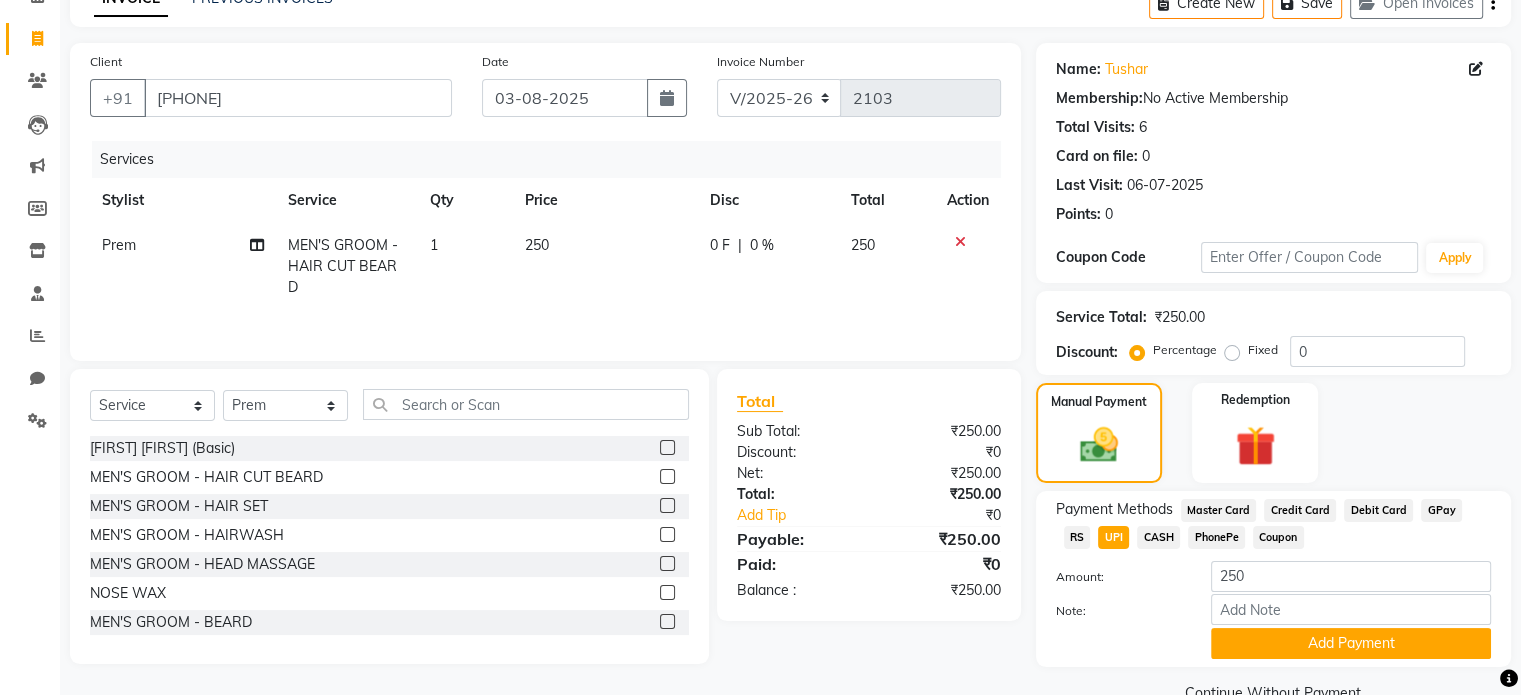scroll, scrollTop: 147, scrollLeft: 0, axis: vertical 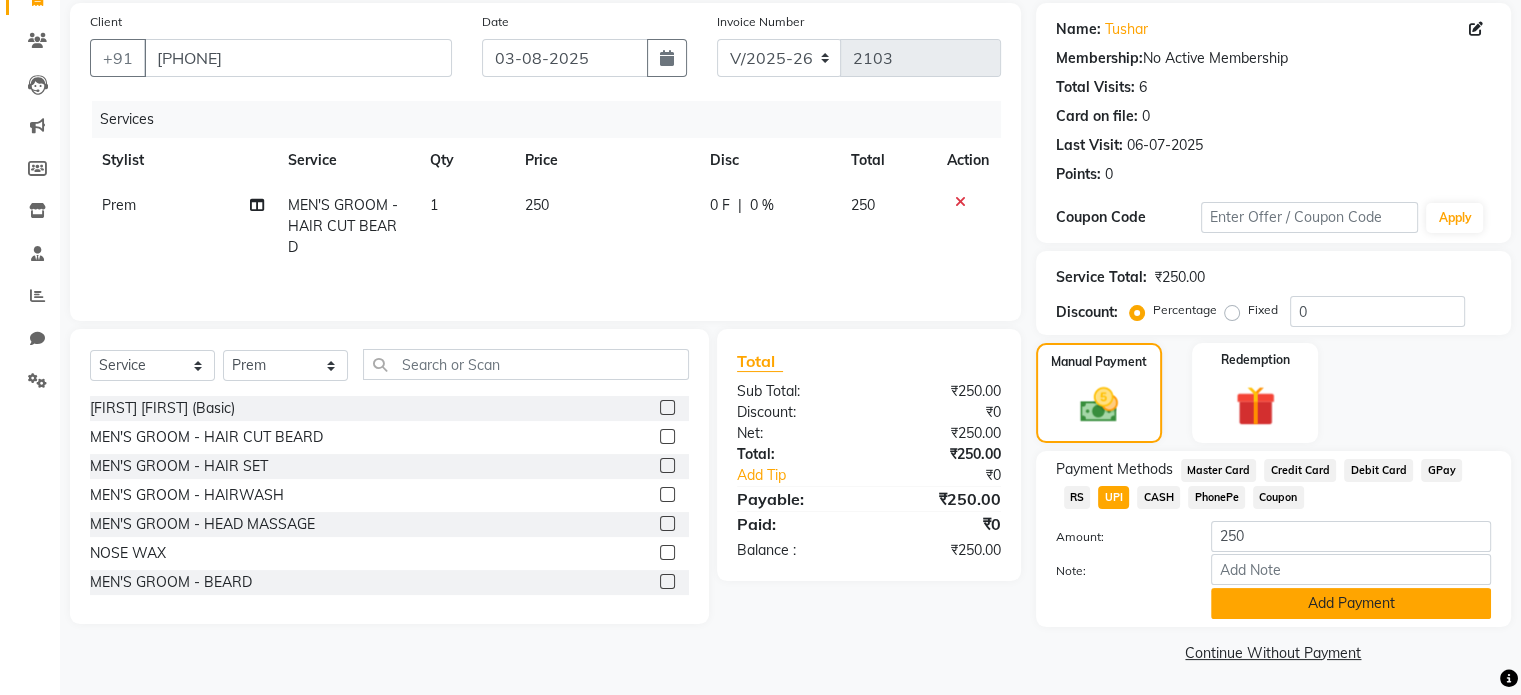 click on "Add Payment" 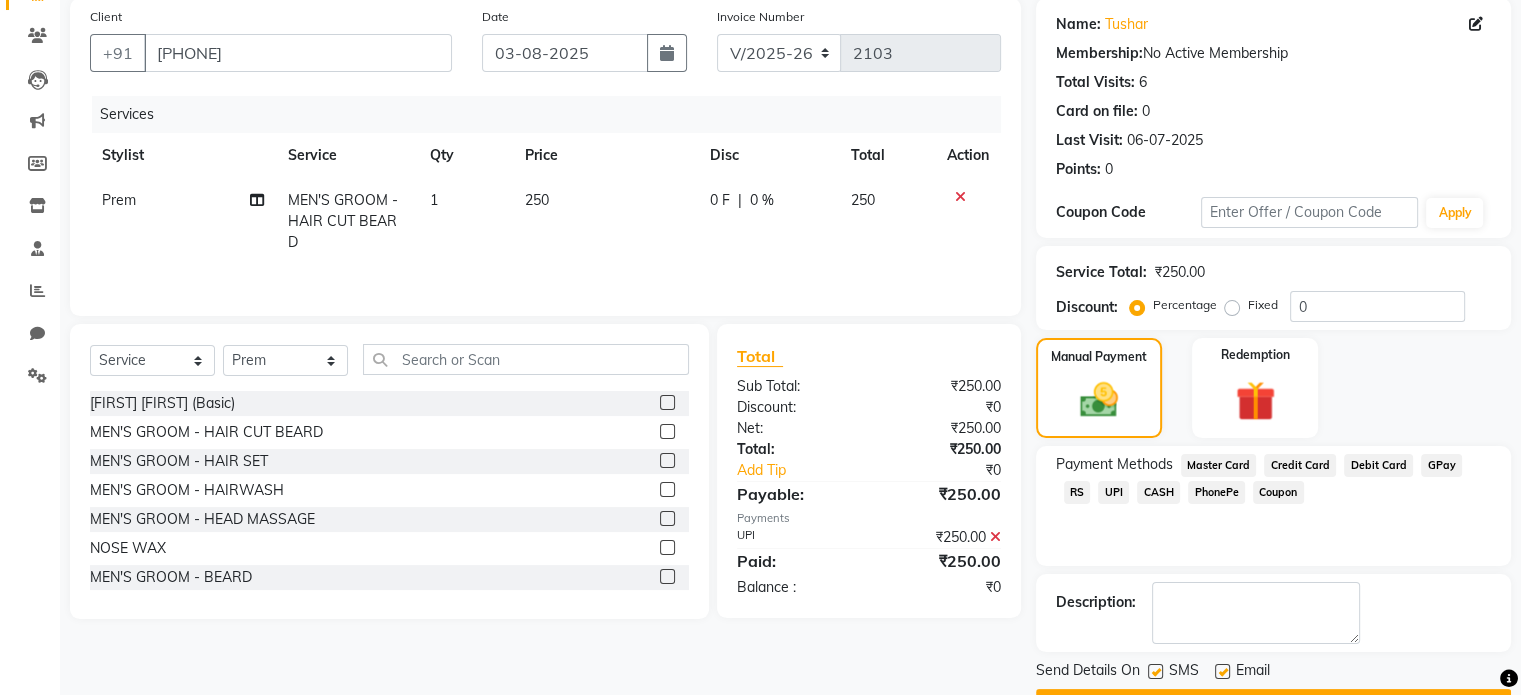 scroll, scrollTop: 192, scrollLeft: 0, axis: vertical 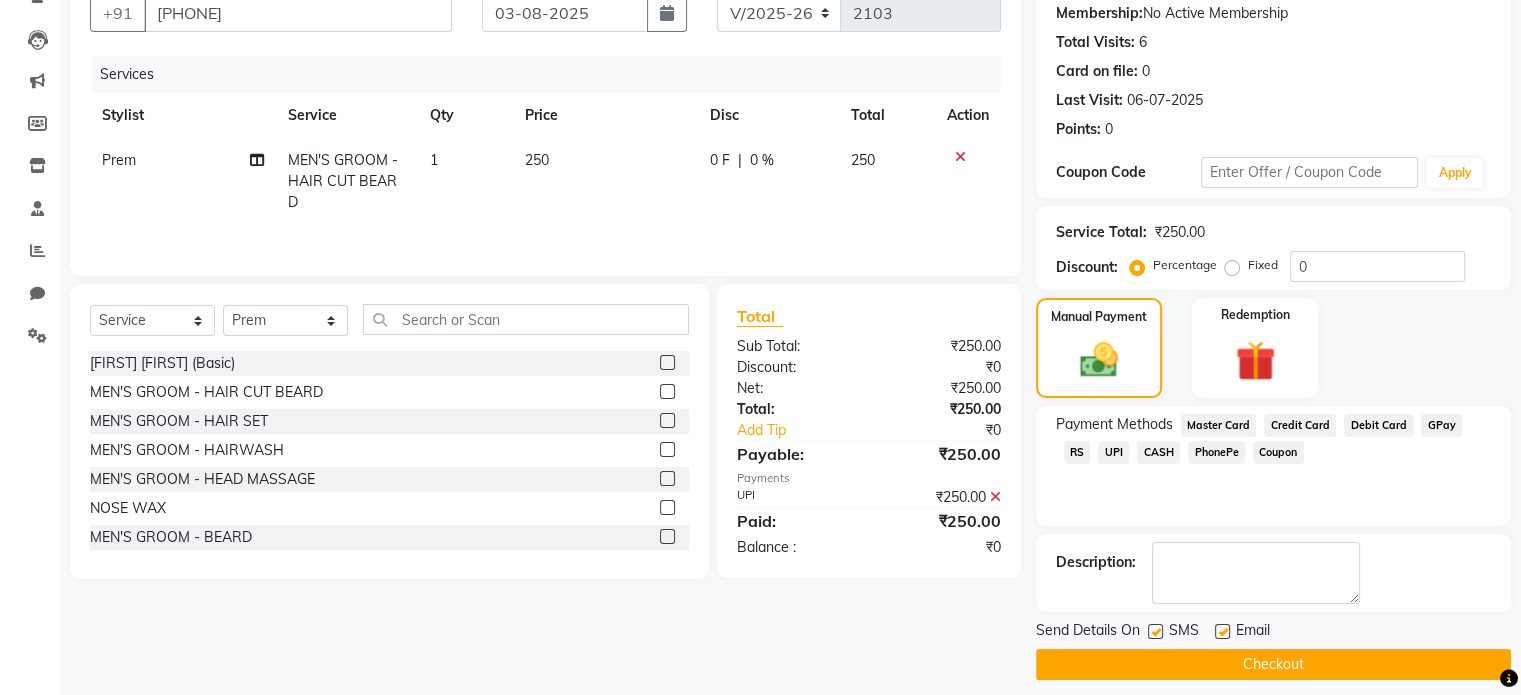 click on "Checkout" 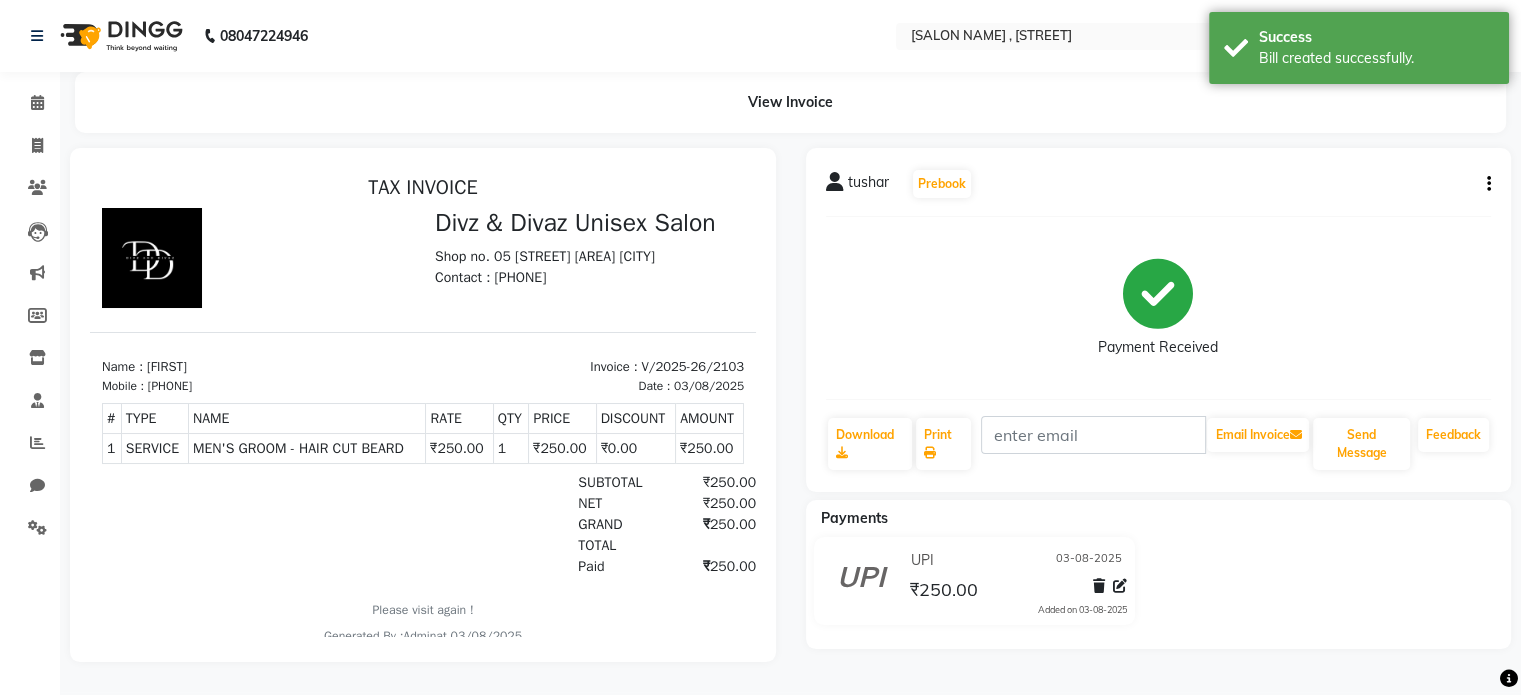 scroll, scrollTop: 0, scrollLeft: 0, axis: both 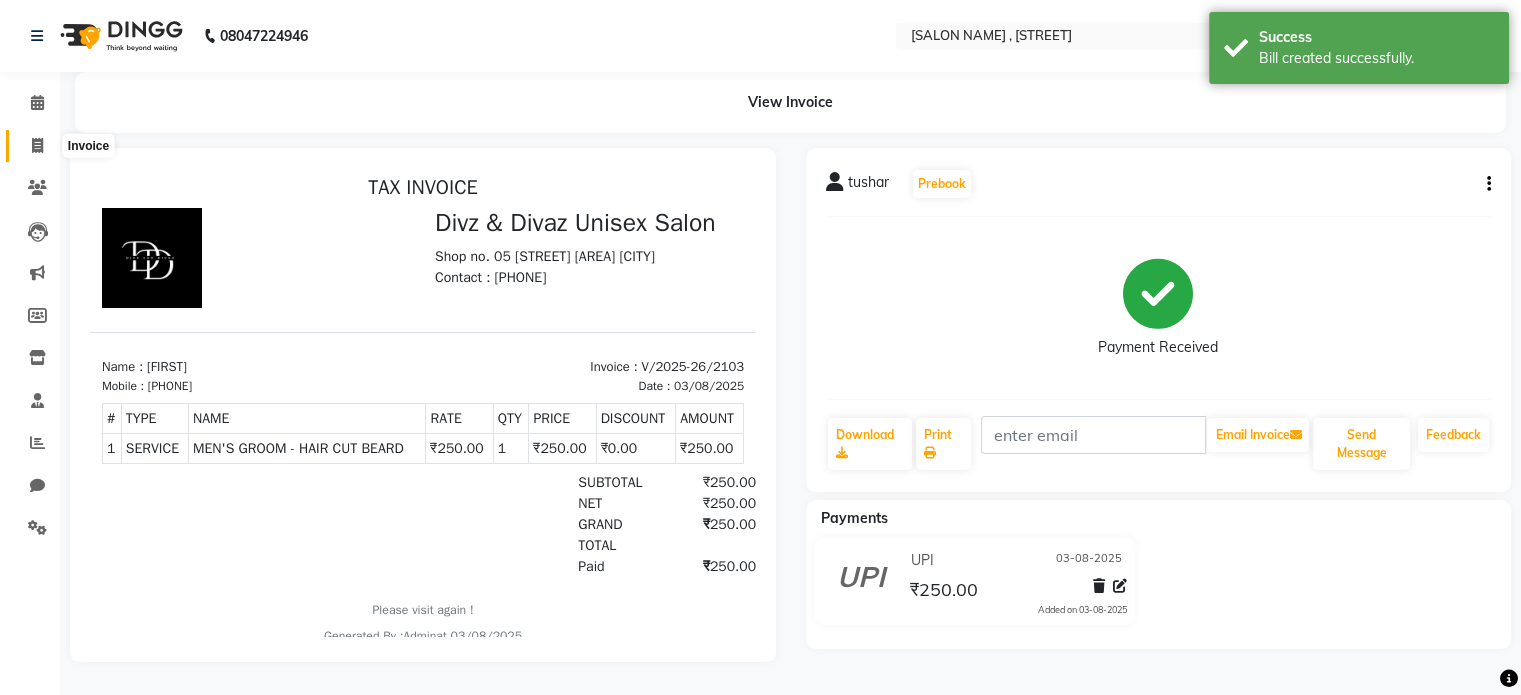 click 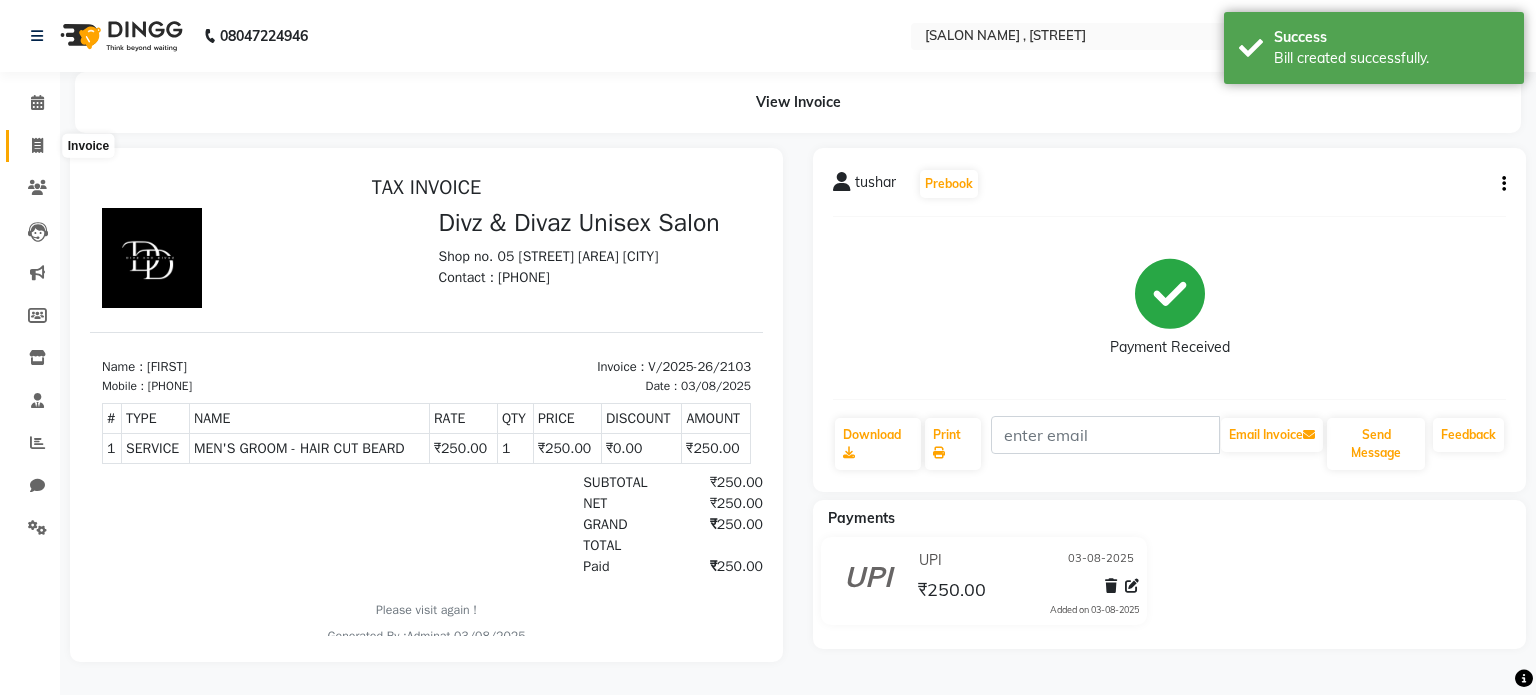 select on "service" 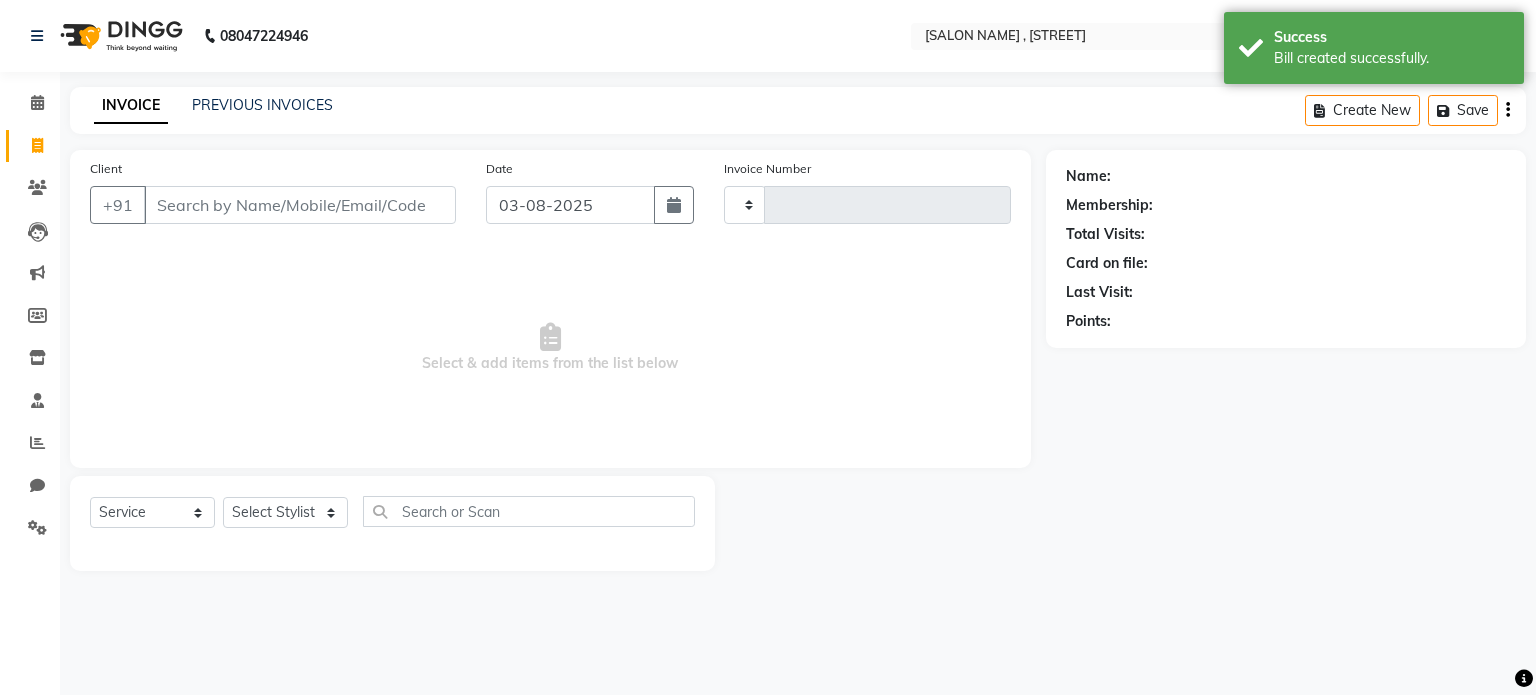 type on "2104" 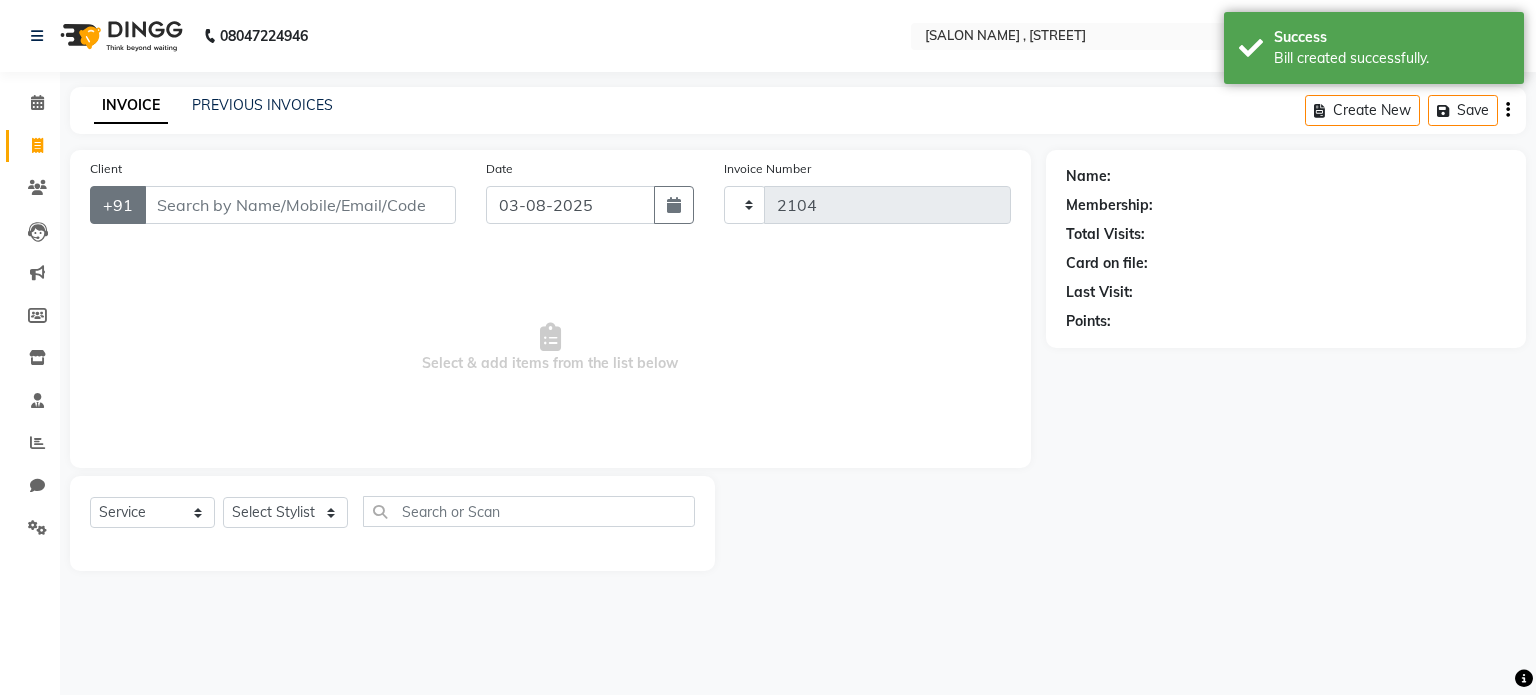 select on "7588" 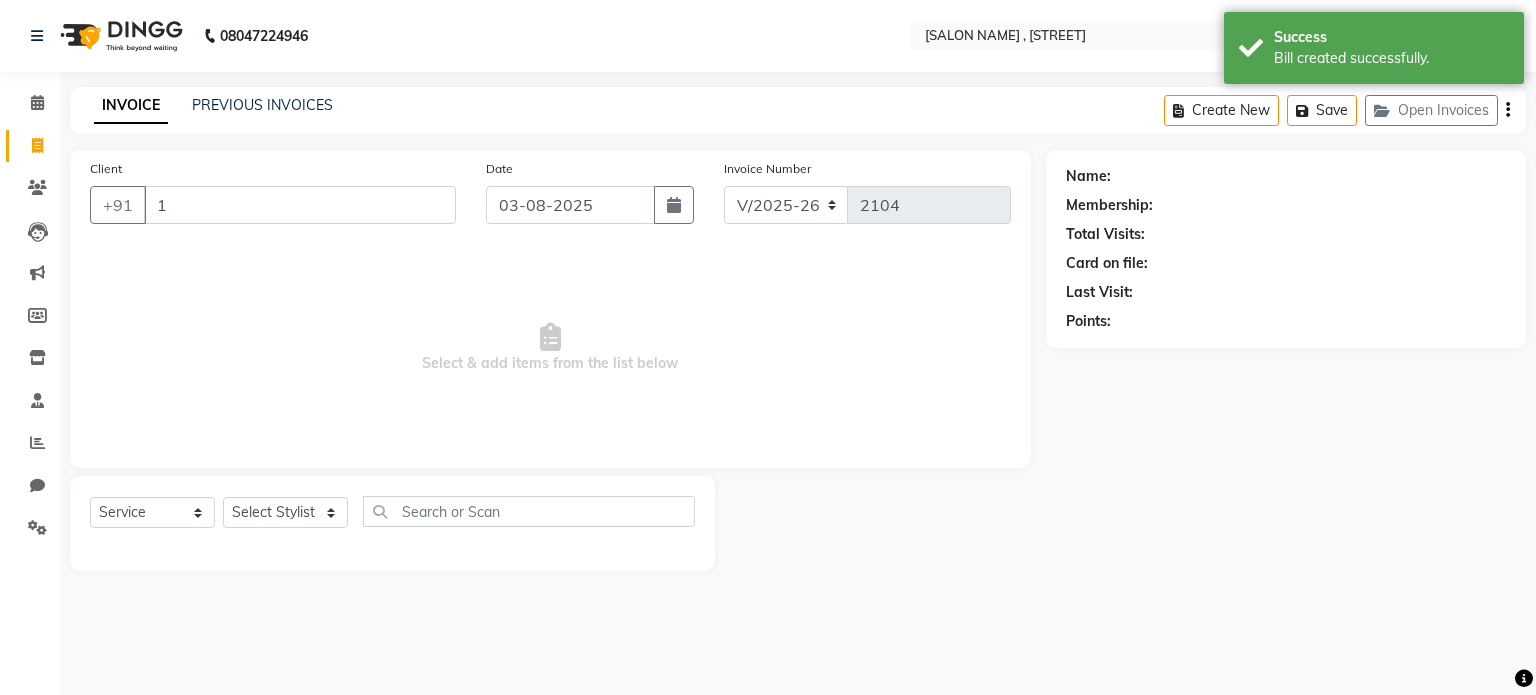 click on "1" at bounding box center (300, 205) 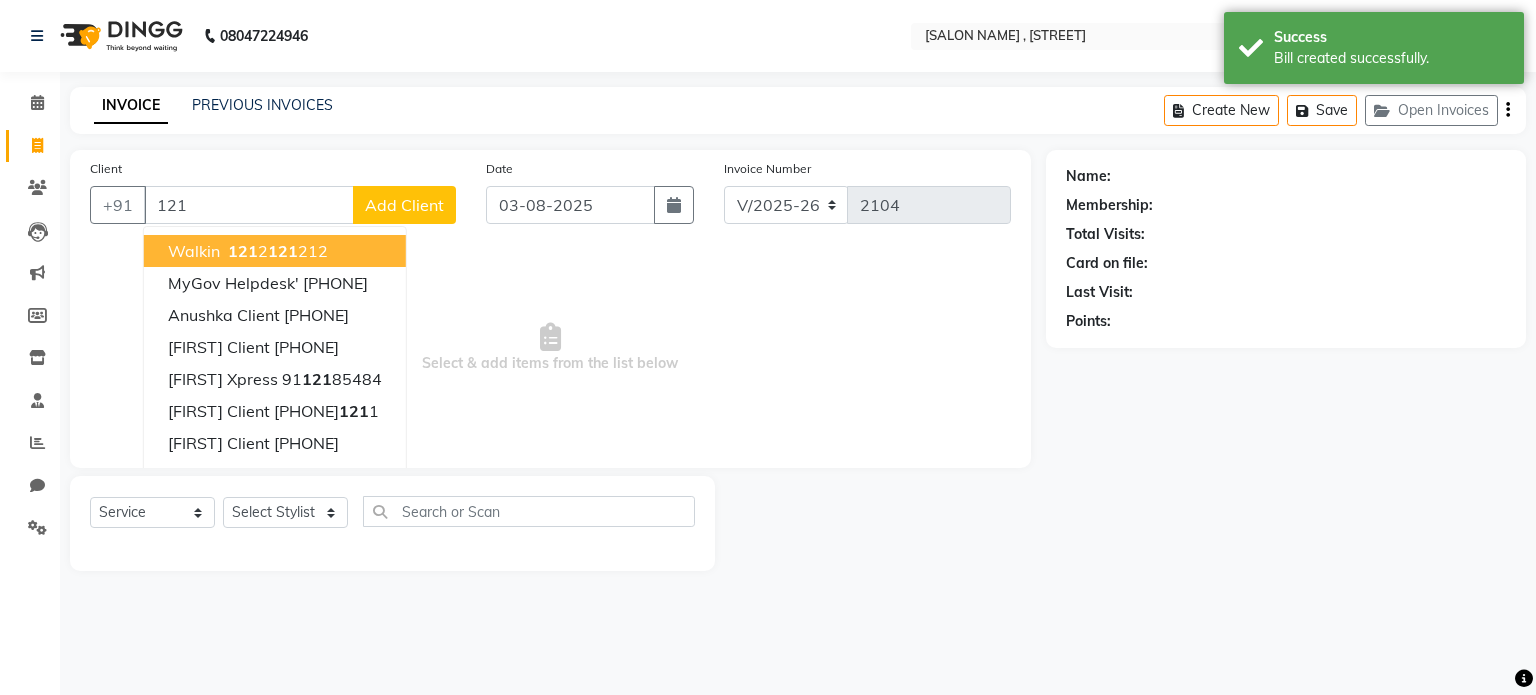 click on "[PHONE]" at bounding box center (276, 251) 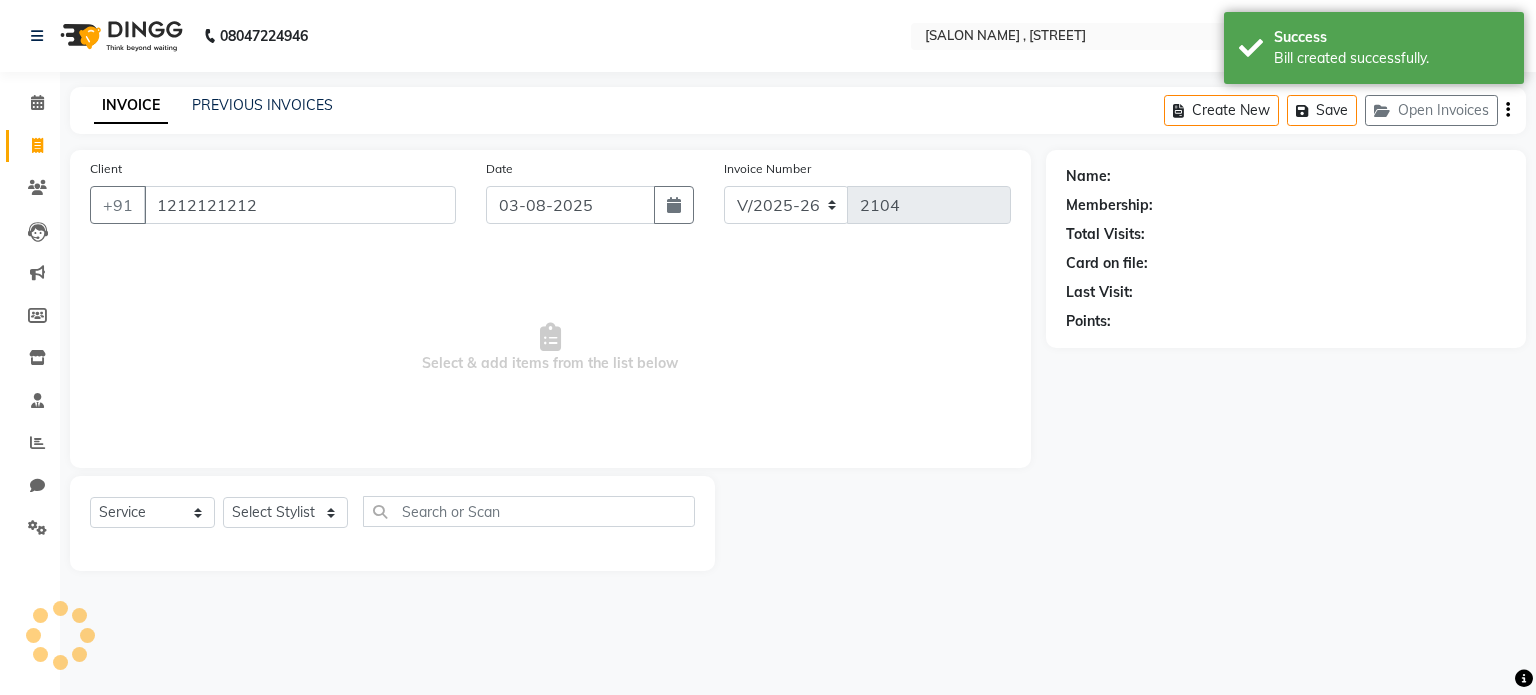 type on "1212121212" 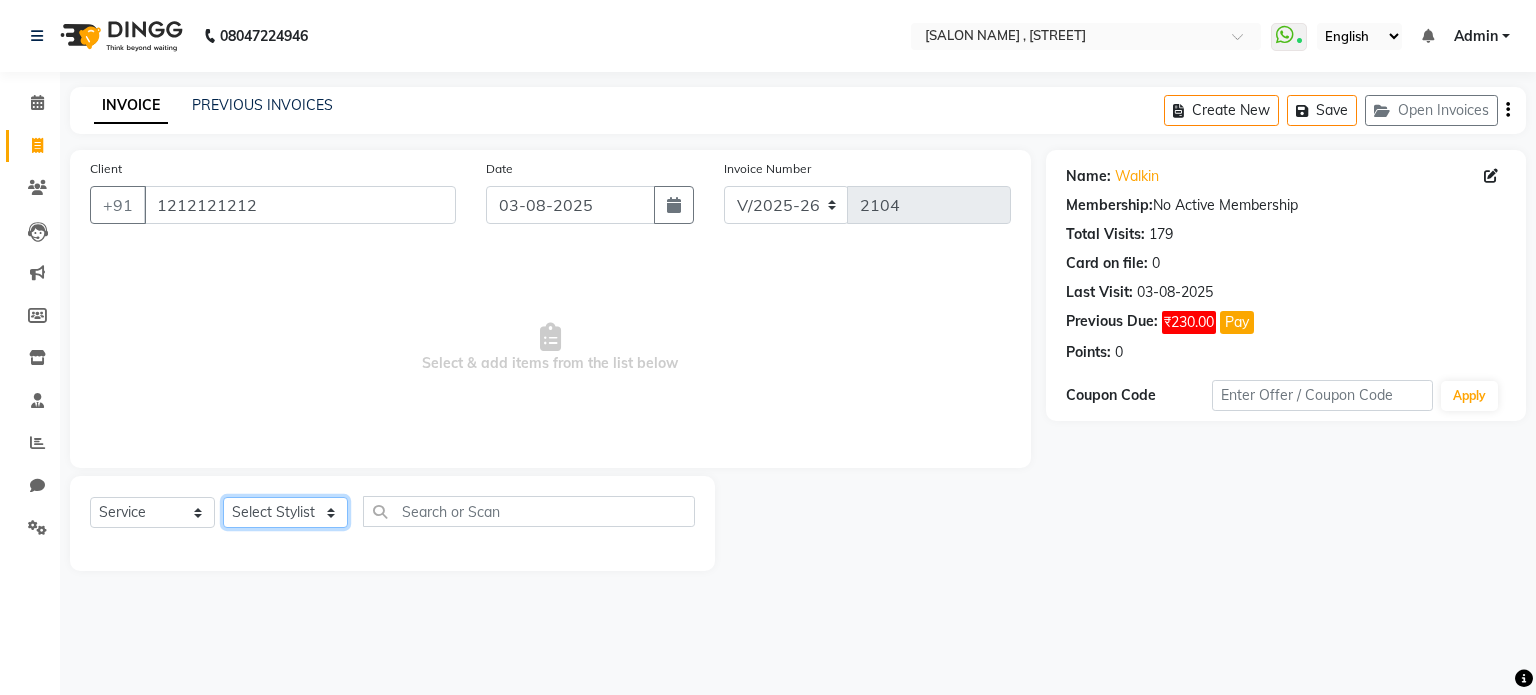 click on "Select Stylist [FIRST] [LAST] [FIRST] [FIRST] [FIRST]" 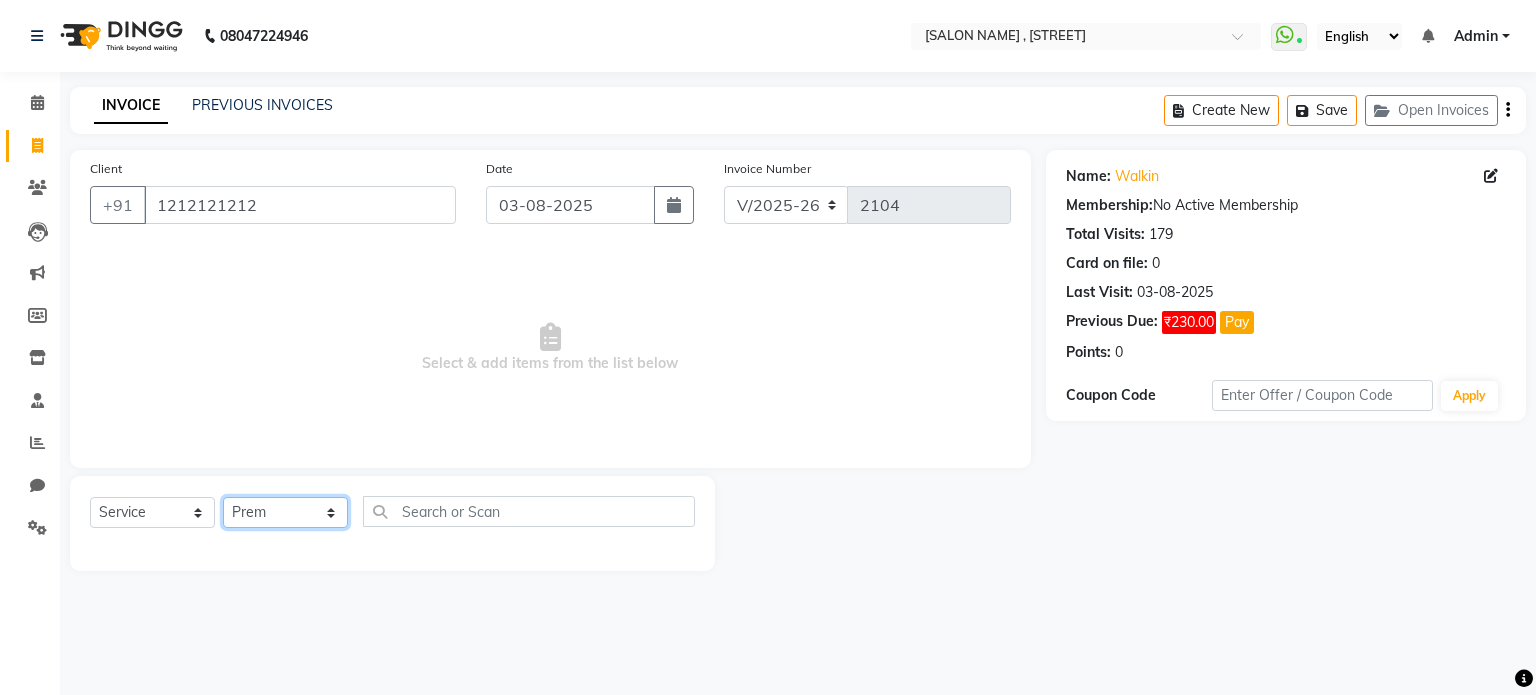 click on "Select Stylist [FIRST] [LAST] [FIRST] [FIRST] [FIRST]" 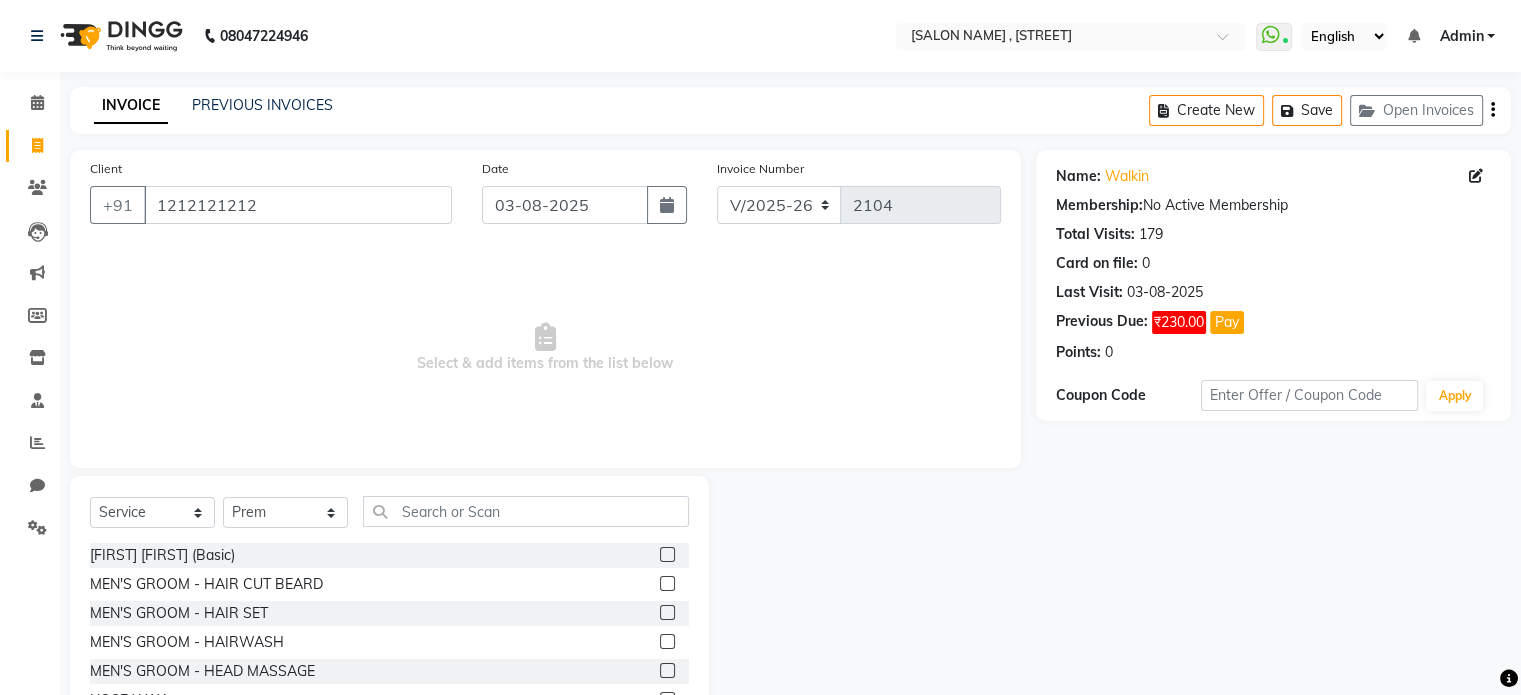 click 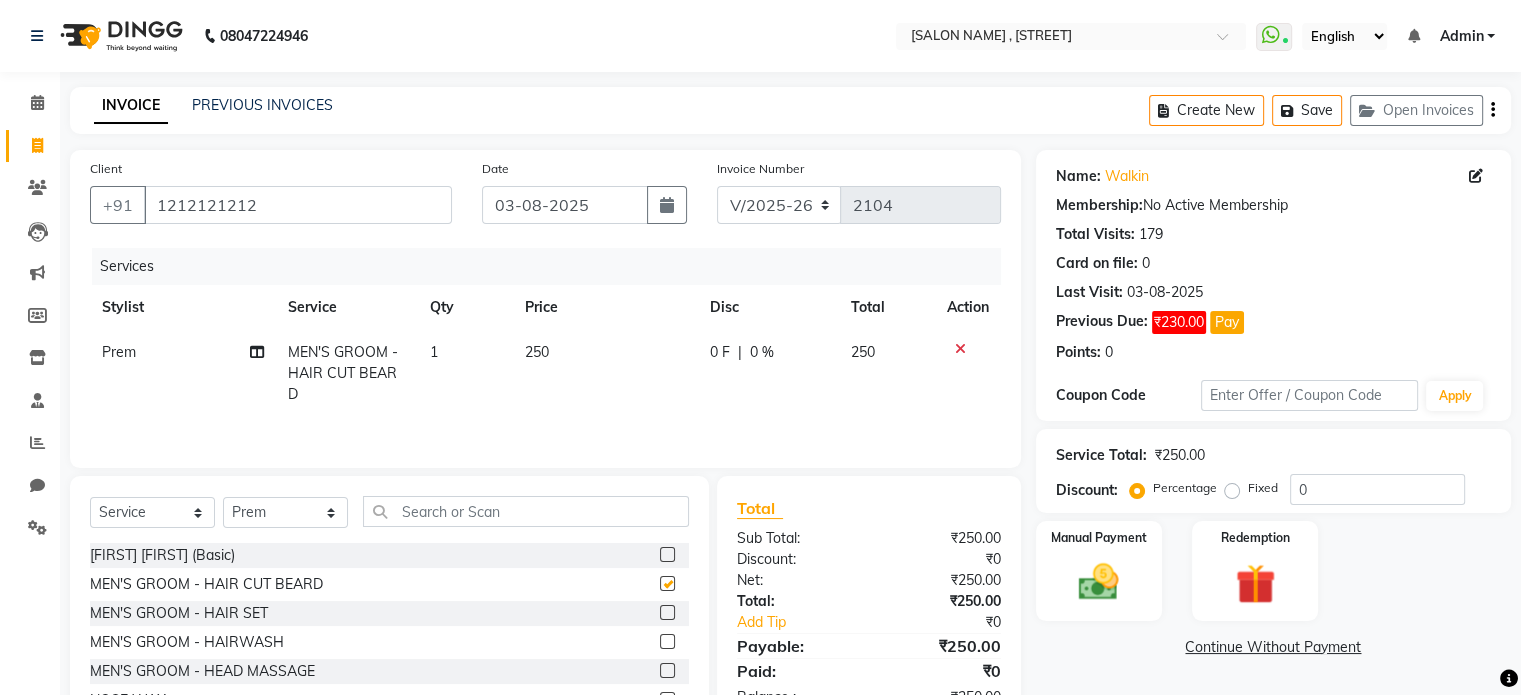 checkbox on "false" 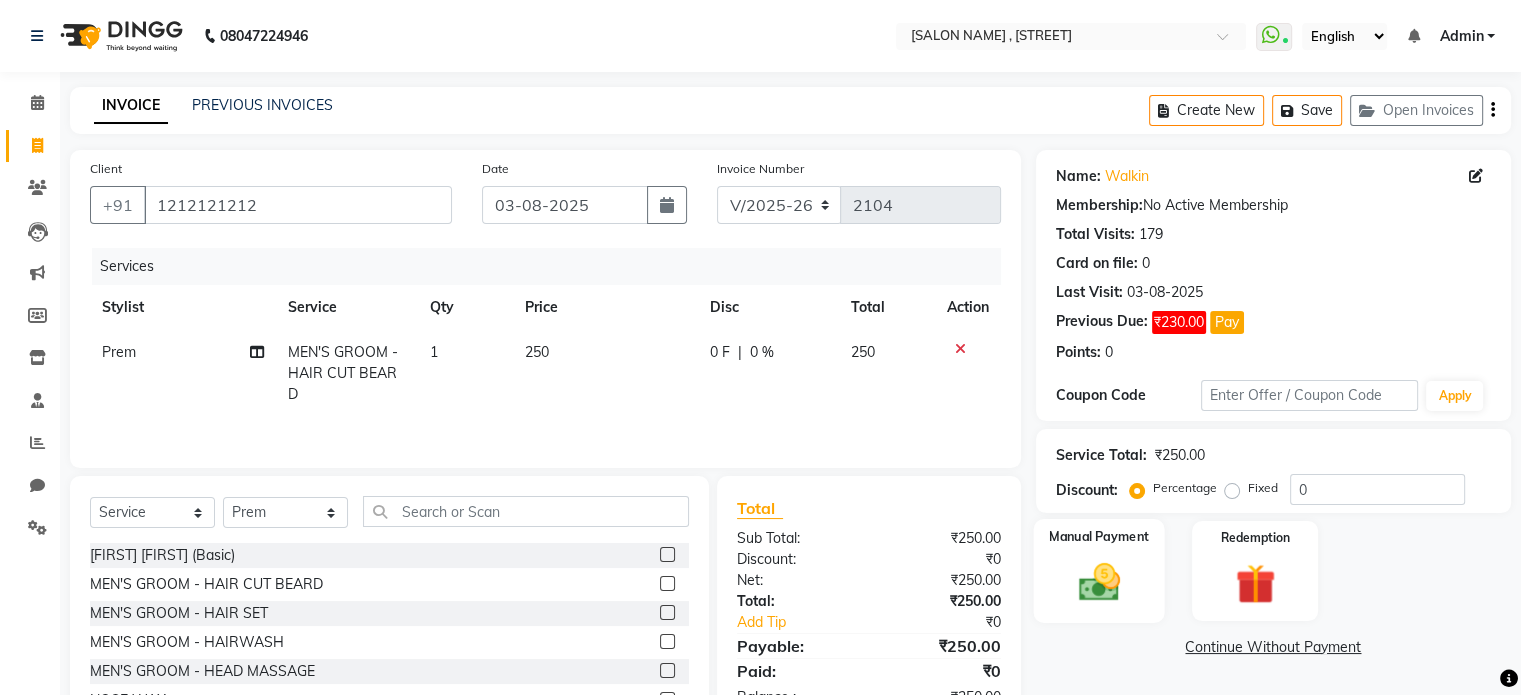 click 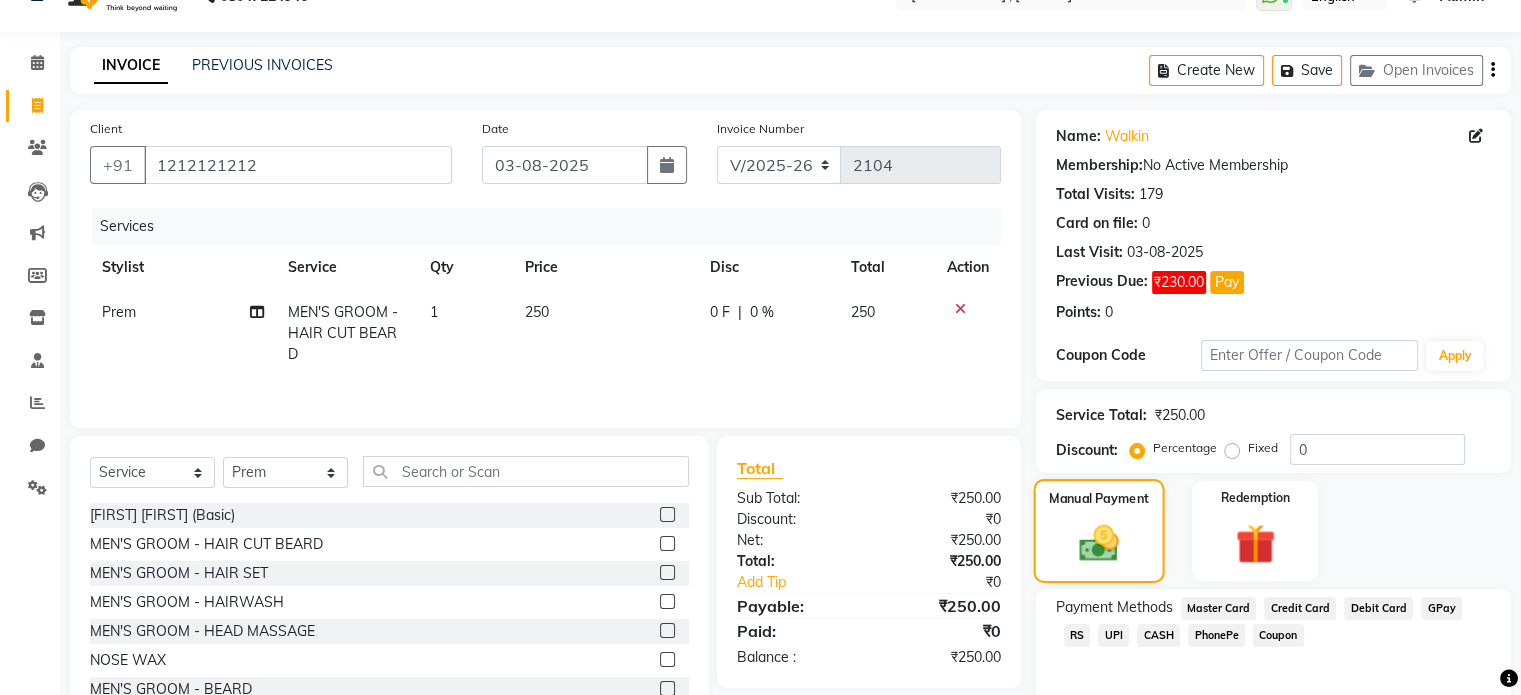 scroll, scrollTop: 80, scrollLeft: 0, axis: vertical 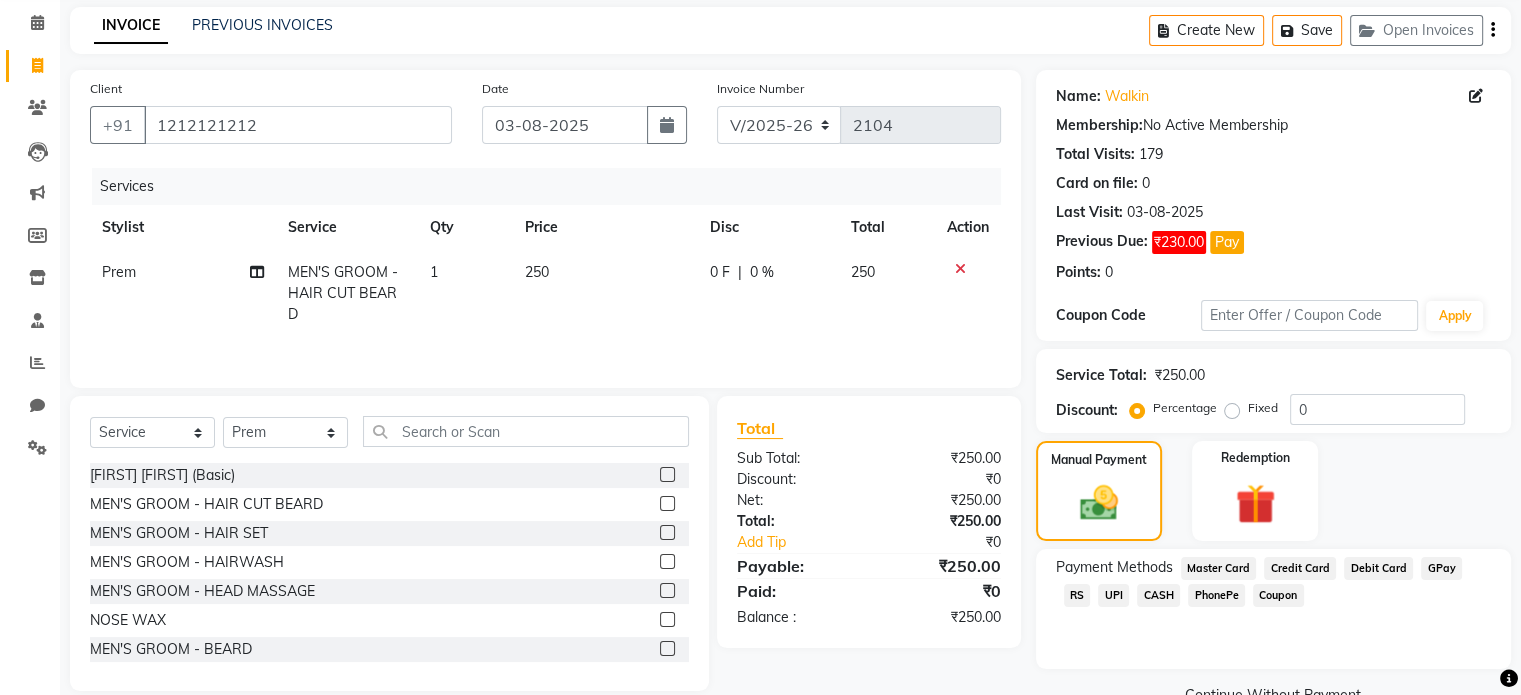 click on "Payment Methods  Master Card   Credit Card   Debit Card   GPay   RS   UPI   CASH   PhonePe   Coupon" 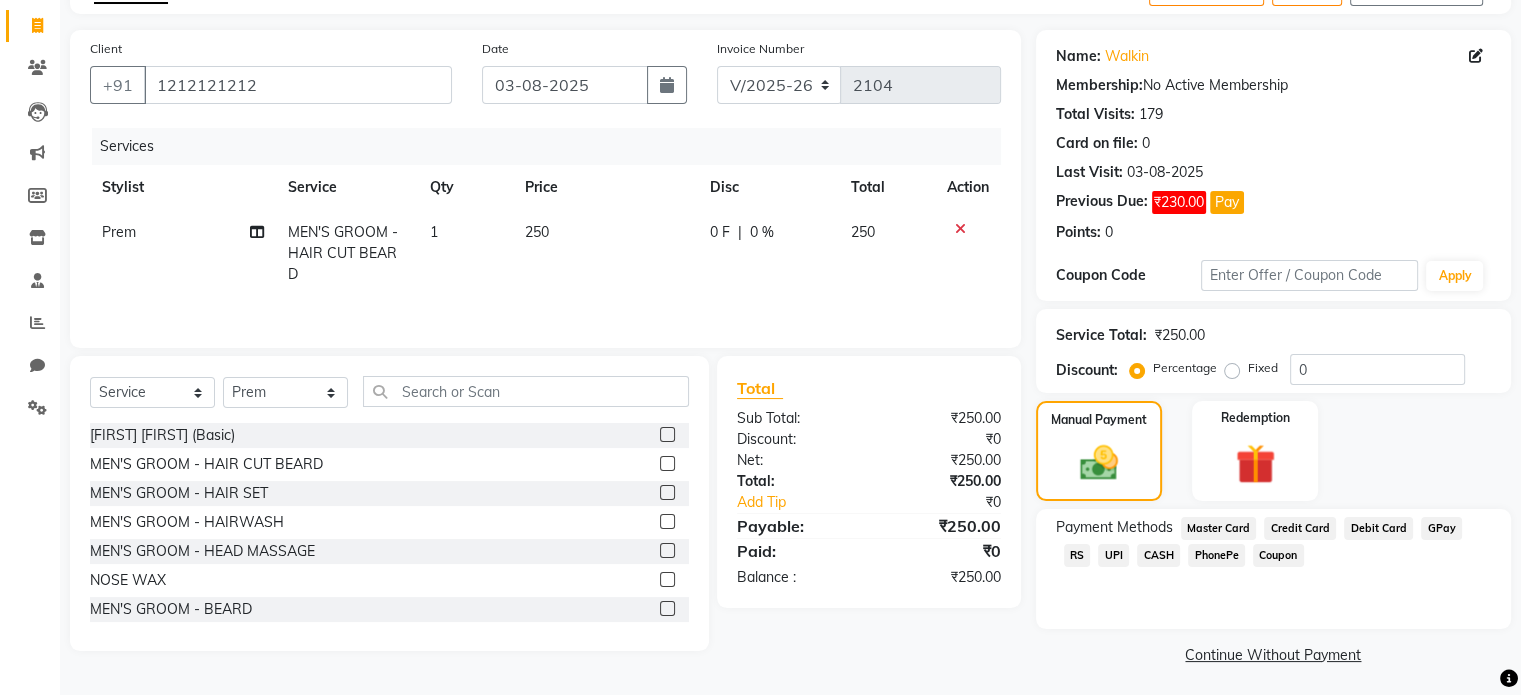 scroll, scrollTop: 124, scrollLeft: 0, axis: vertical 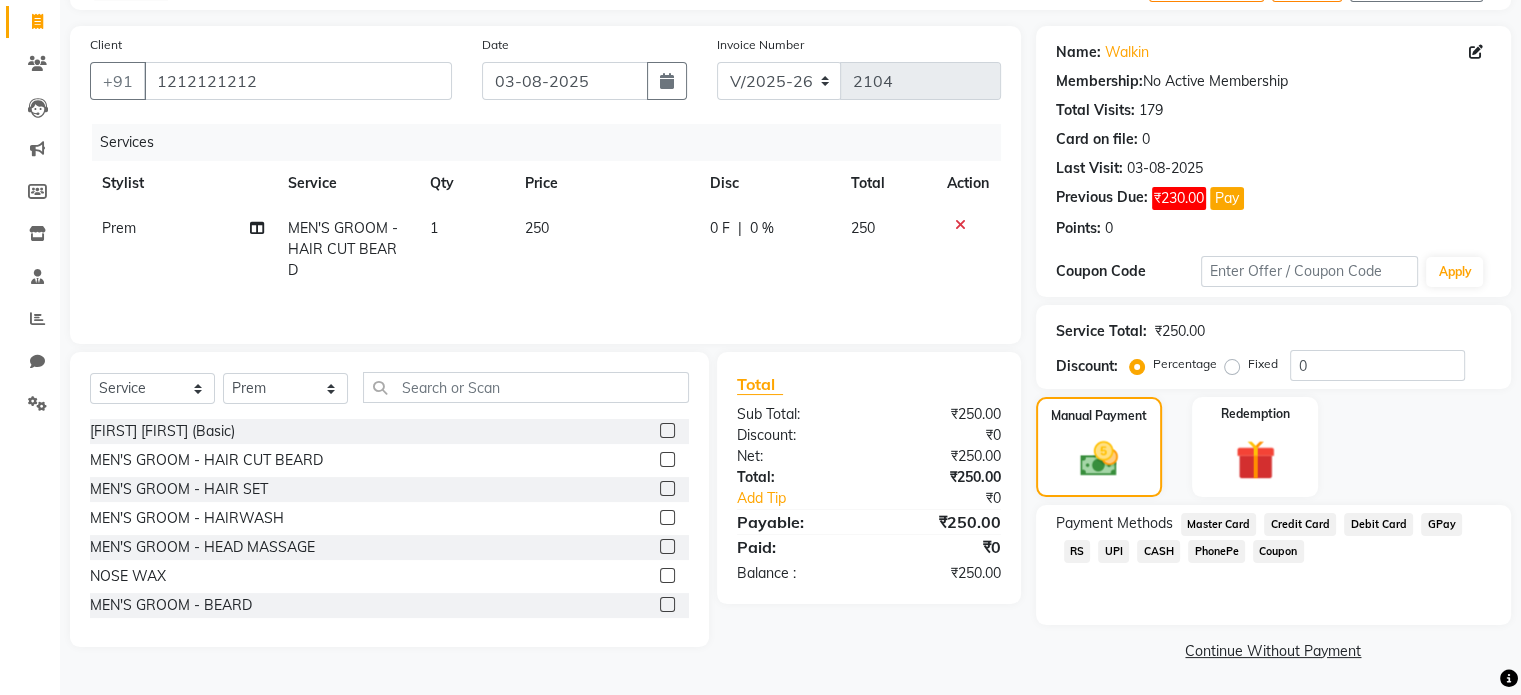 click on "CASH" 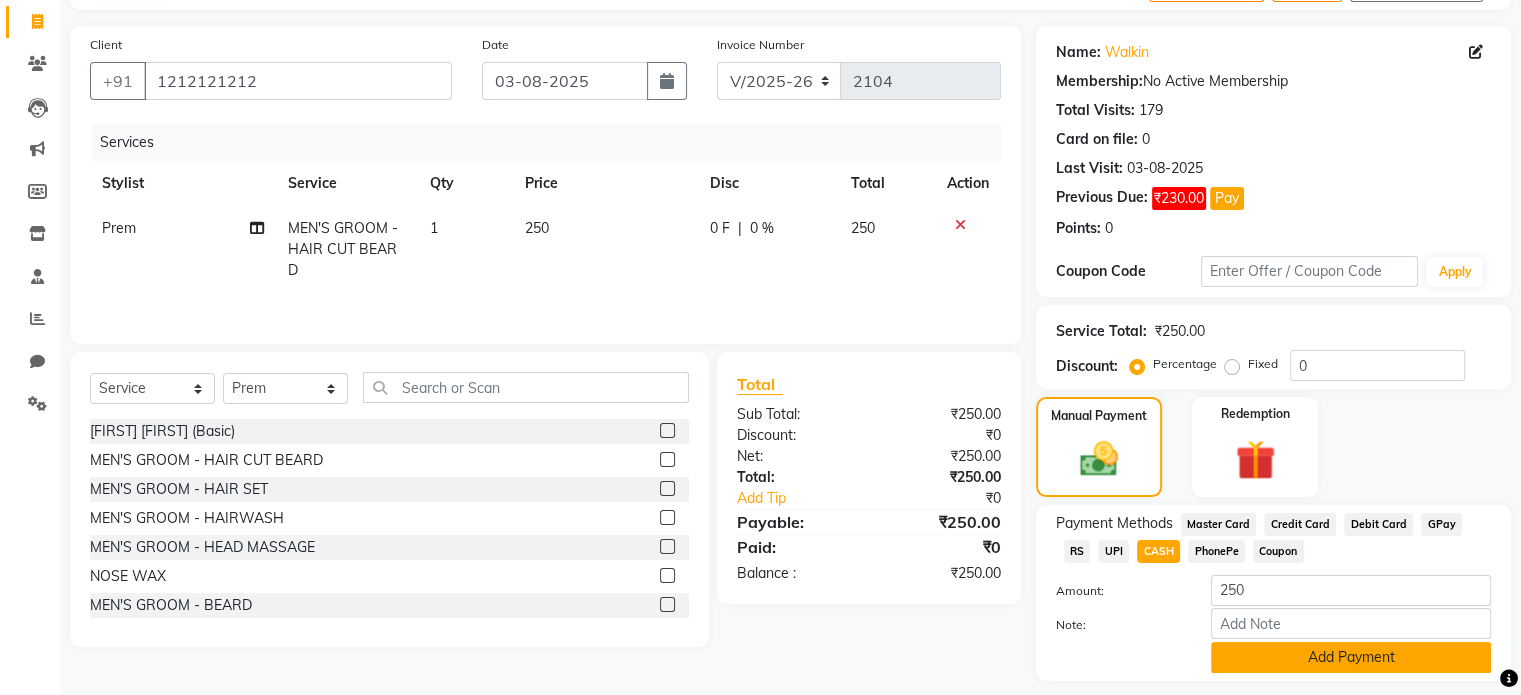 click on "Add Payment" 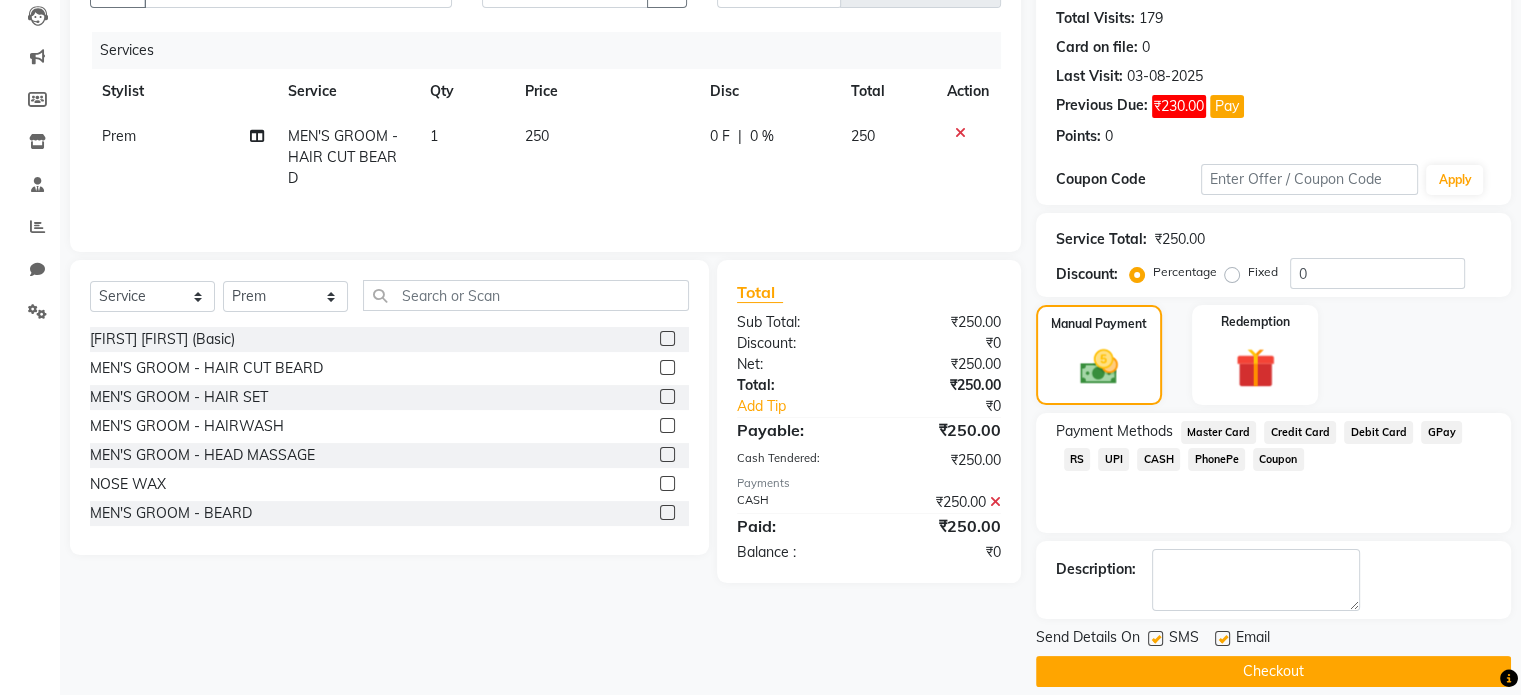 scroll, scrollTop: 236, scrollLeft: 0, axis: vertical 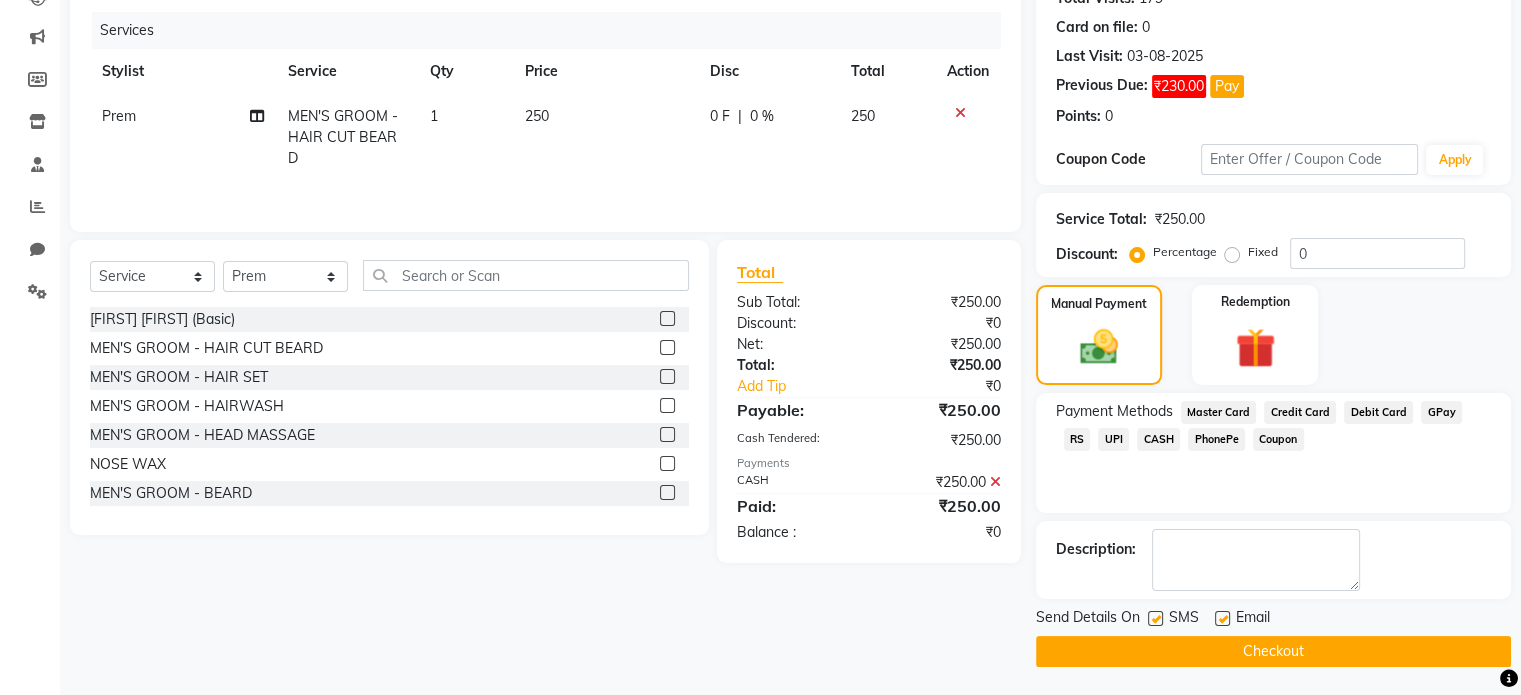 click on "Checkout" 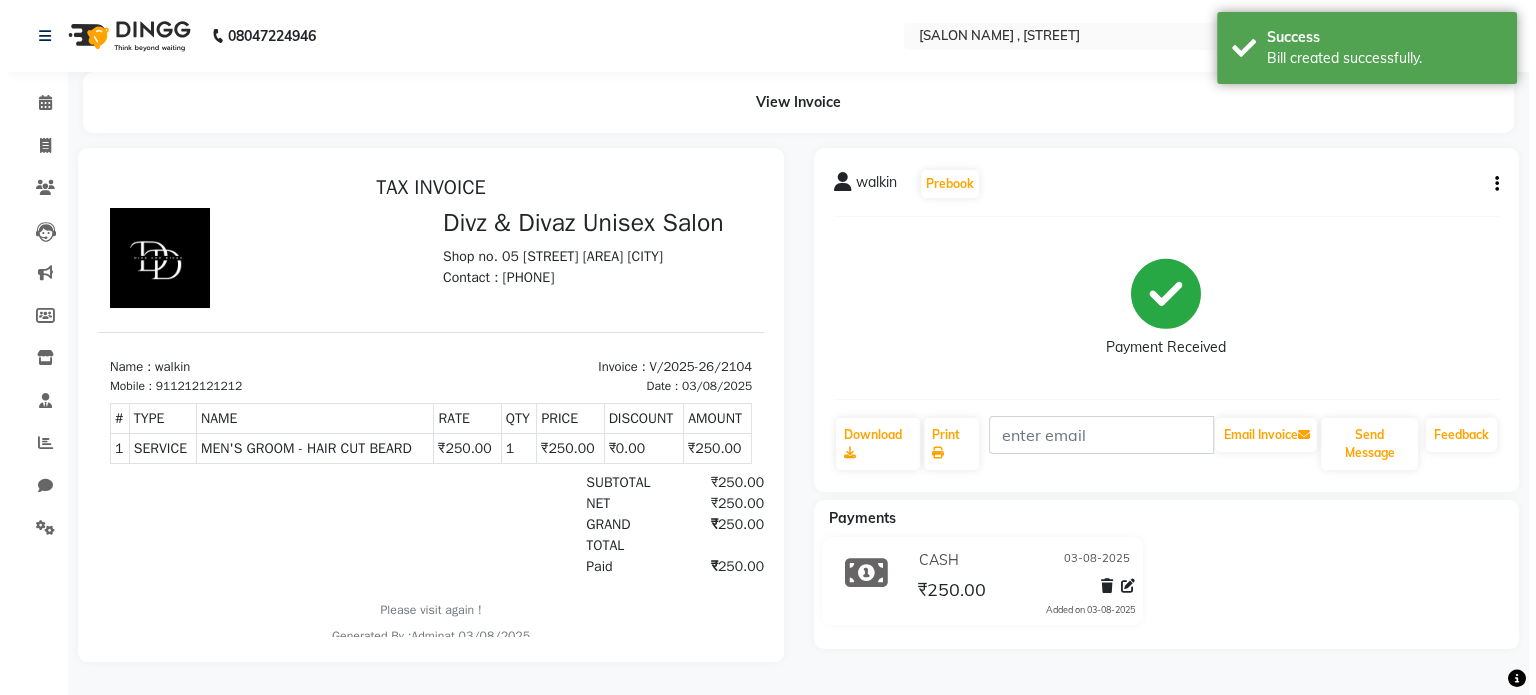 scroll, scrollTop: 0, scrollLeft: 0, axis: both 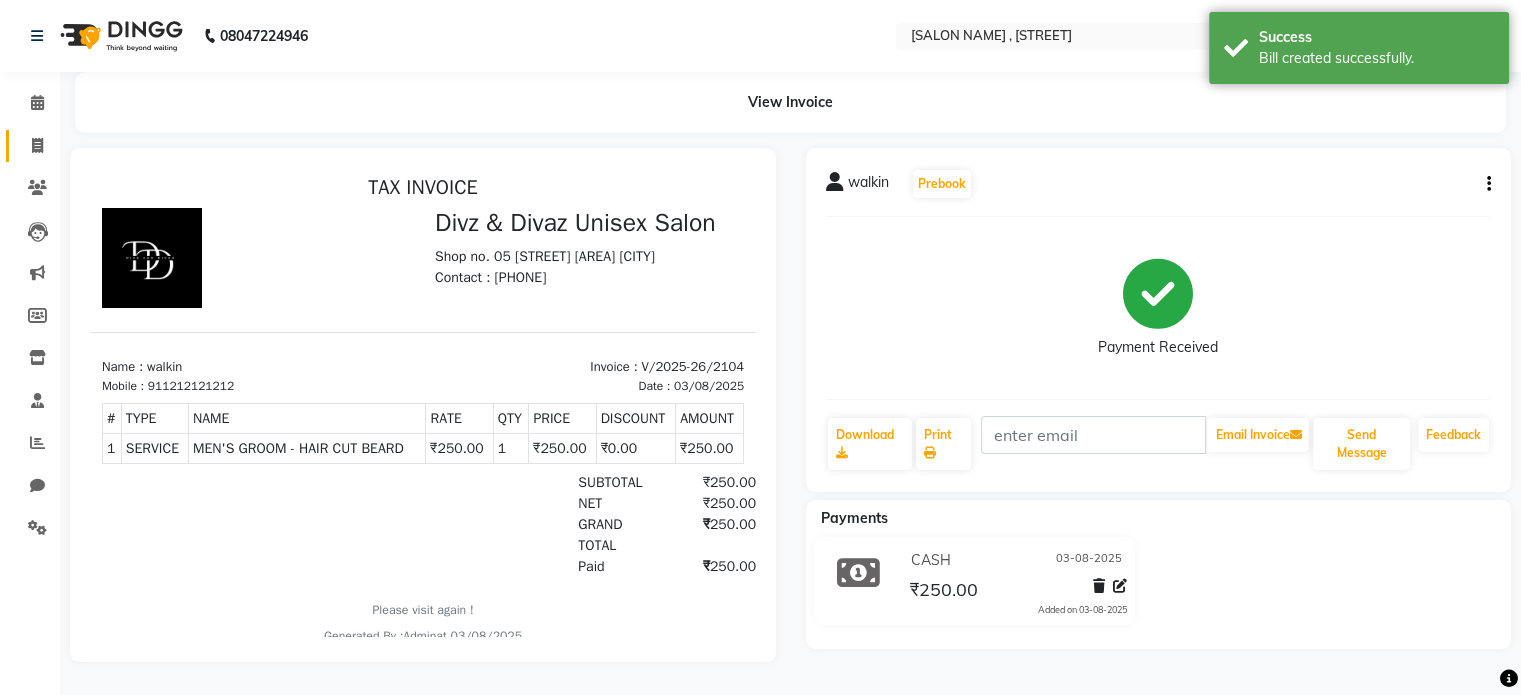 click 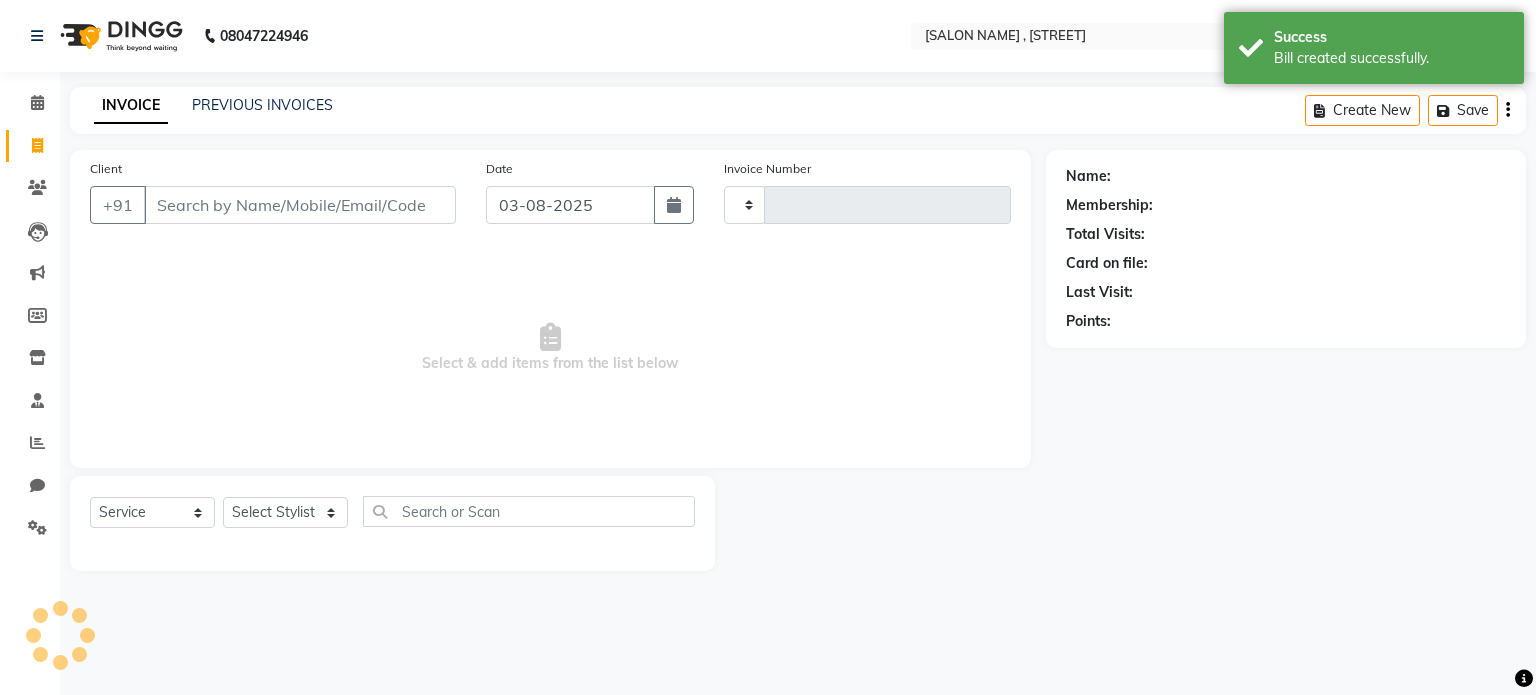 type on "2105" 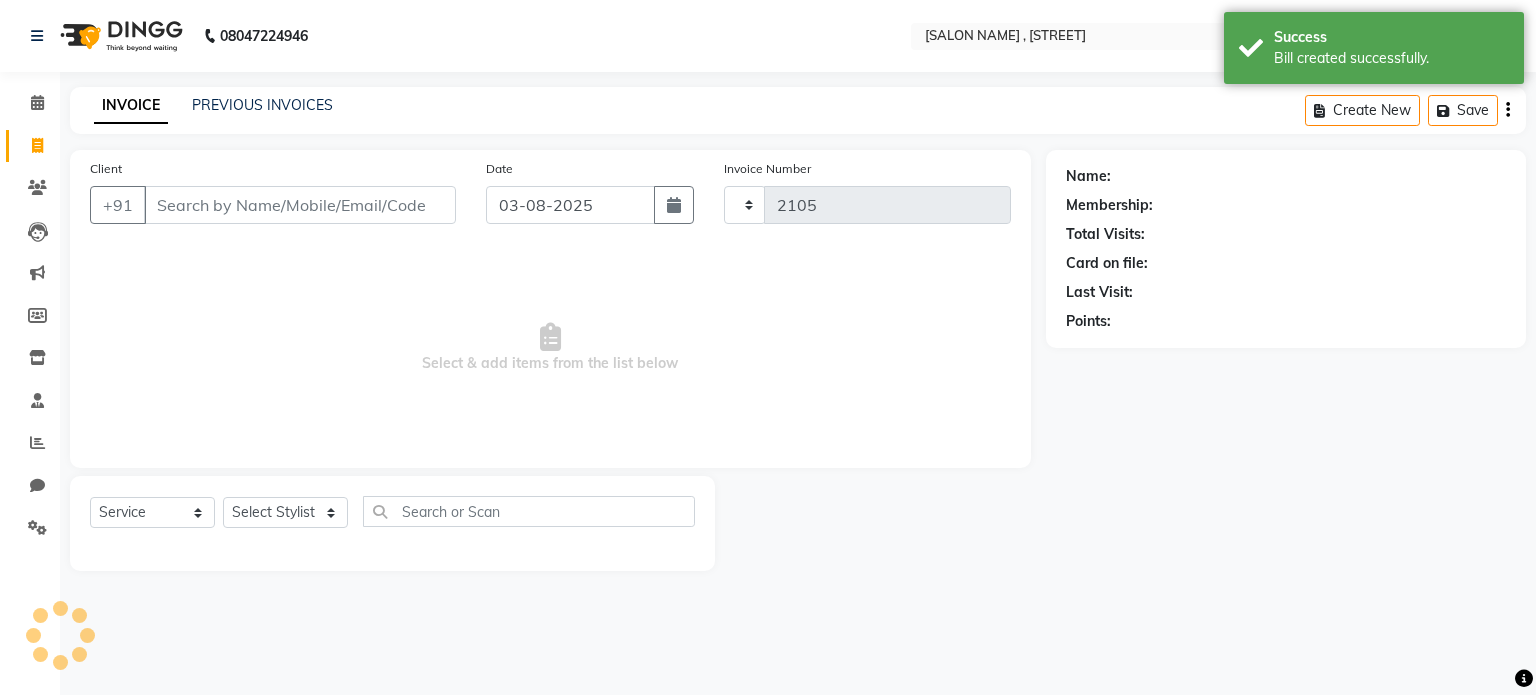 select on "7588" 